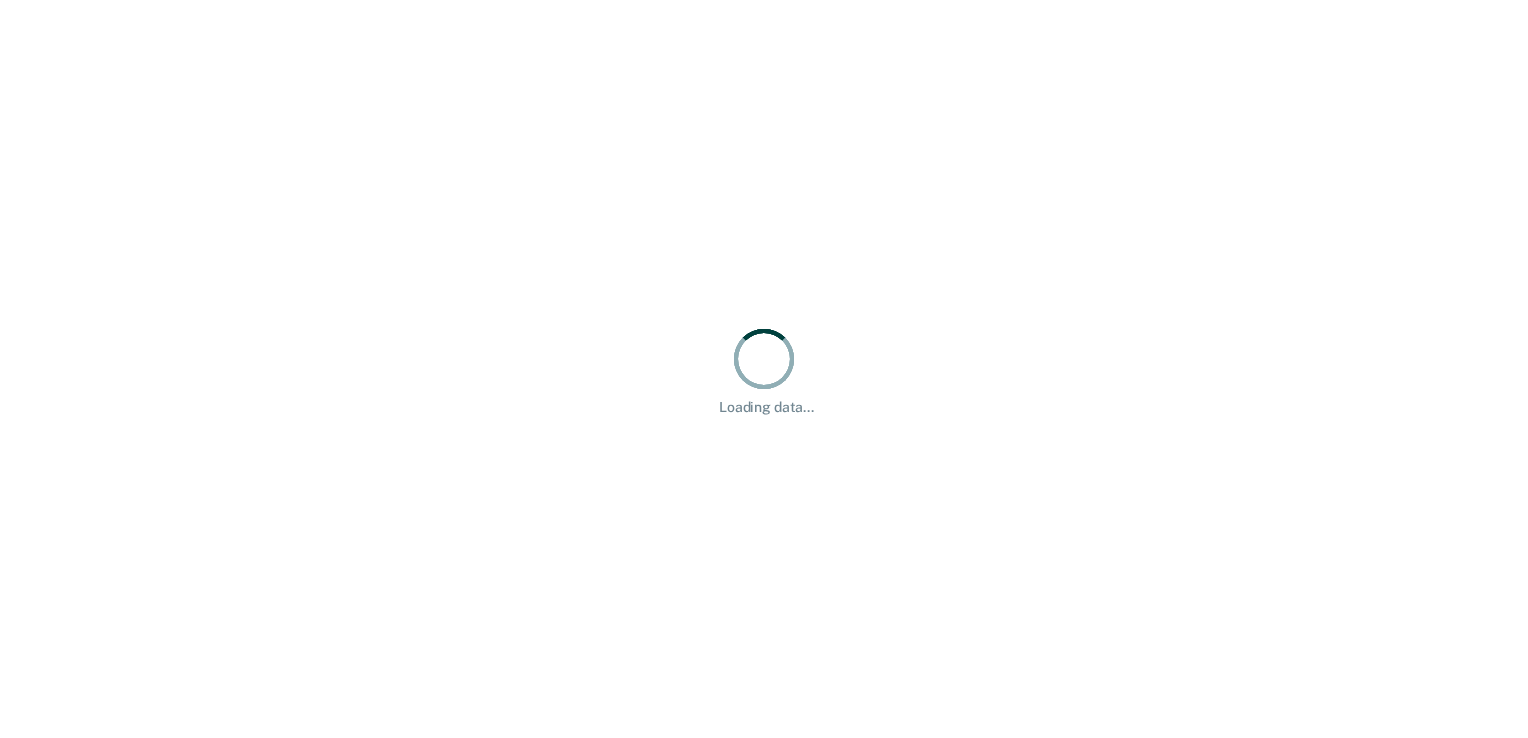 scroll, scrollTop: 0, scrollLeft: 0, axis: both 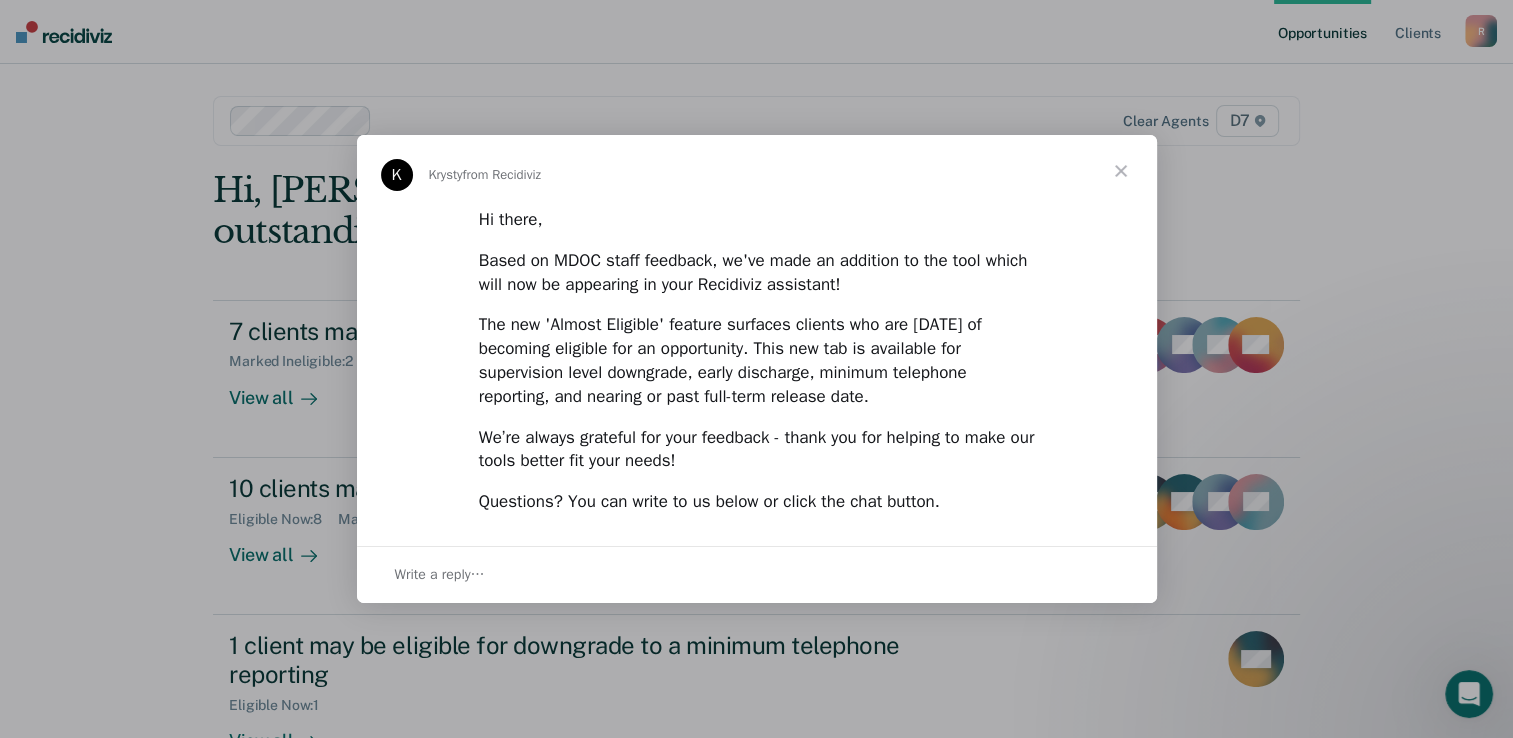 click at bounding box center (1121, 171) 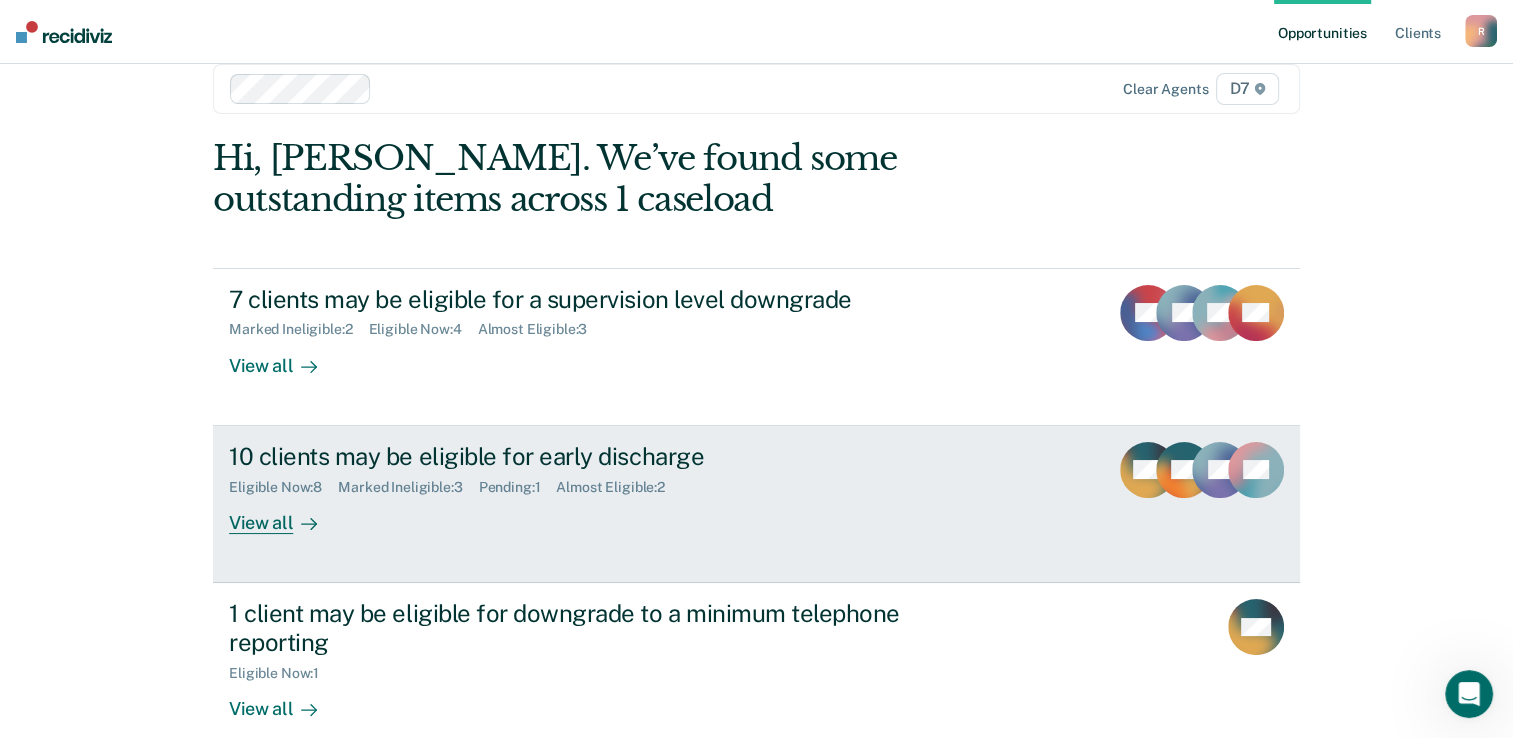 scroll, scrollTop: 52, scrollLeft: 0, axis: vertical 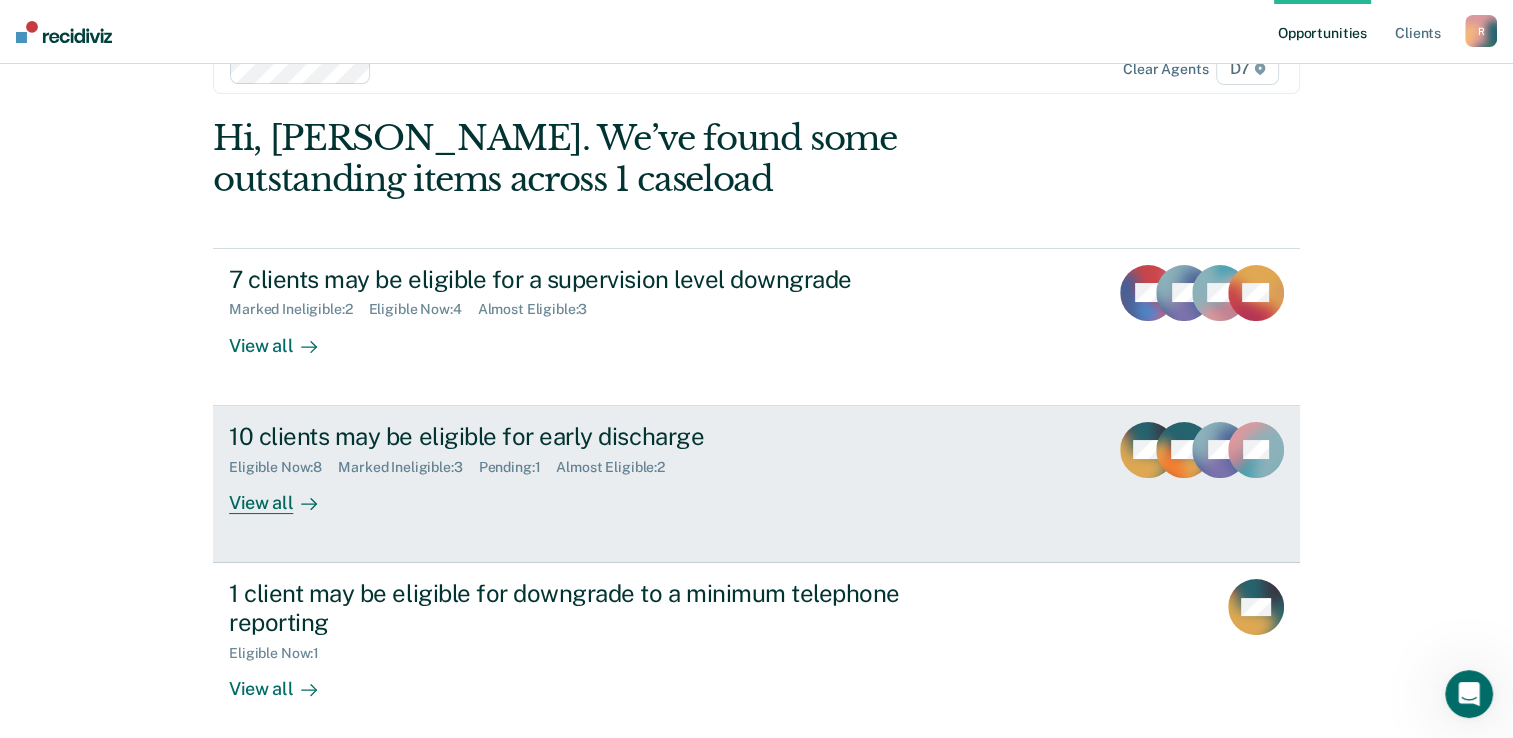 click on "10 clients may be eligible for early discharge Eligible Now :  8 Marked Ineligible :  3 Pending :  1 Almost Eligible :  2 View all" at bounding box center [604, 468] 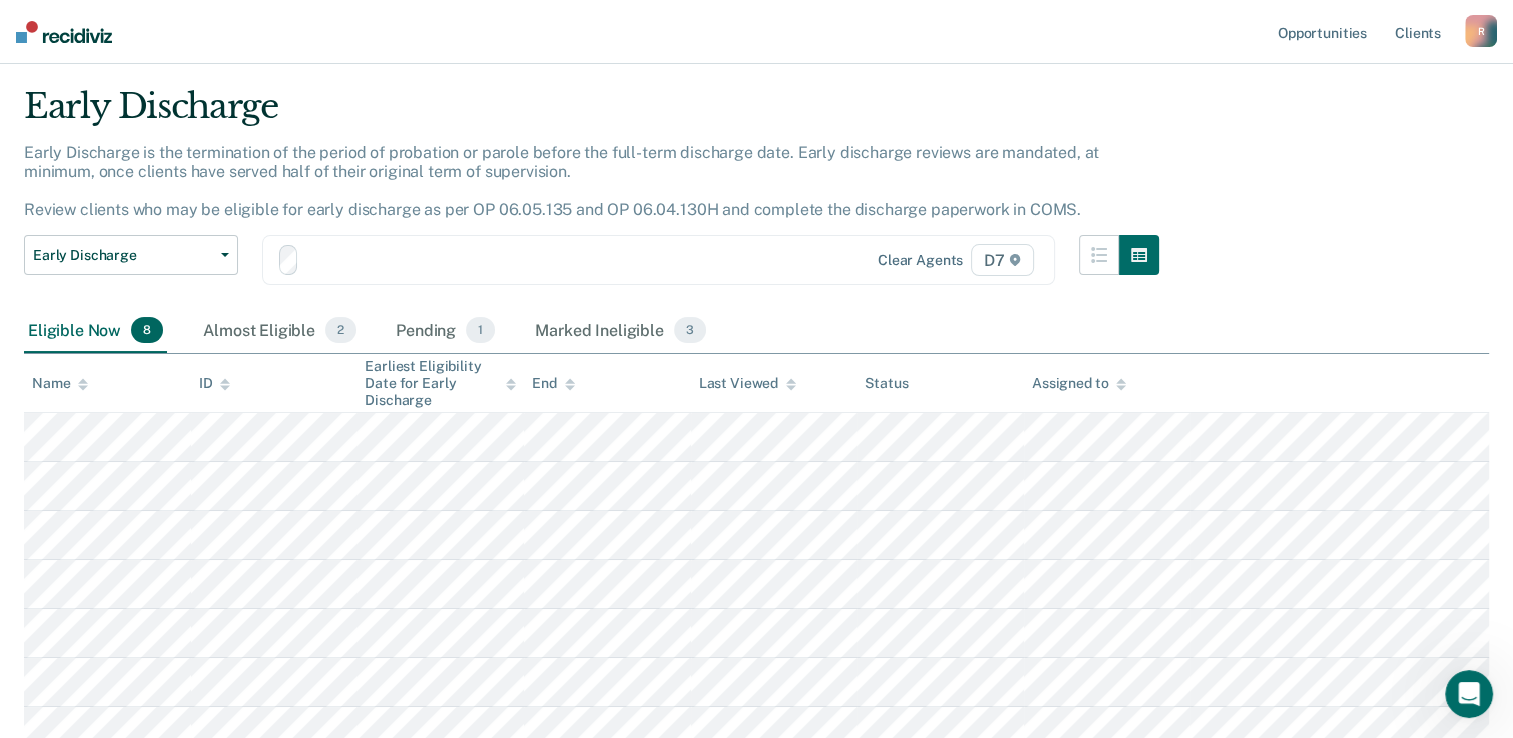 scroll, scrollTop: 0, scrollLeft: 0, axis: both 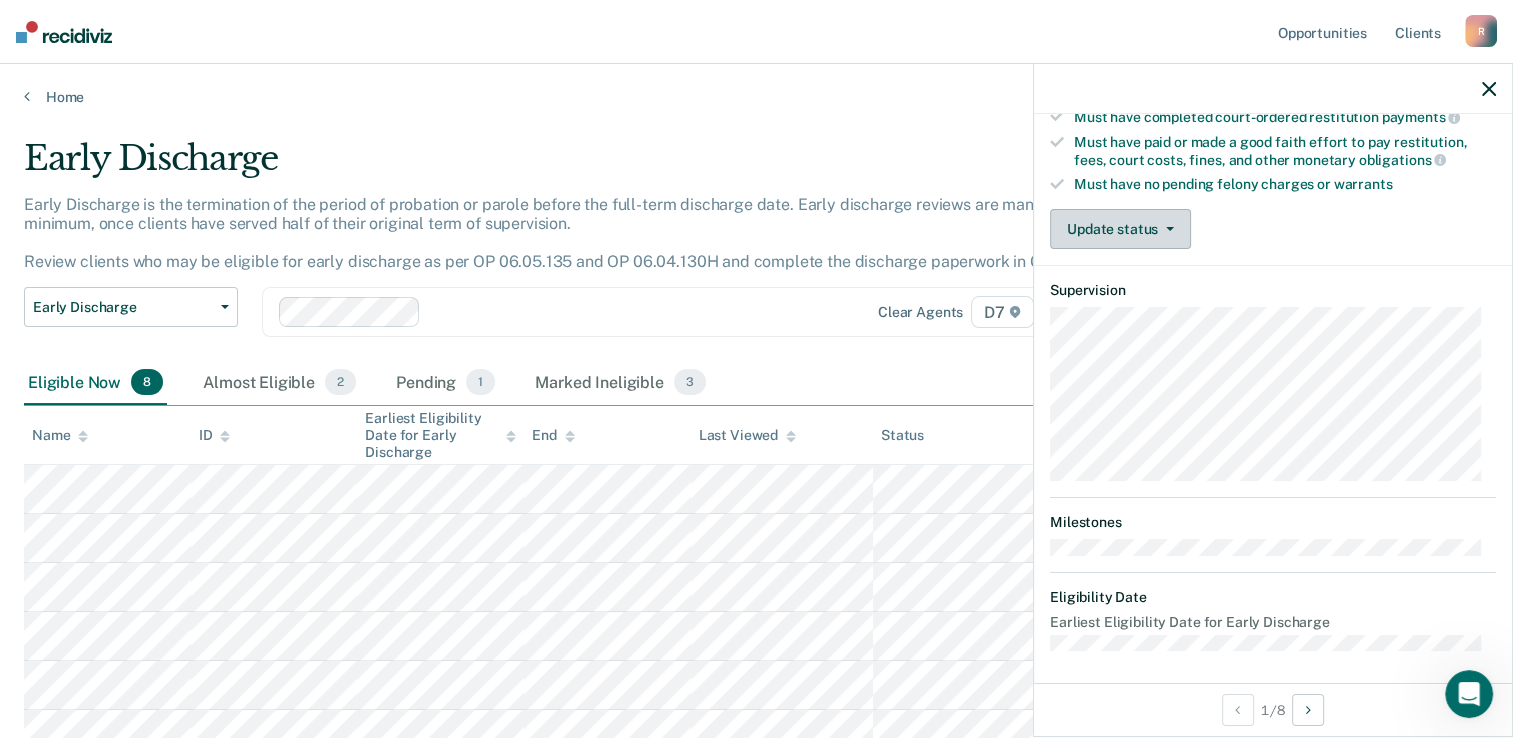 click on "Update status" at bounding box center [1120, 229] 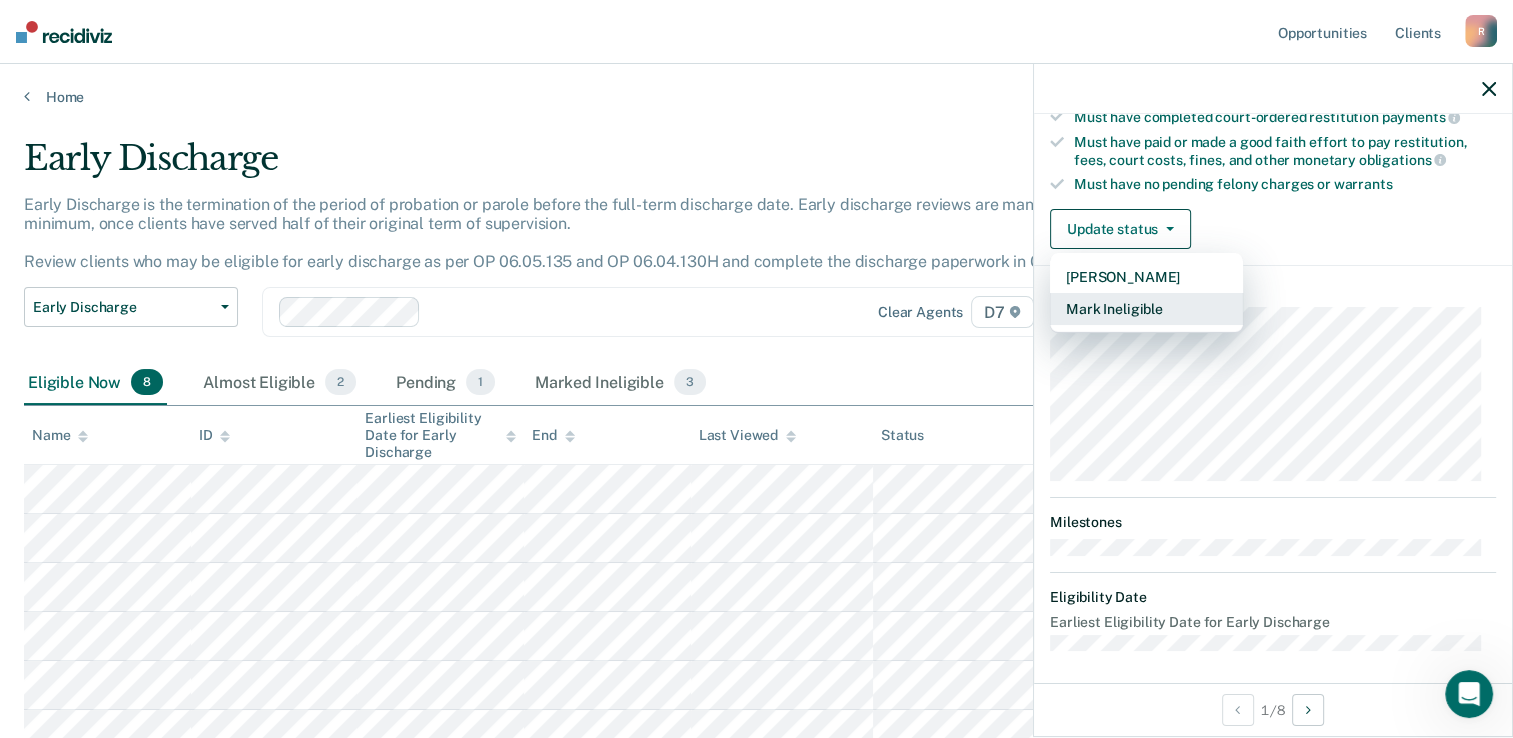 click on "Mark Ineligible" at bounding box center [1146, 309] 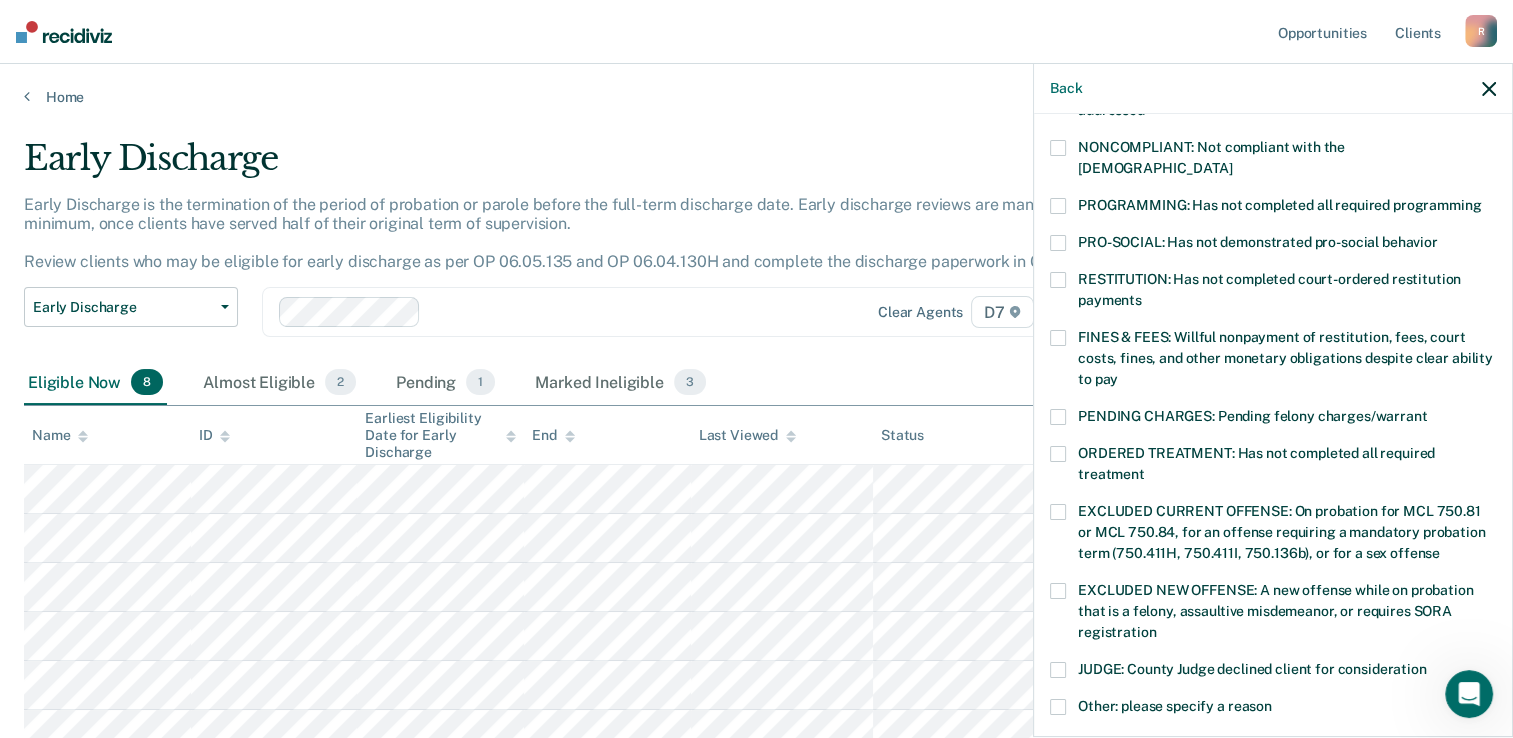 click at bounding box center (1058, 280) 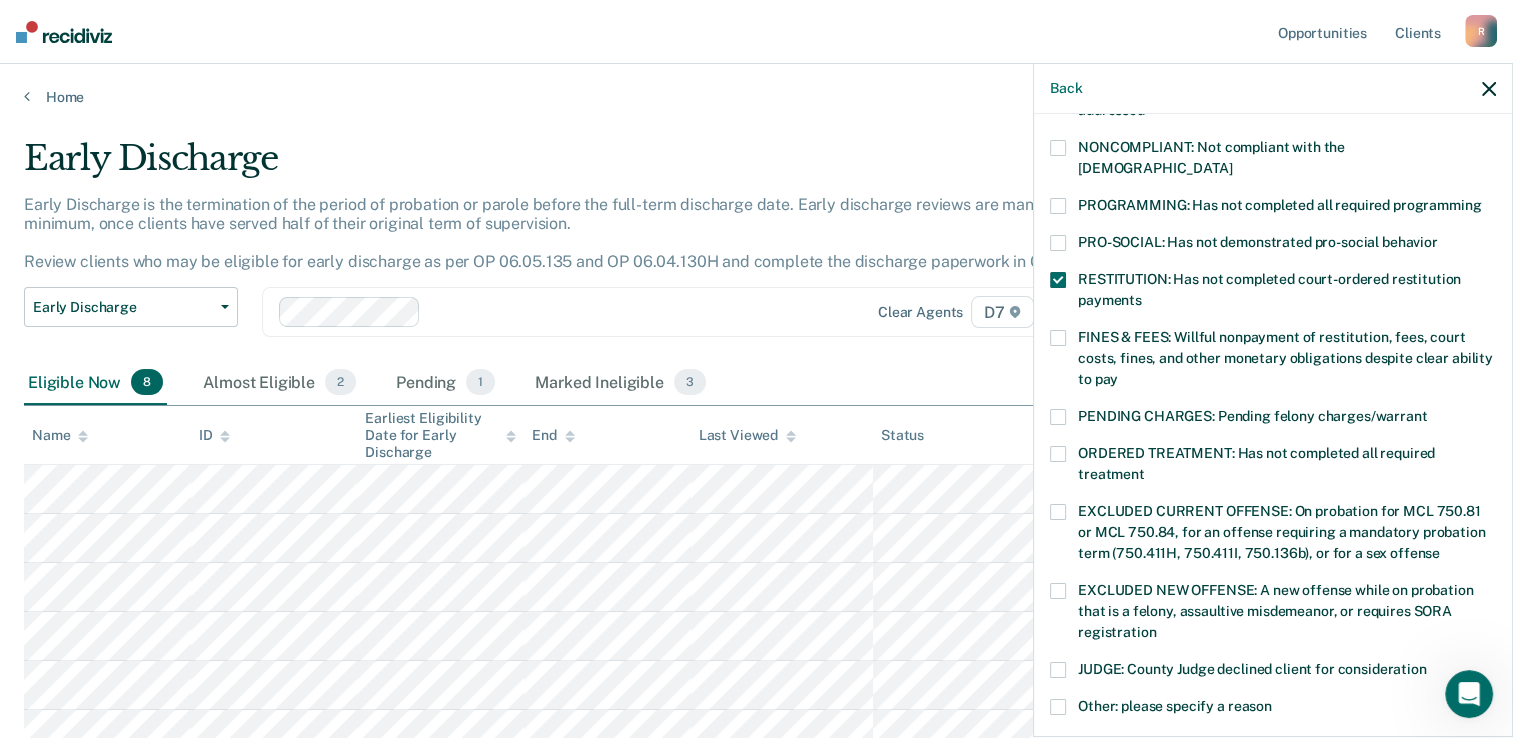 scroll, scrollTop: 638, scrollLeft: 0, axis: vertical 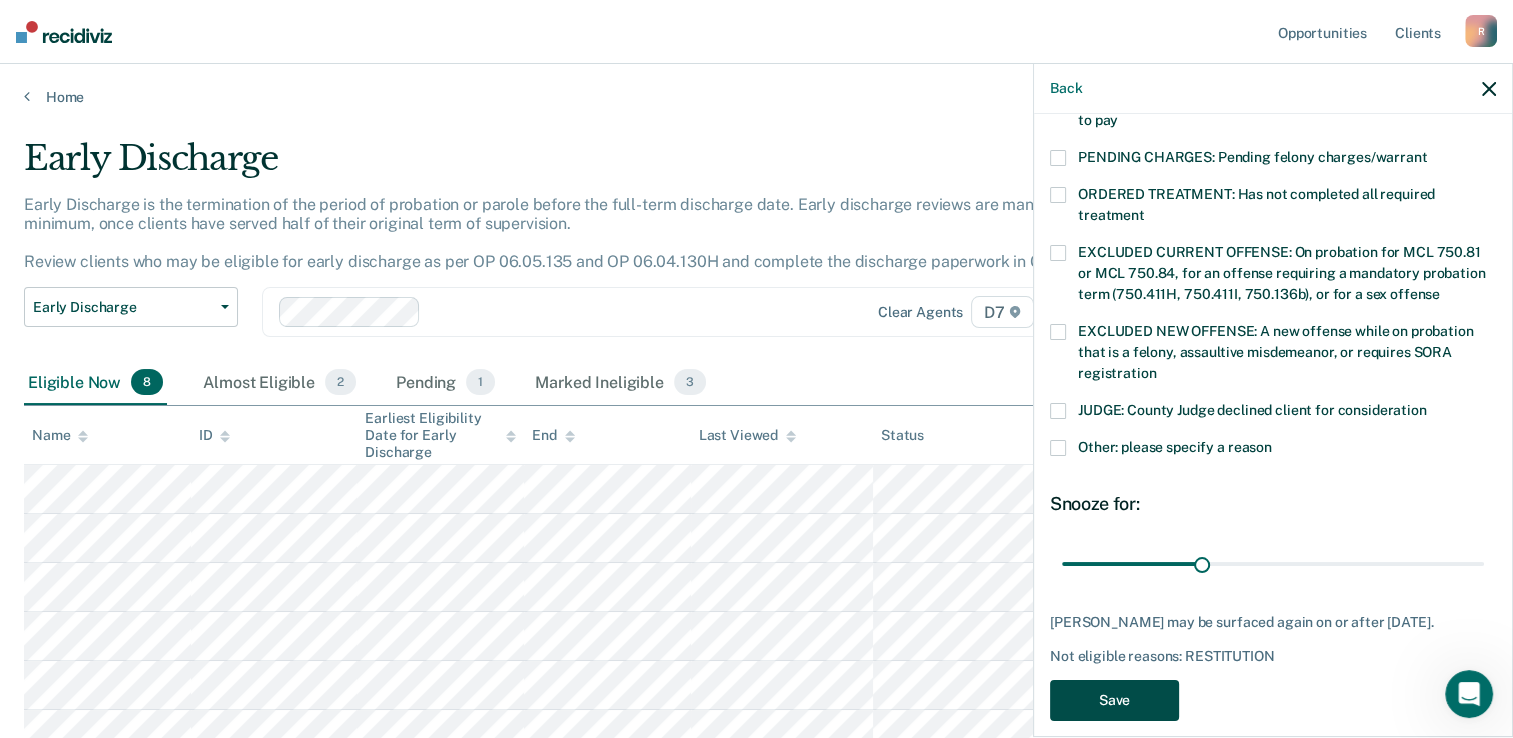 click on "Save" at bounding box center [1114, 700] 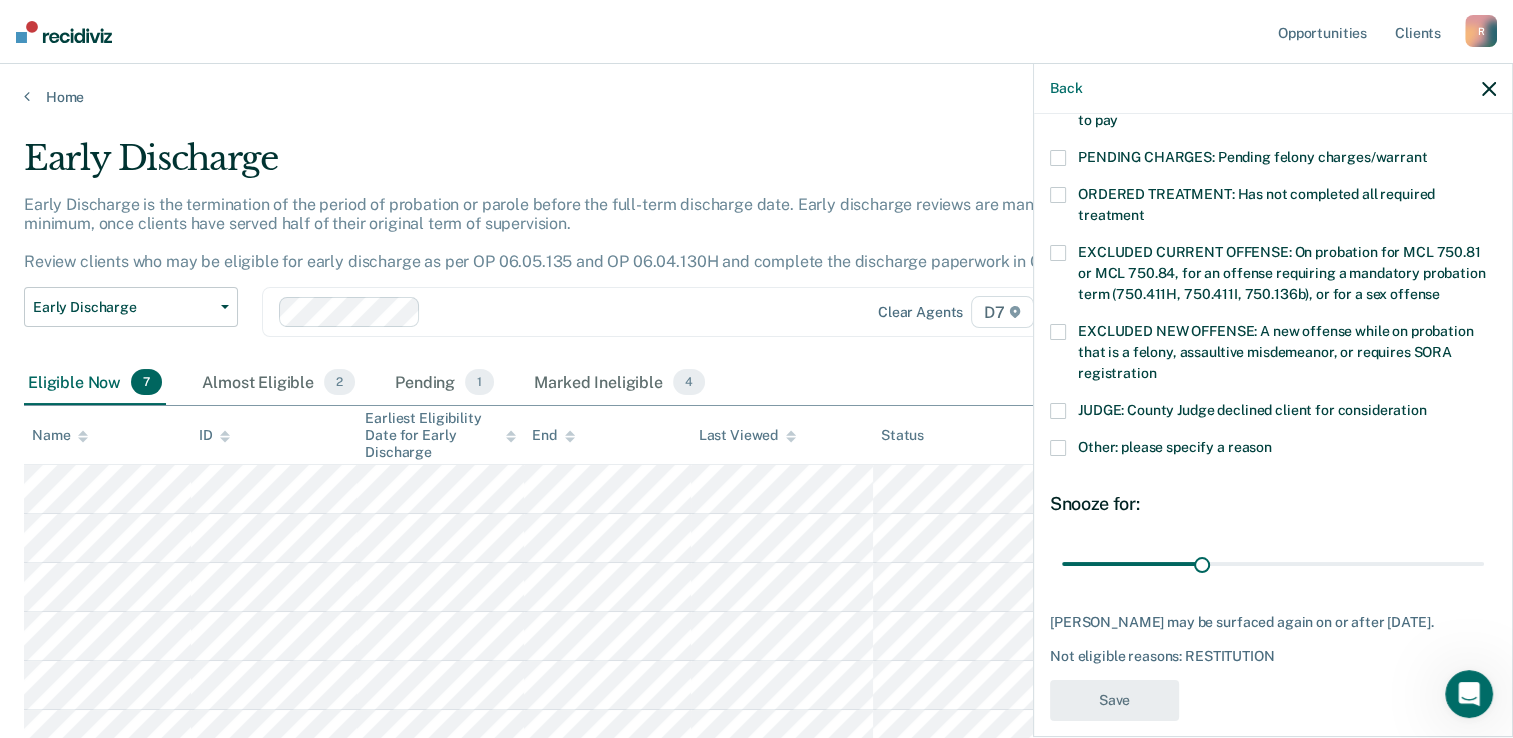 scroll, scrollTop: 527, scrollLeft: 0, axis: vertical 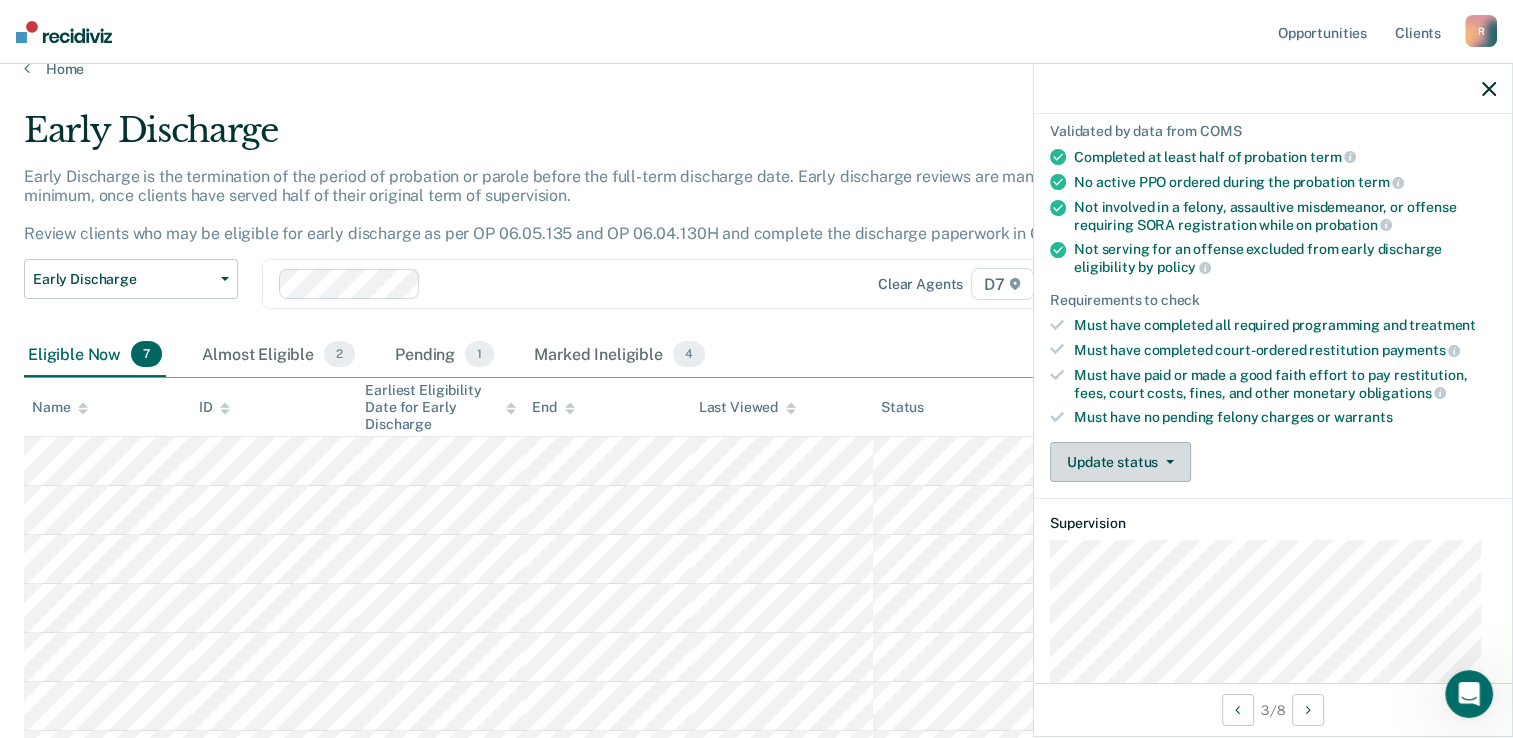 click on "Update status" at bounding box center (1120, 462) 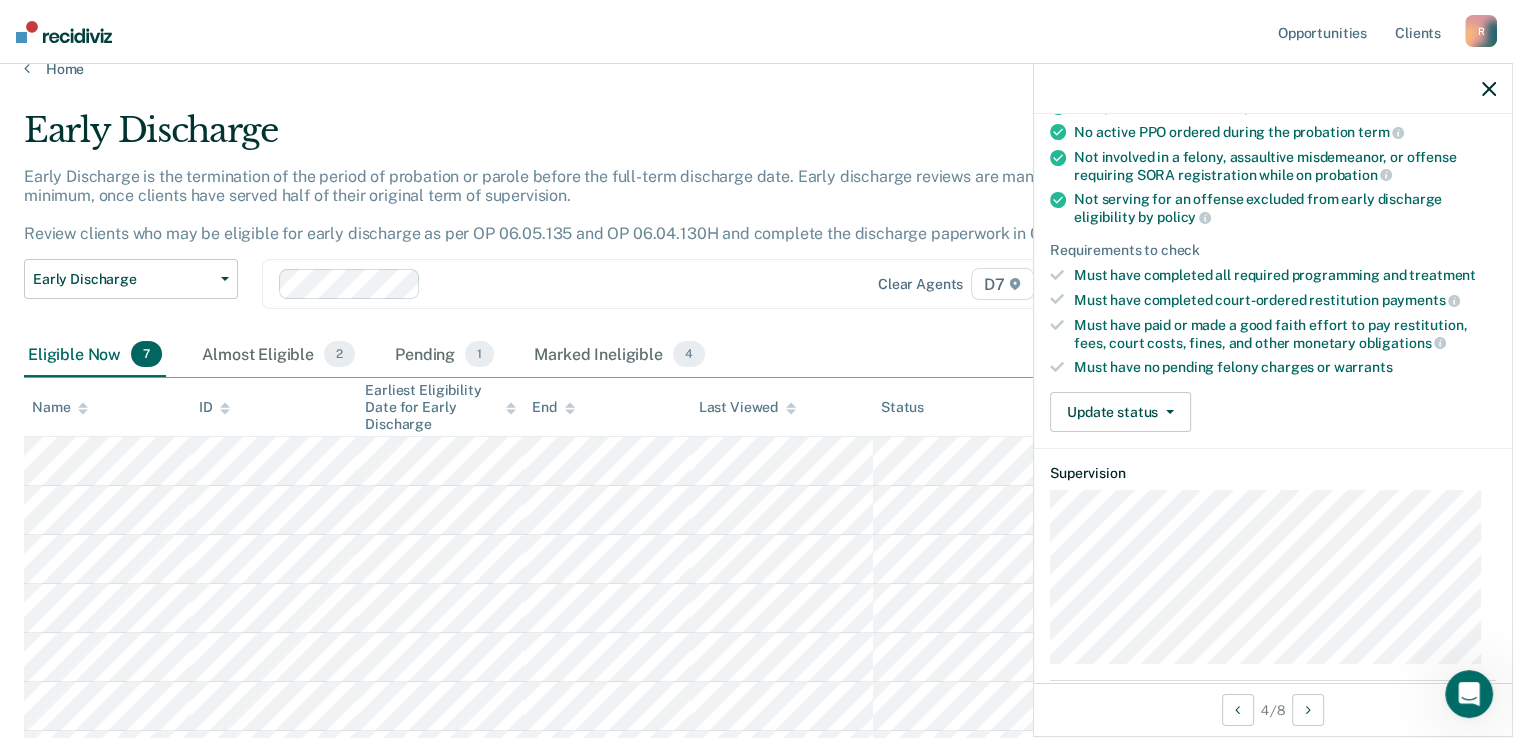 scroll, scrollTop: 206, scrollLeft: 0, axis: vertical 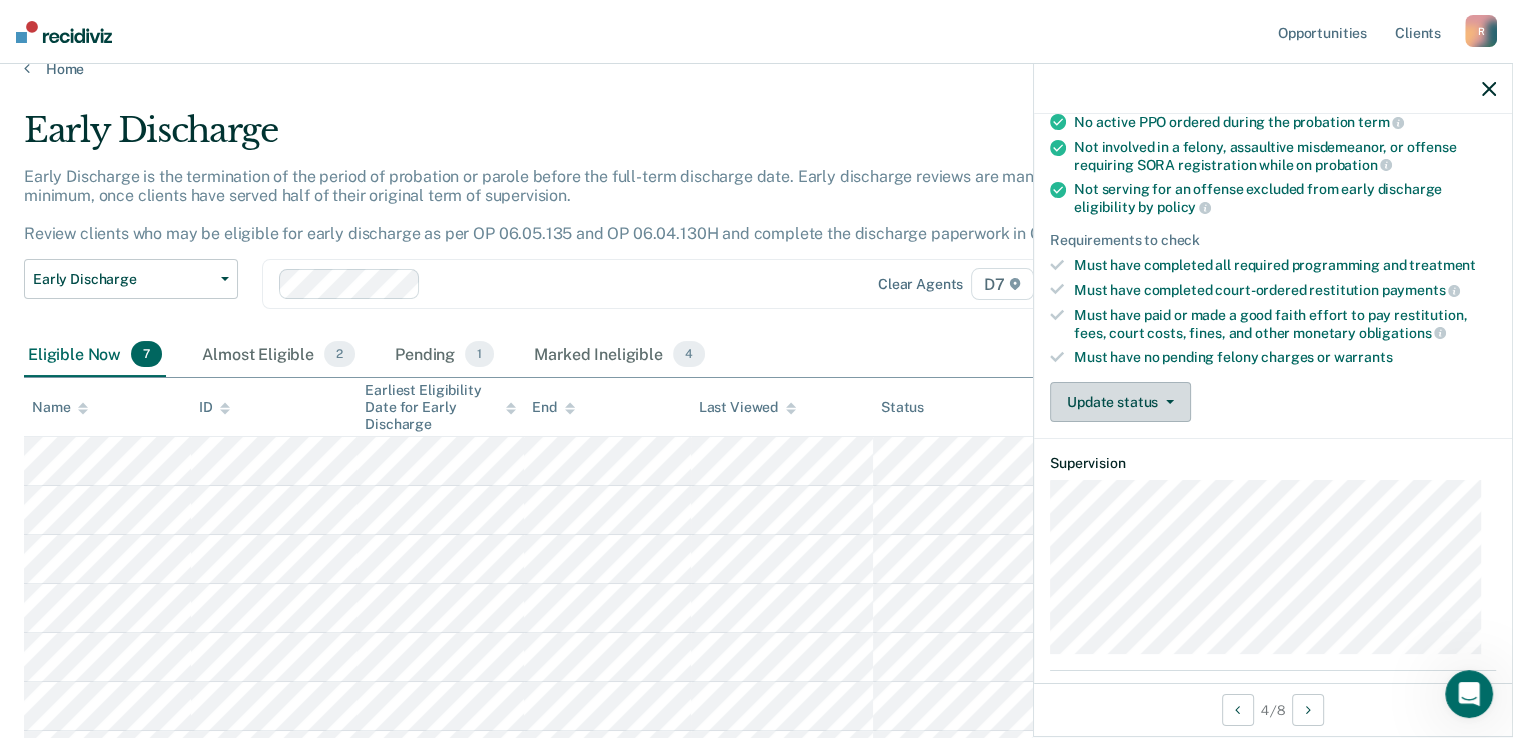 click on "Update status" at bounding box center [1120, 402] 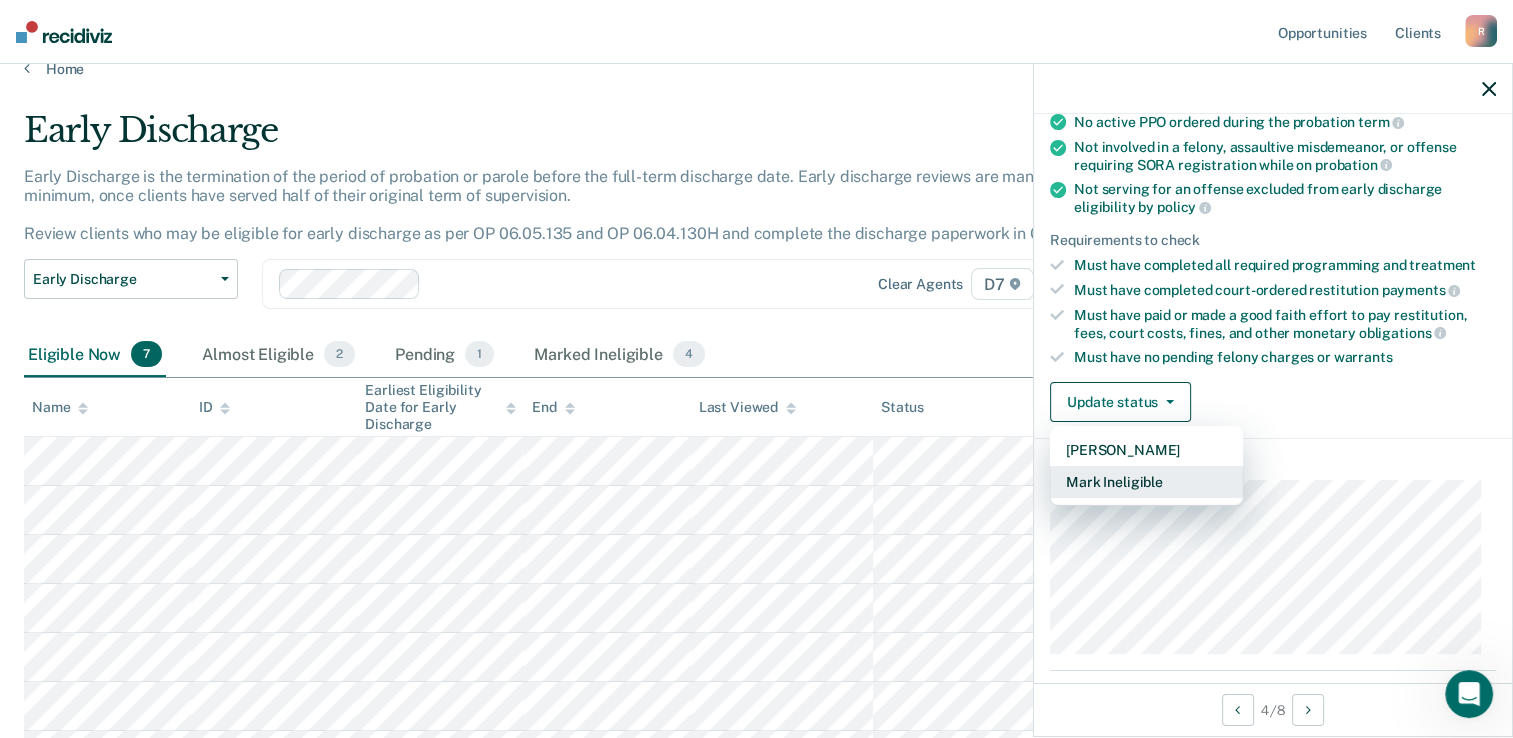 click on "Mark Ineligible" at bounding box center [1146, 482] 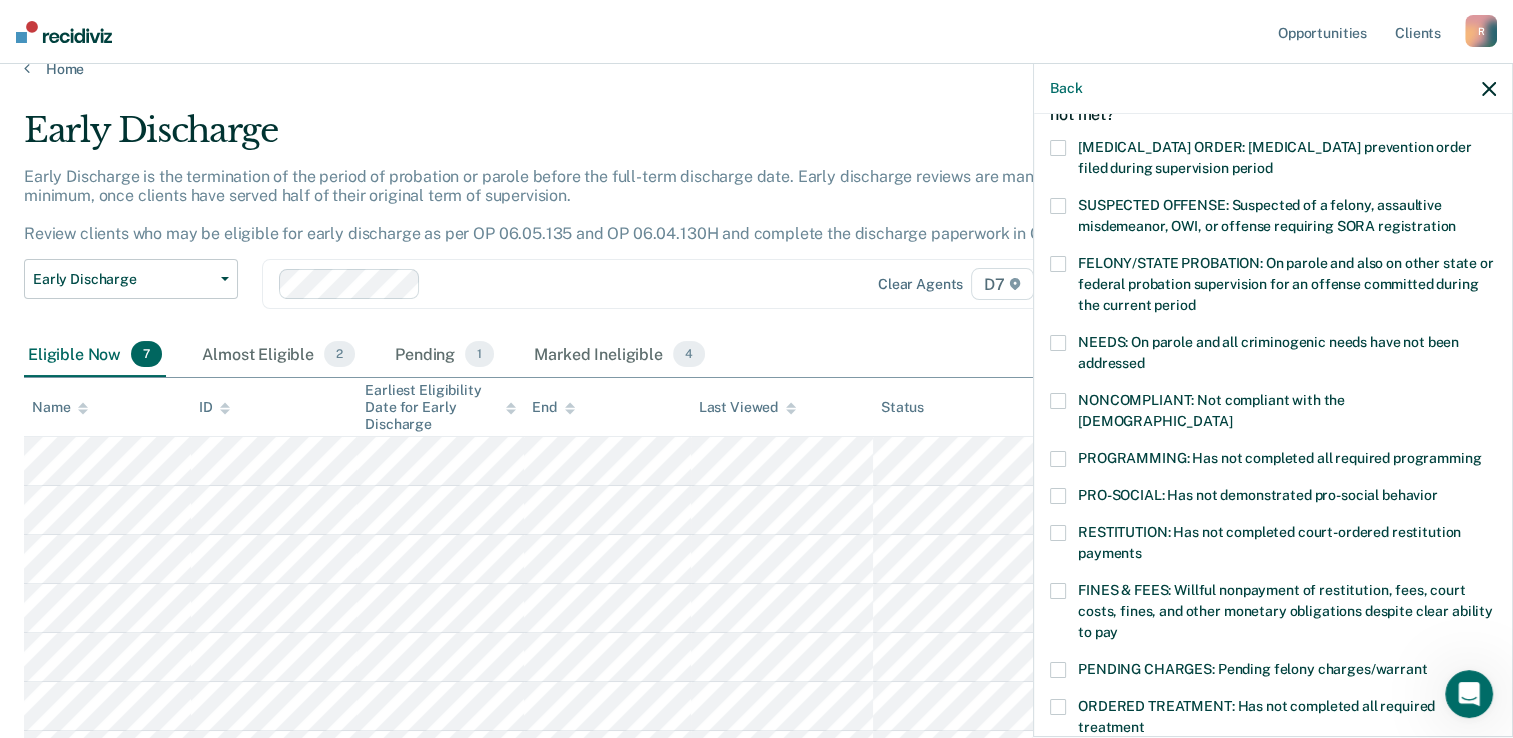 scroll, scrollTop: 127, scrollLeft: 0, axis: vertical 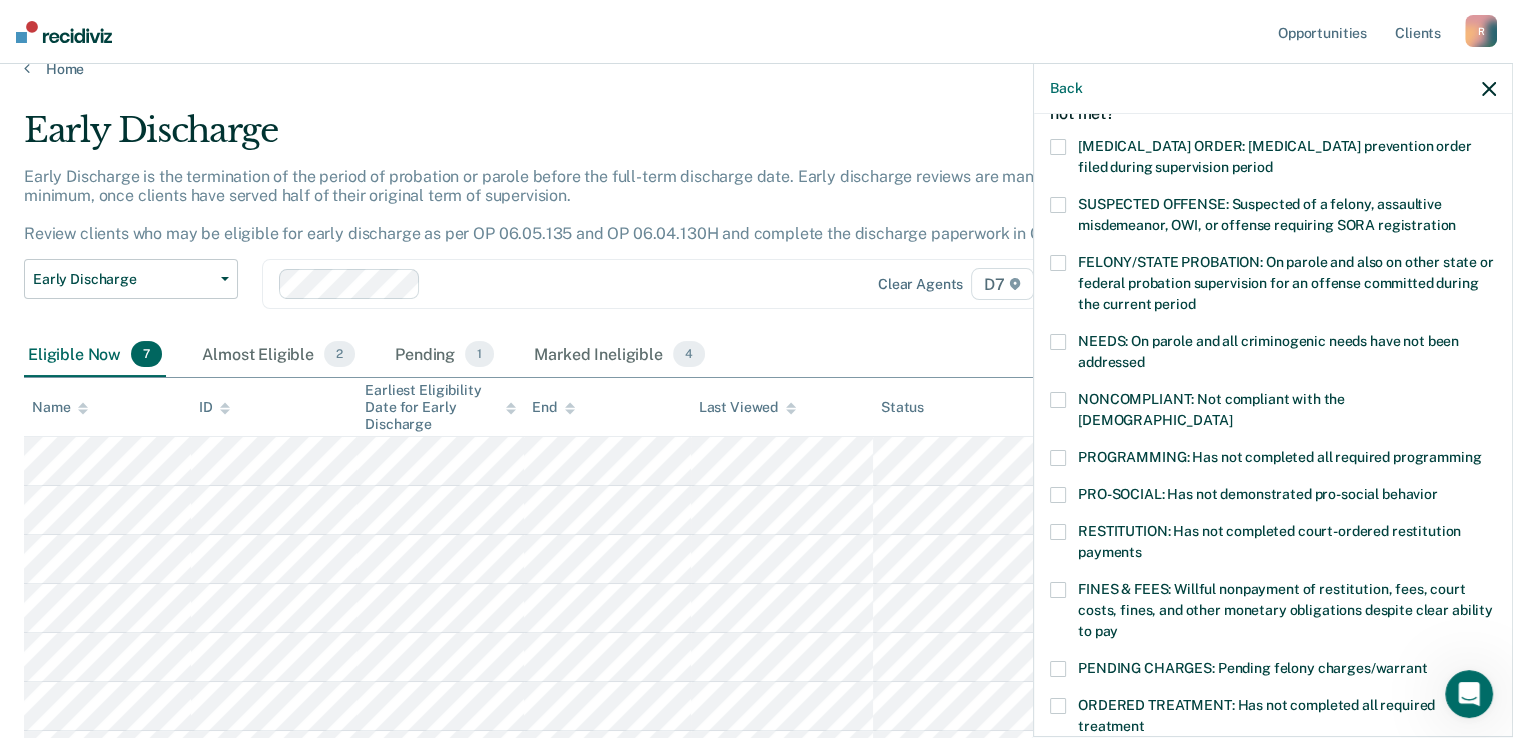 click on "RESTITUTION: Has not completed court-ordered restitution payments" at bounding box center (1273, 545) 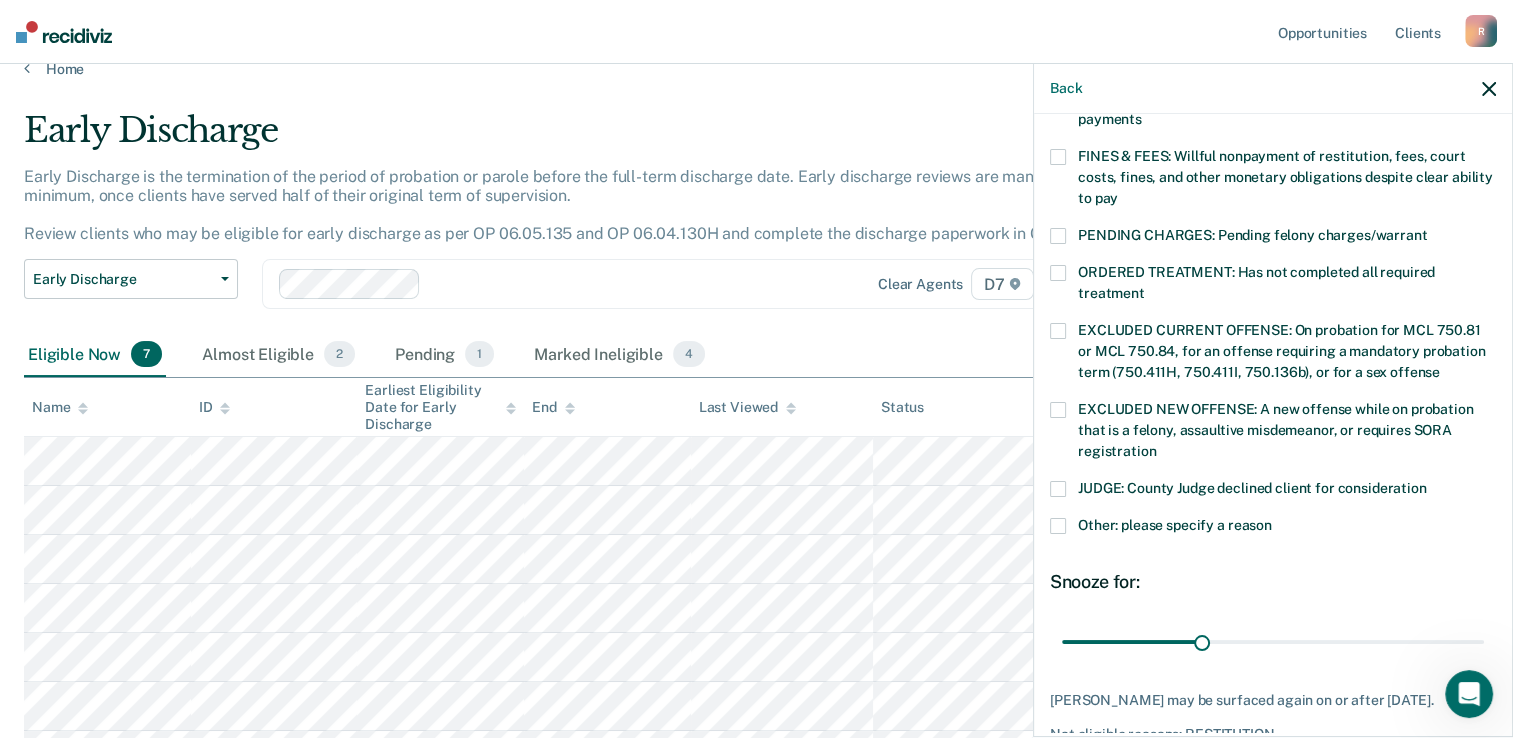 scroll, scrollTop: 638, scrollLeft: 0, axis: vertical 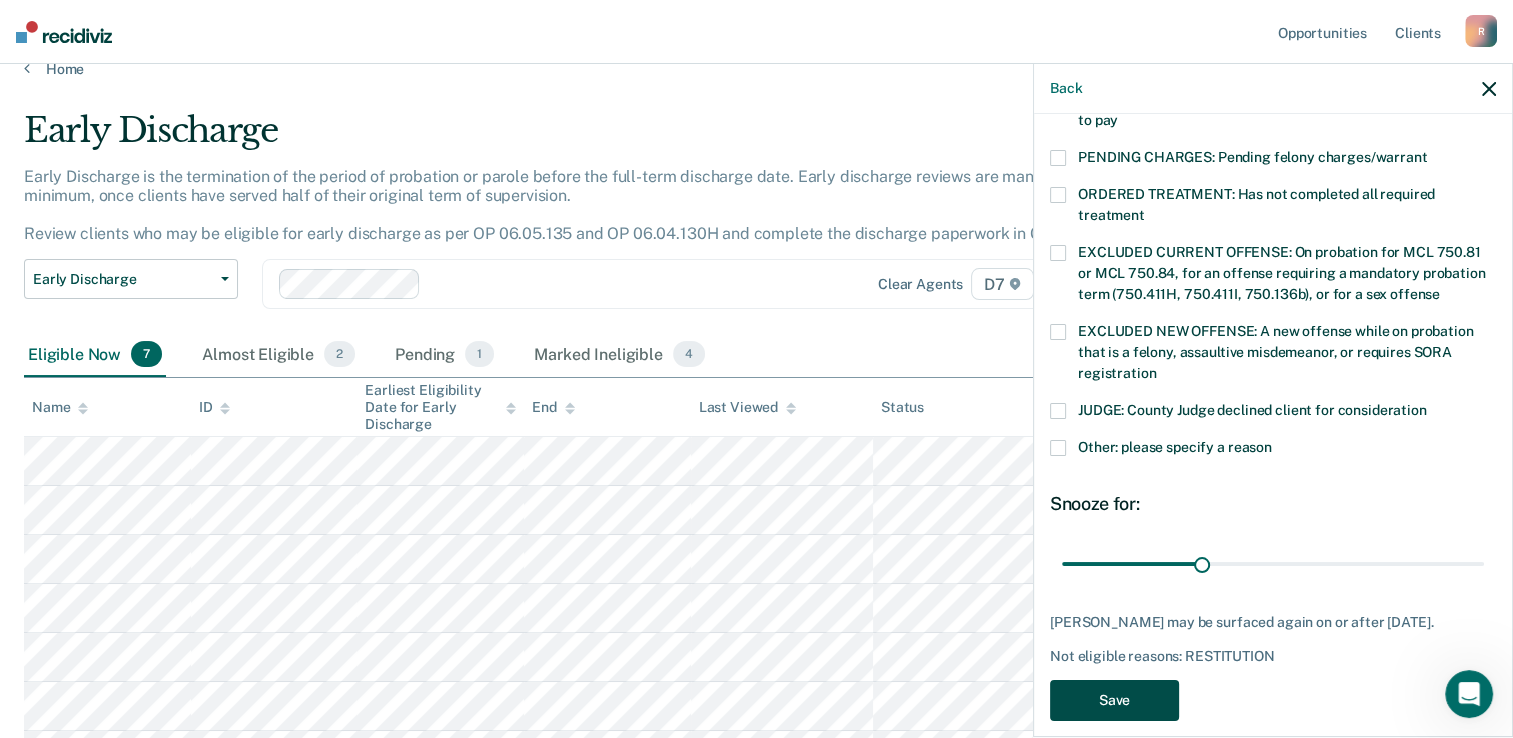 click on "Save" at bounding box center (1114, 700) 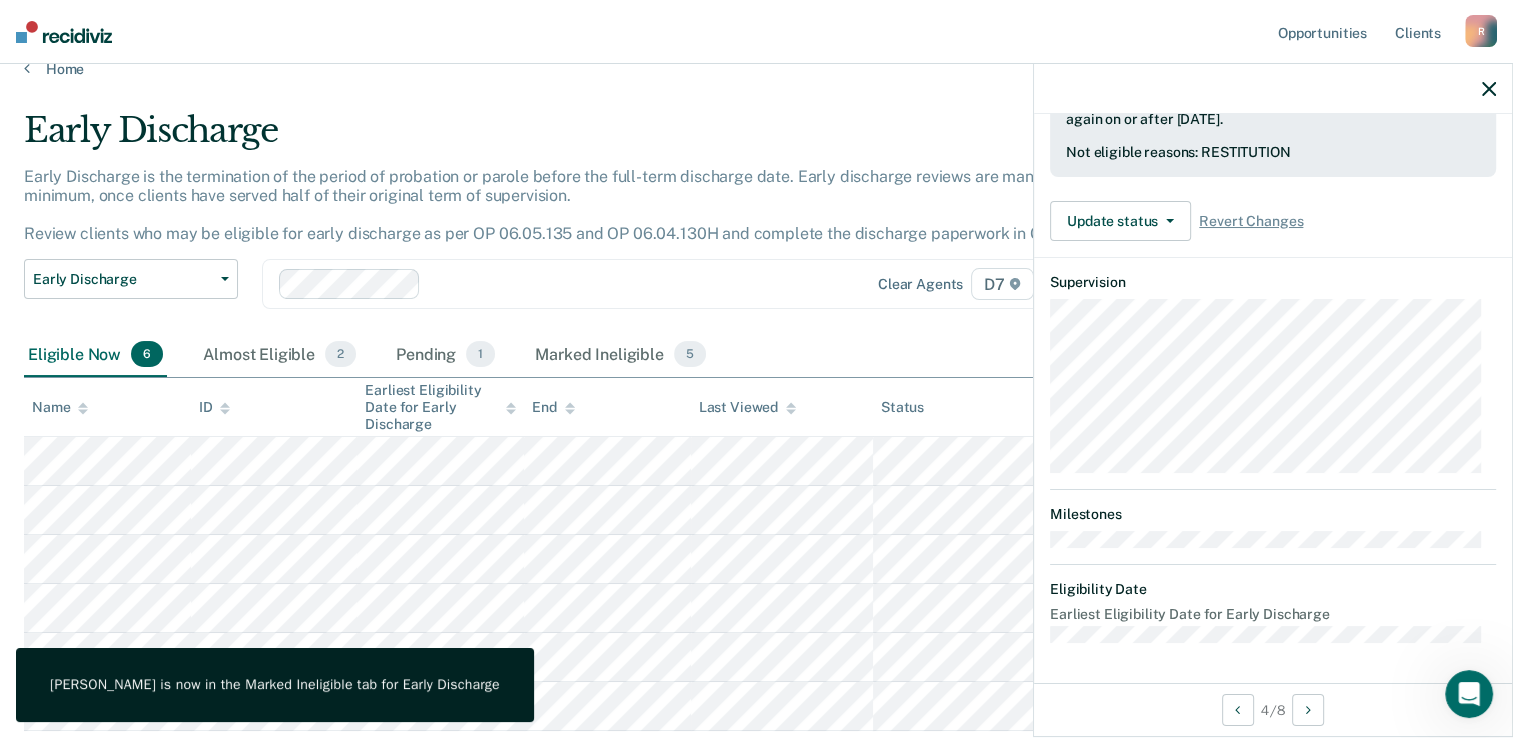 scroll, scrollTop: 527, scrollLeft: 0, axis: vertical 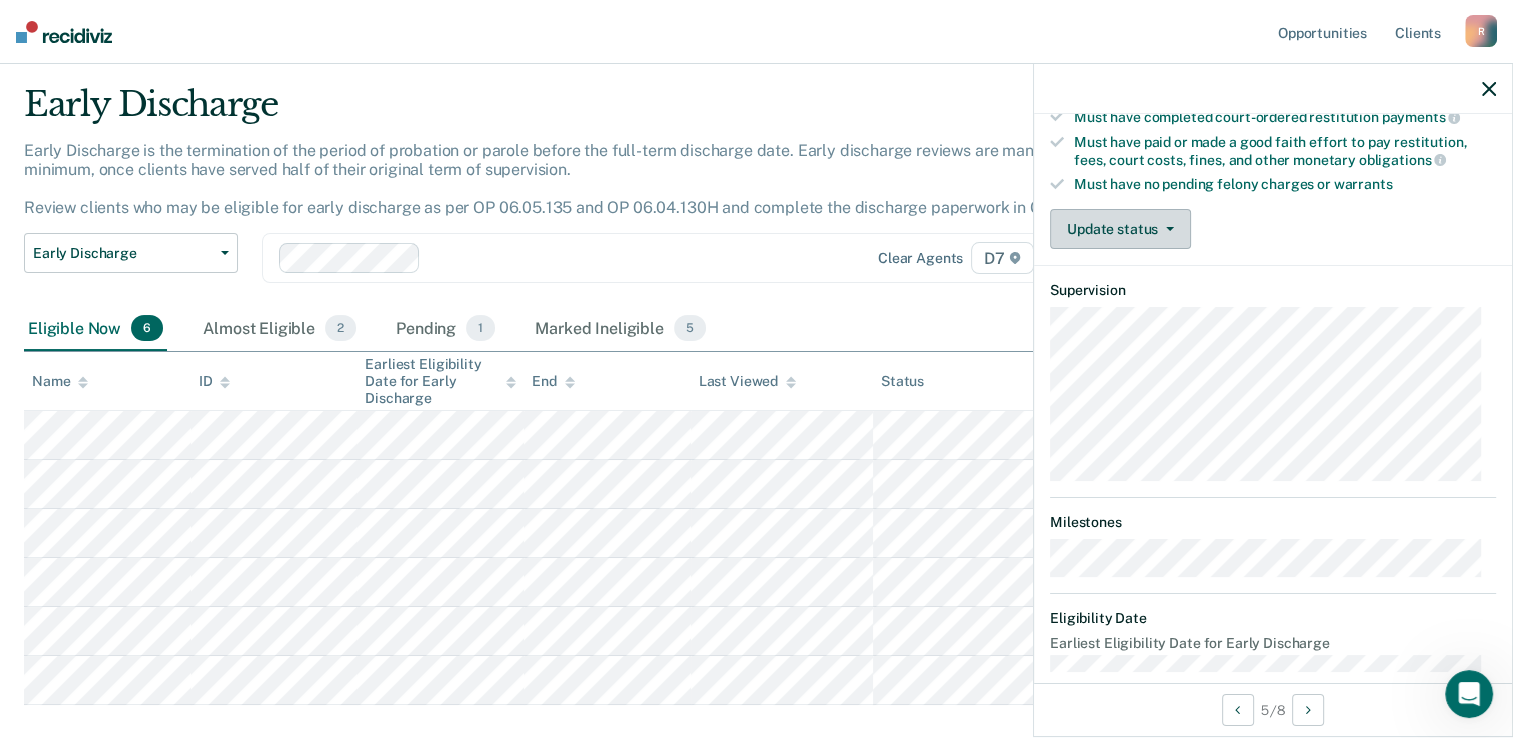 click on "Update status" at bounding box center (1120, 229) 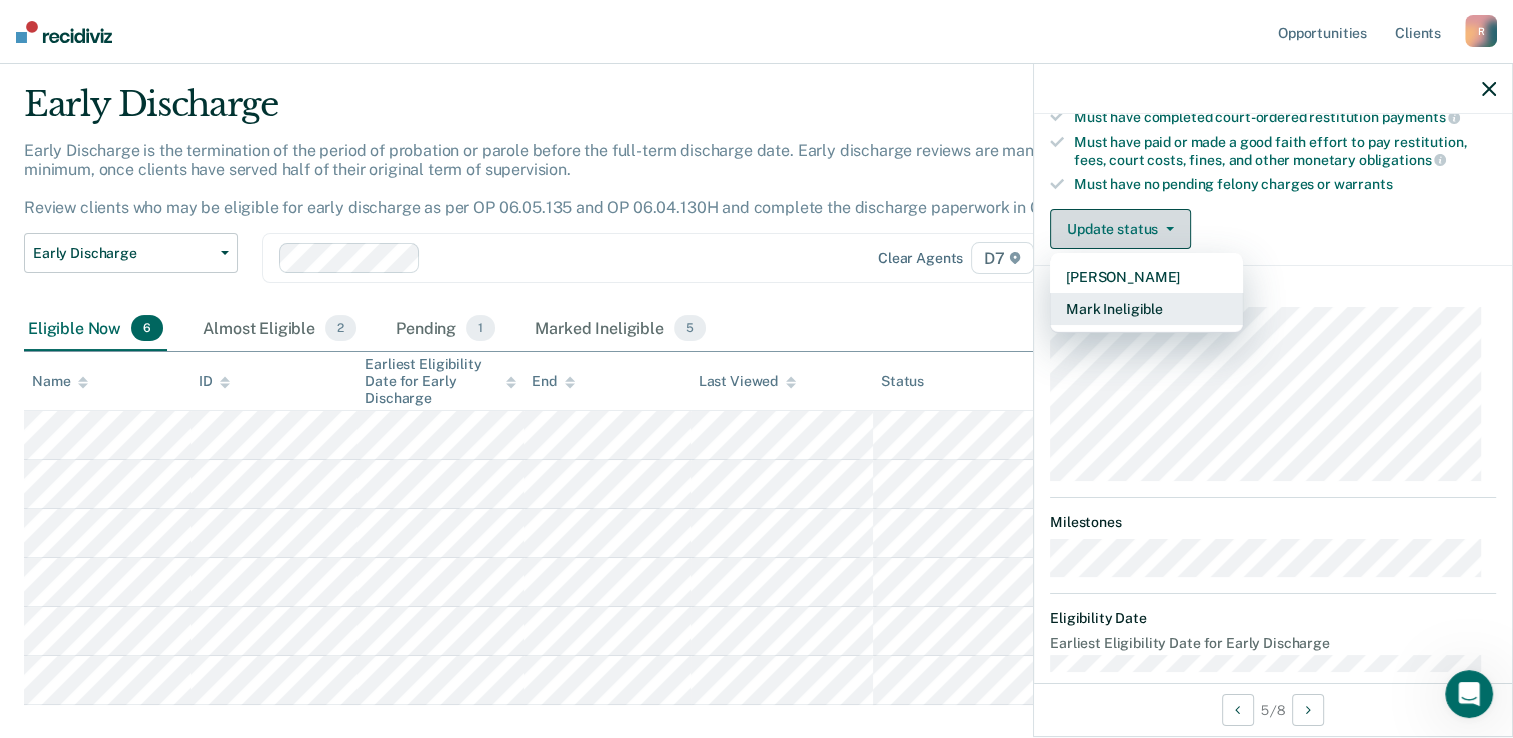 click on "Mark Ineligible" at bounding box center [1146, 309] 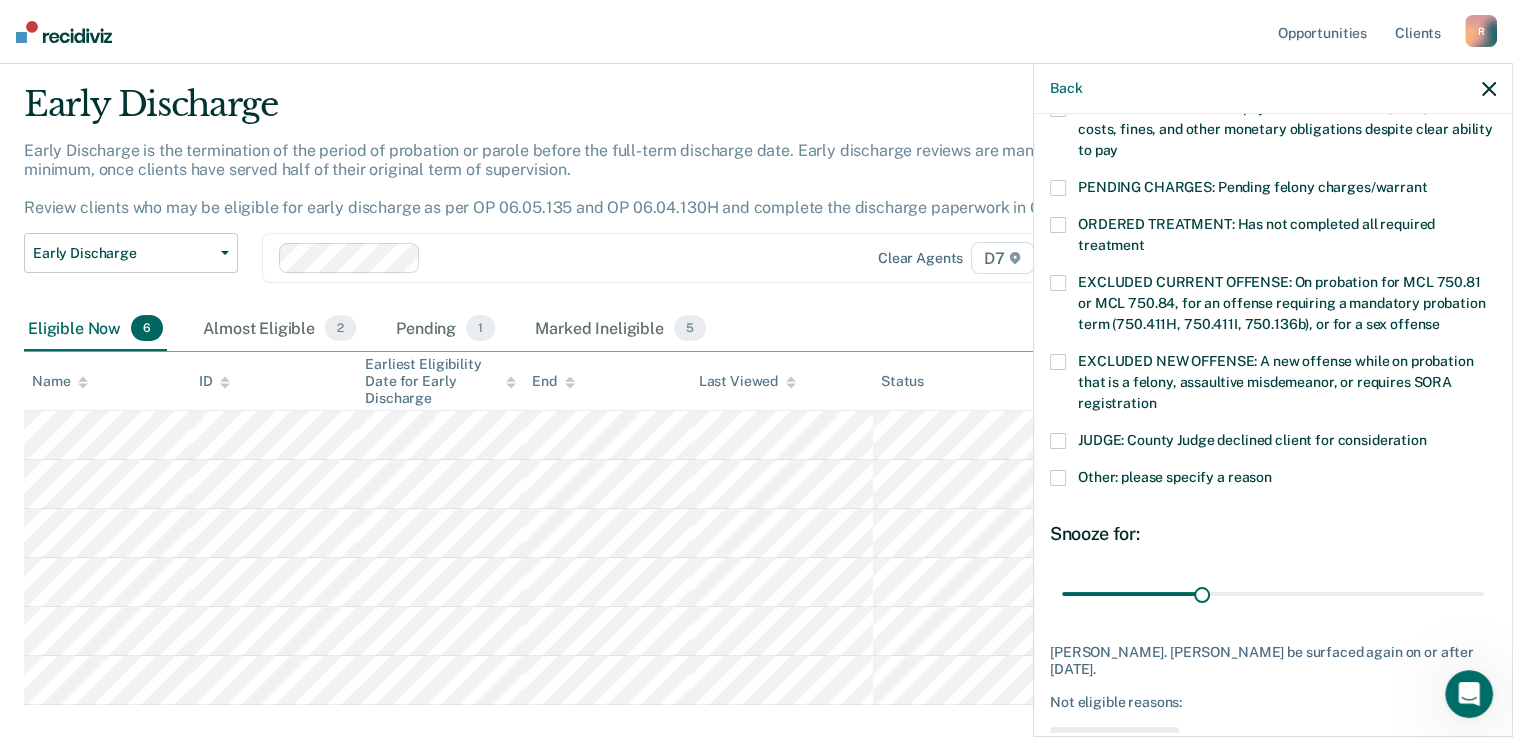 scroll, scrollTop: 655, scrollLeft: 0, axis: vertical 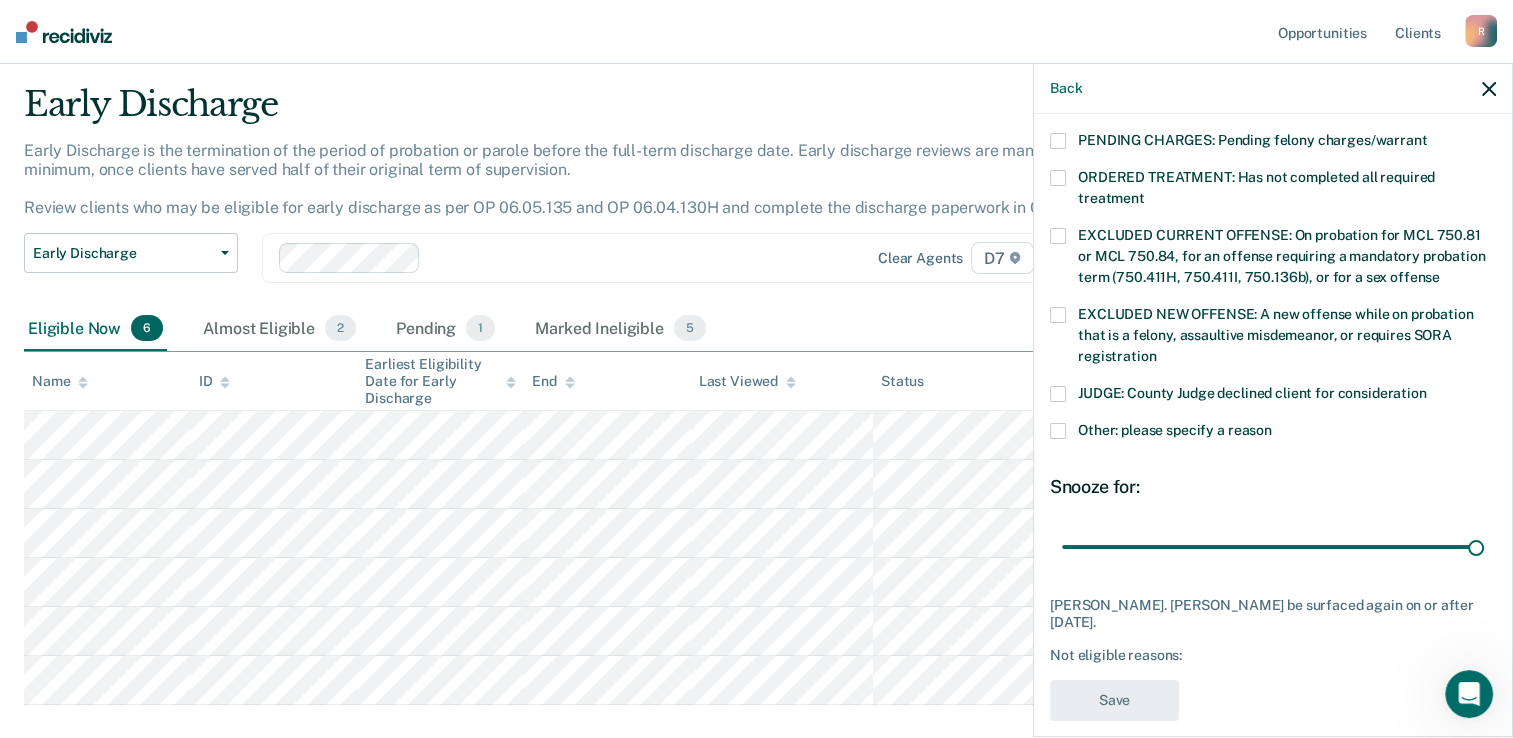 type on "90" 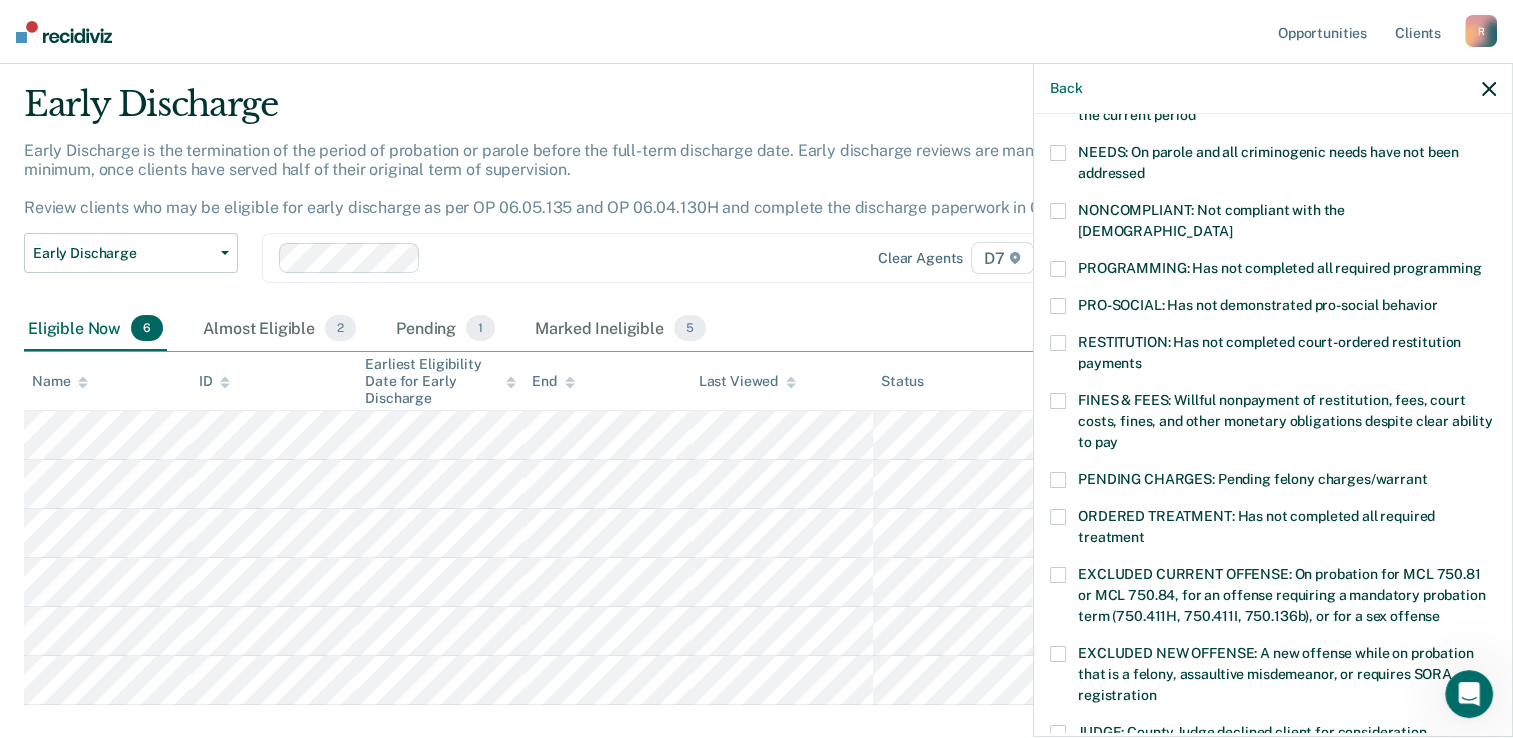 scroll, scrollTop: 262, scrollLeft: 0, axis: vertical 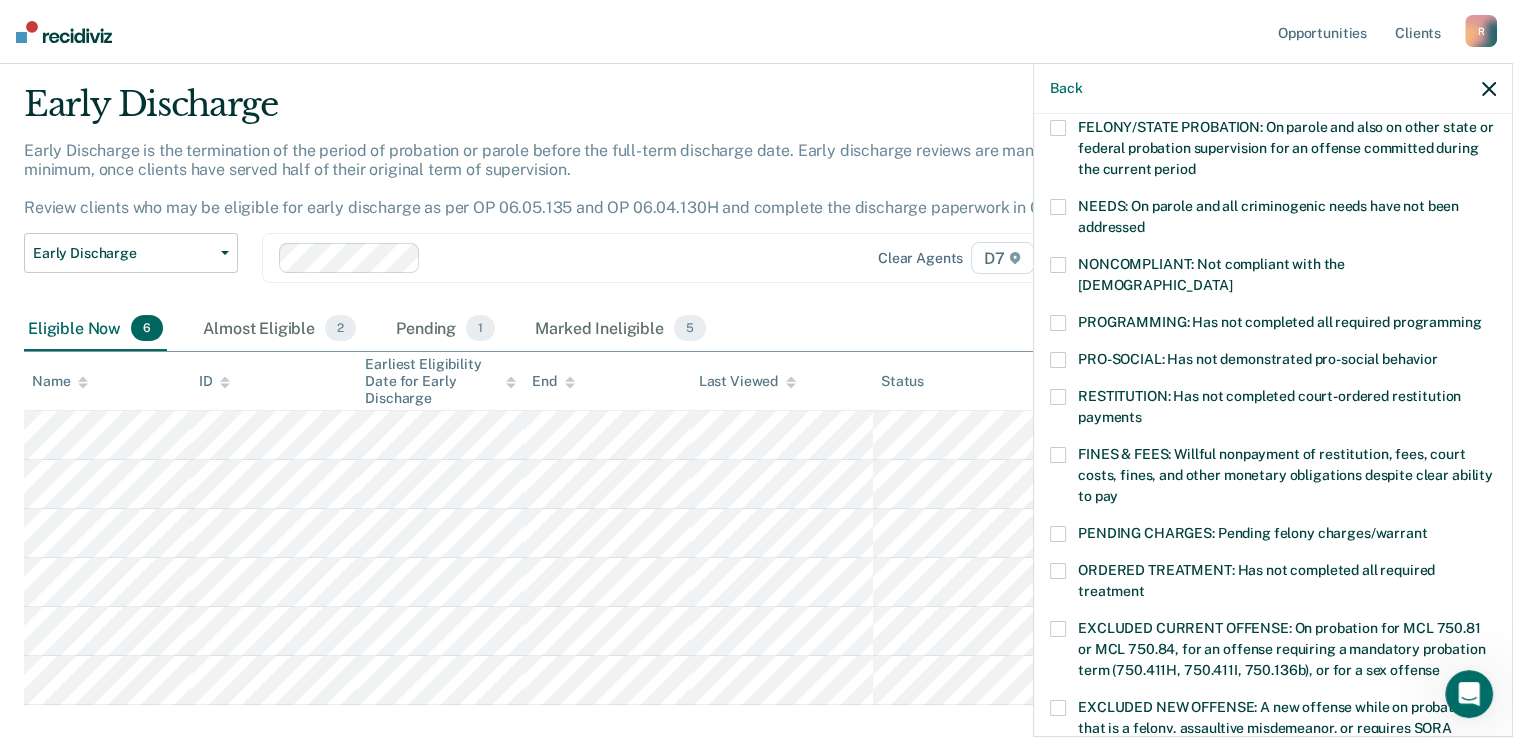 click on "MJ   Which of the following requirements has [PERSON_NAME]. [PERSON_NAME] not met? [MEDICAL_DATA] ORDER: [MEDICAL_DATA] prevention order filed during supervision period SUSPECTED OFFENSE: Suspected of a felony, assaultive misdemeanor, OWI, or offense requiring SORA registration FELONY/STATE PROBATION: On parole and also on other state or federal probation supervision for an offense committed during the current period NEEDS: On parole and all criminogenic needs have not been addressed NONCOMPLIANT: Not compliant with the [DEMOGRAPHIC_DATA] PROGRAMMING: Has not completed all required programming PRO-SOCIAL: Has not demonstrated pro-social behavior RESTITUTION: Has not completed court-ordered restitution payments FINES & FEES: Willful nonpayment of restitution, fees, court costs, fines, and other monetary obligations despite clear ability to pay PENDING CHARGES: Pending felony charges/warrant ORDERED TREATMENT: Has not completed all required treatment JUDGE: County Judge declined client for consideration Snooze for: 90 days" at bounding box center (1273, 423) 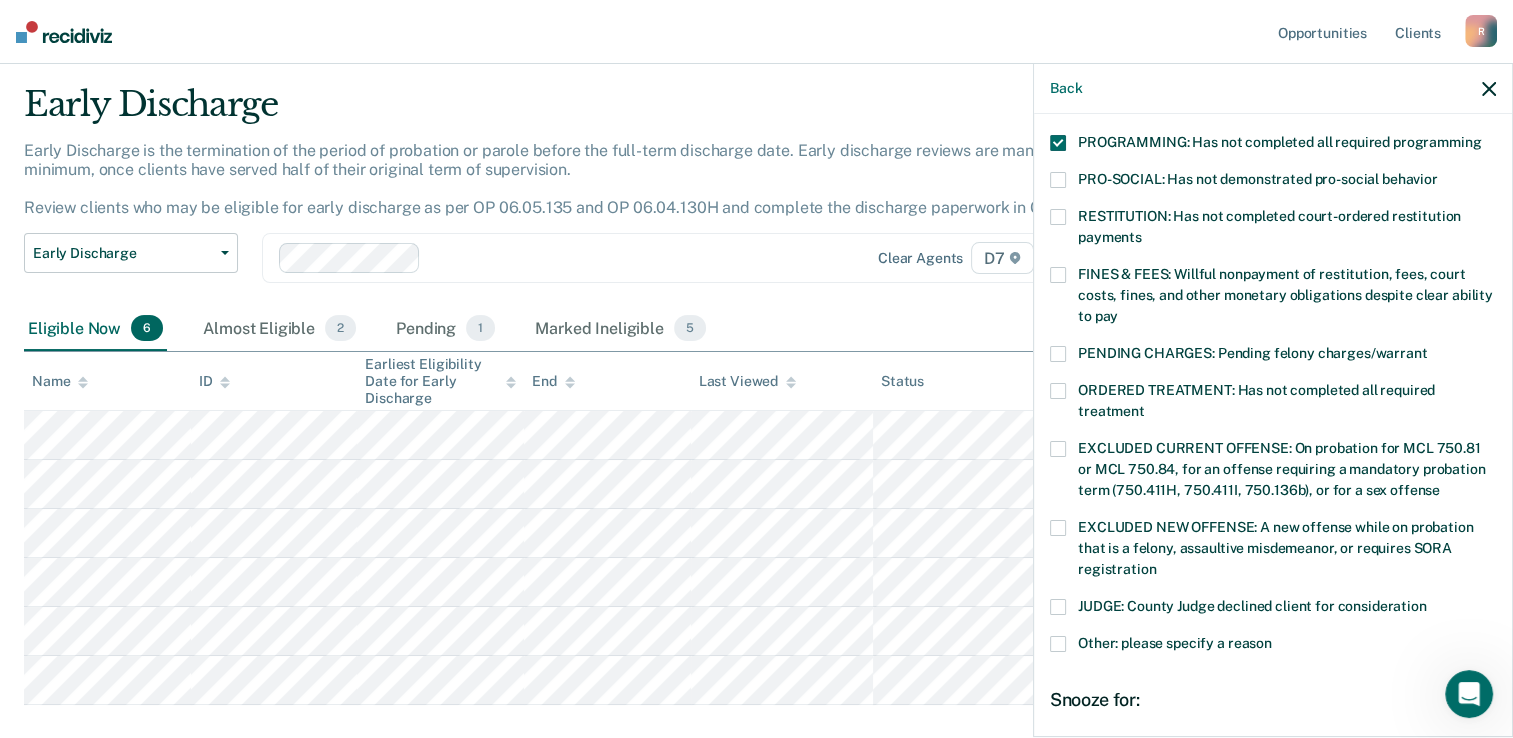 scroll, scrollTop: 655, scrollLeft: 0, axis: vertical 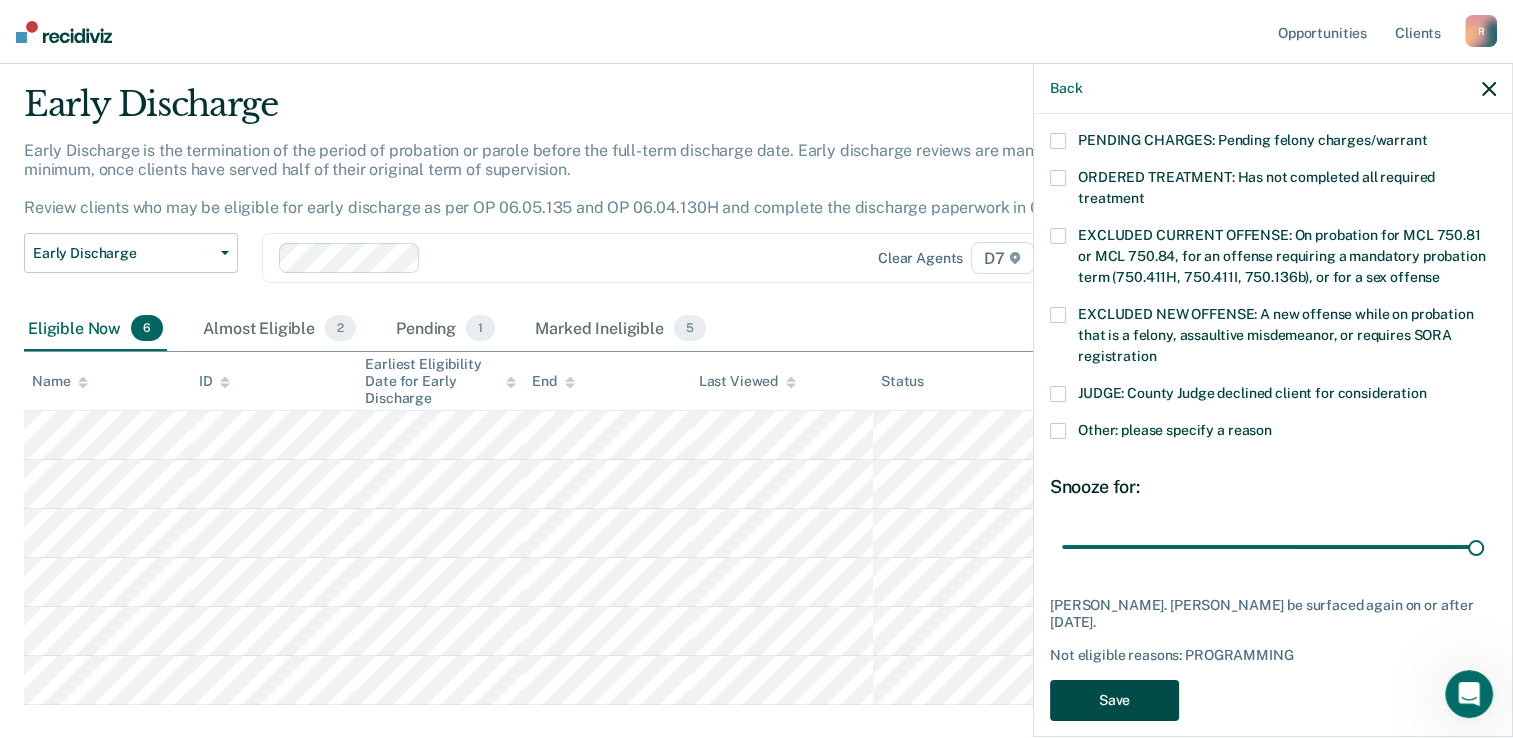 click on "Save" at bounding box center [1114, 700] 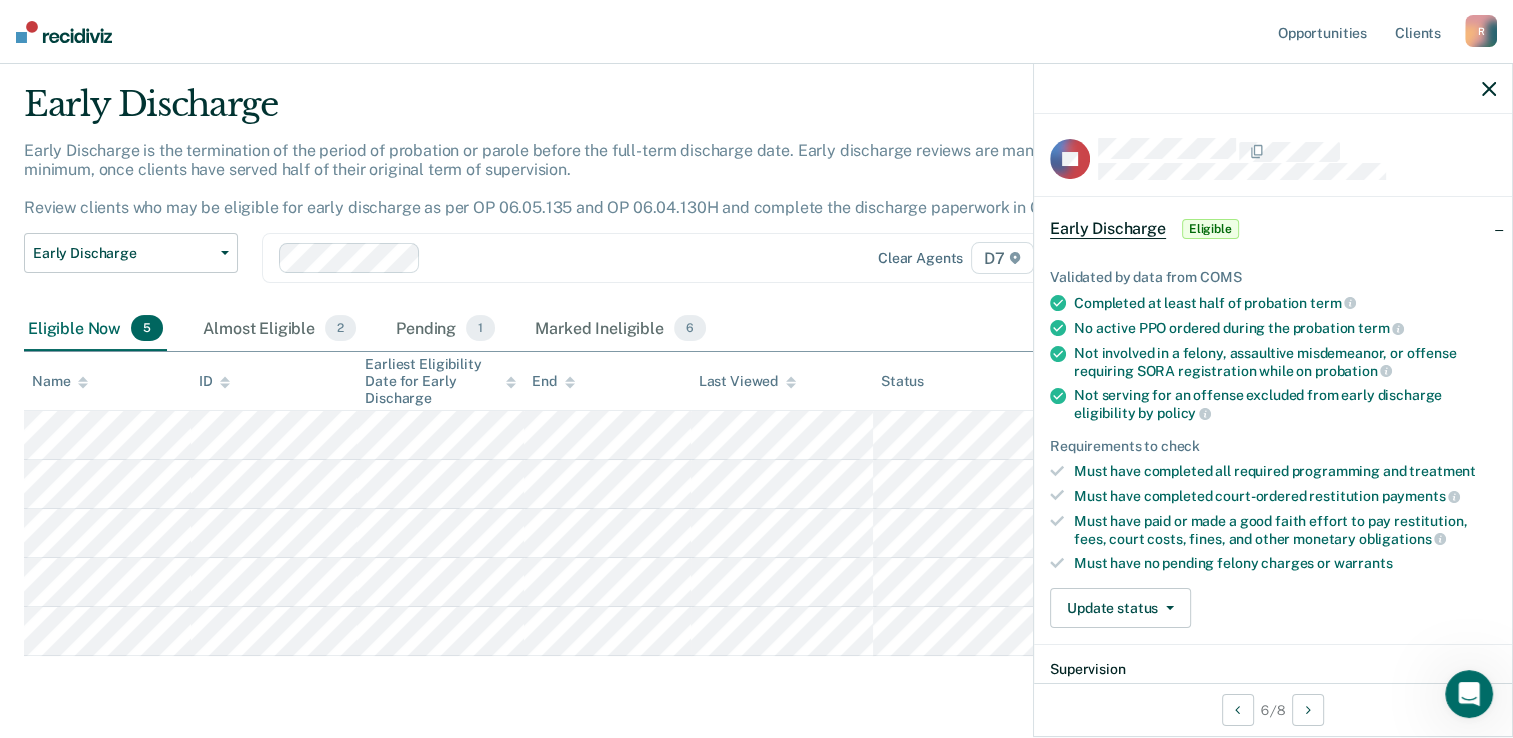 scroll, scrollTop: 0, scrollLeft: 0, axis: both 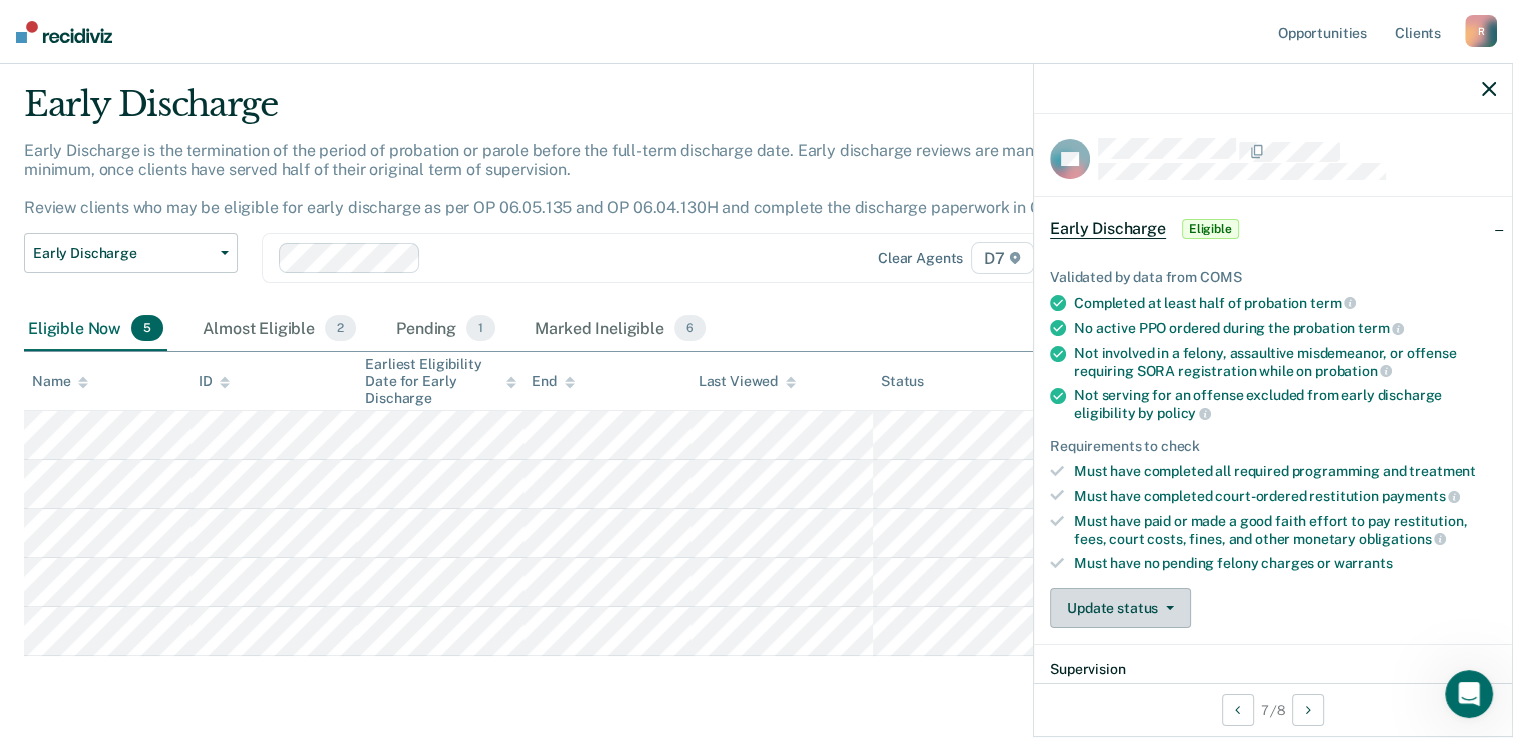 click at bounding box center [1166, 608] 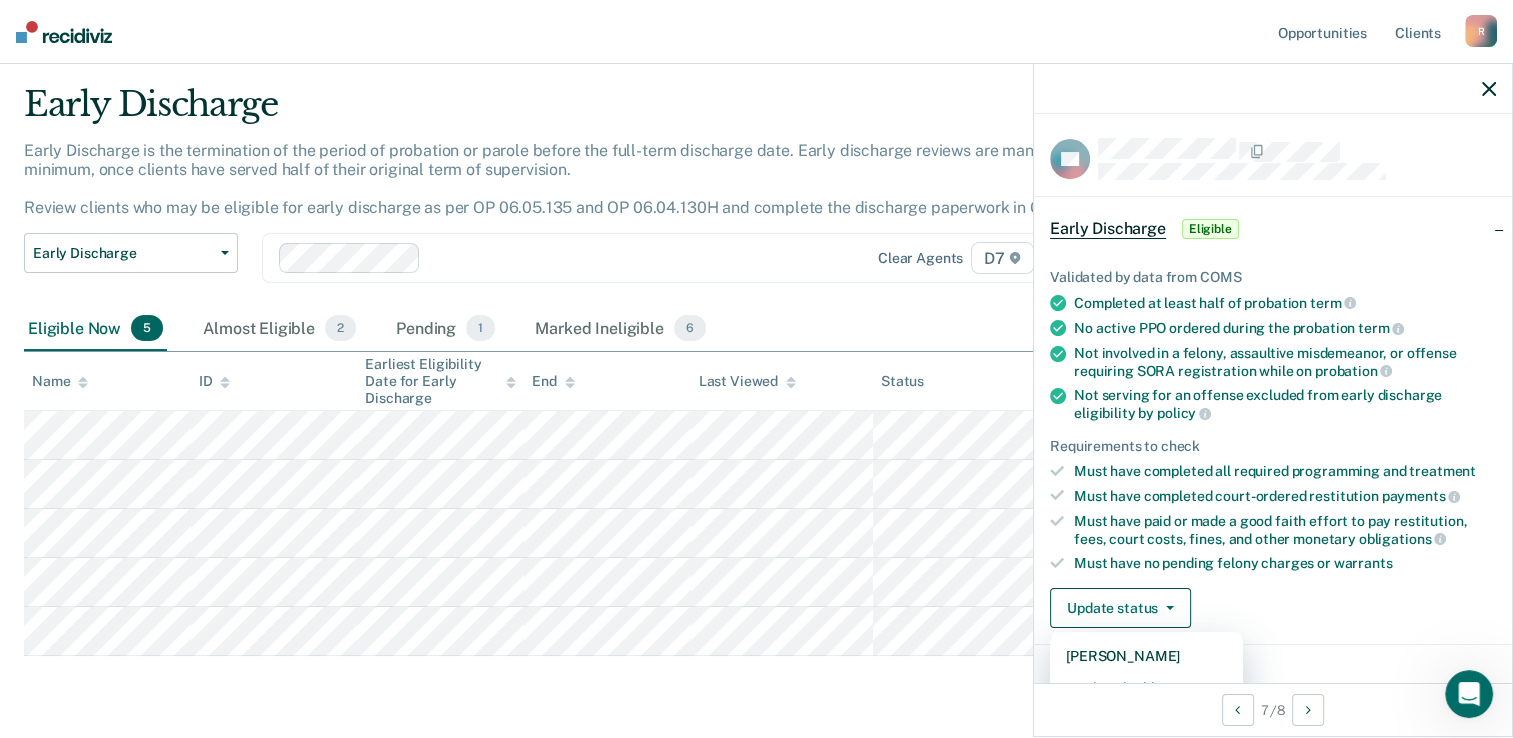 click on "7  /  8" at bounding box center [1273, 709] 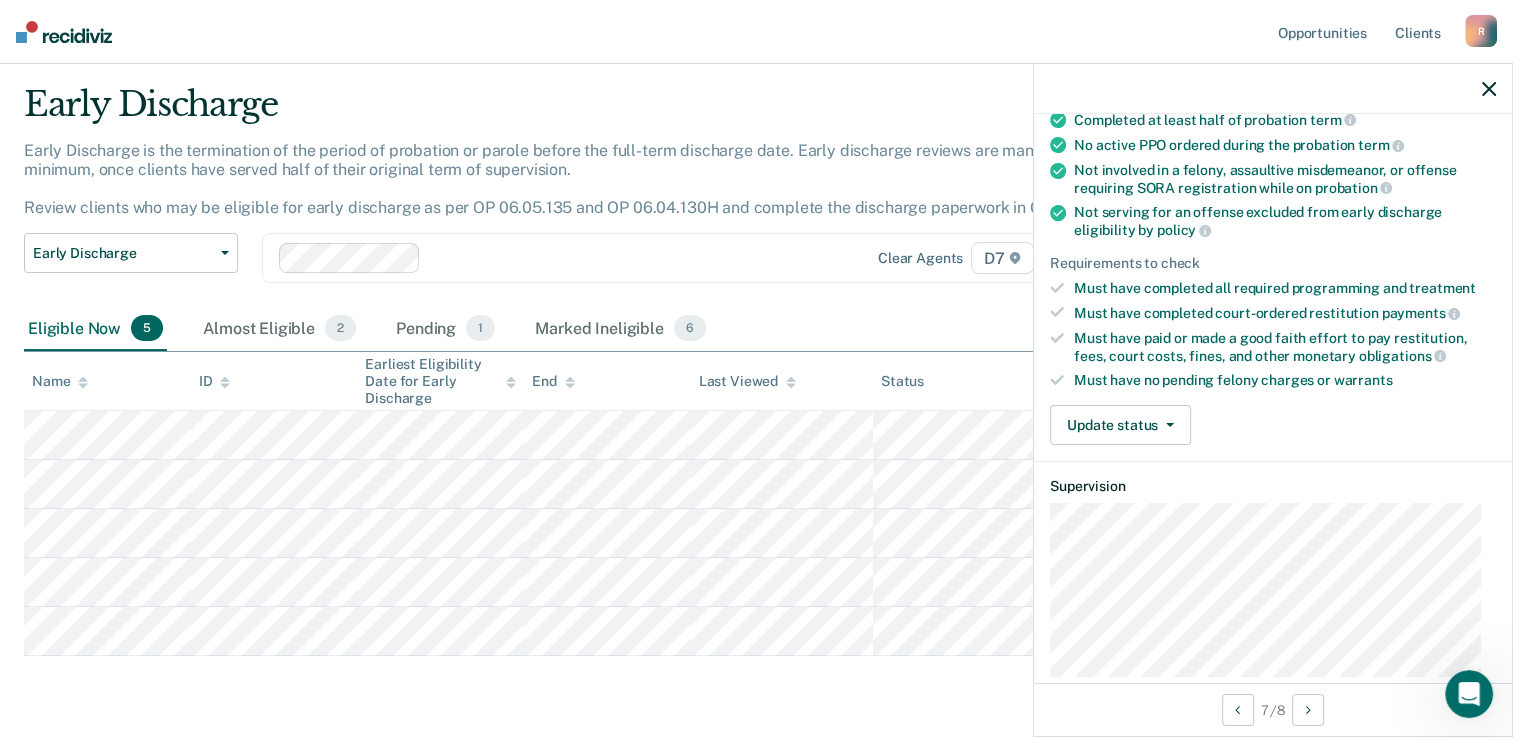 scroll, scrollTop: 210, scrollLeft: 0, axis: vertical 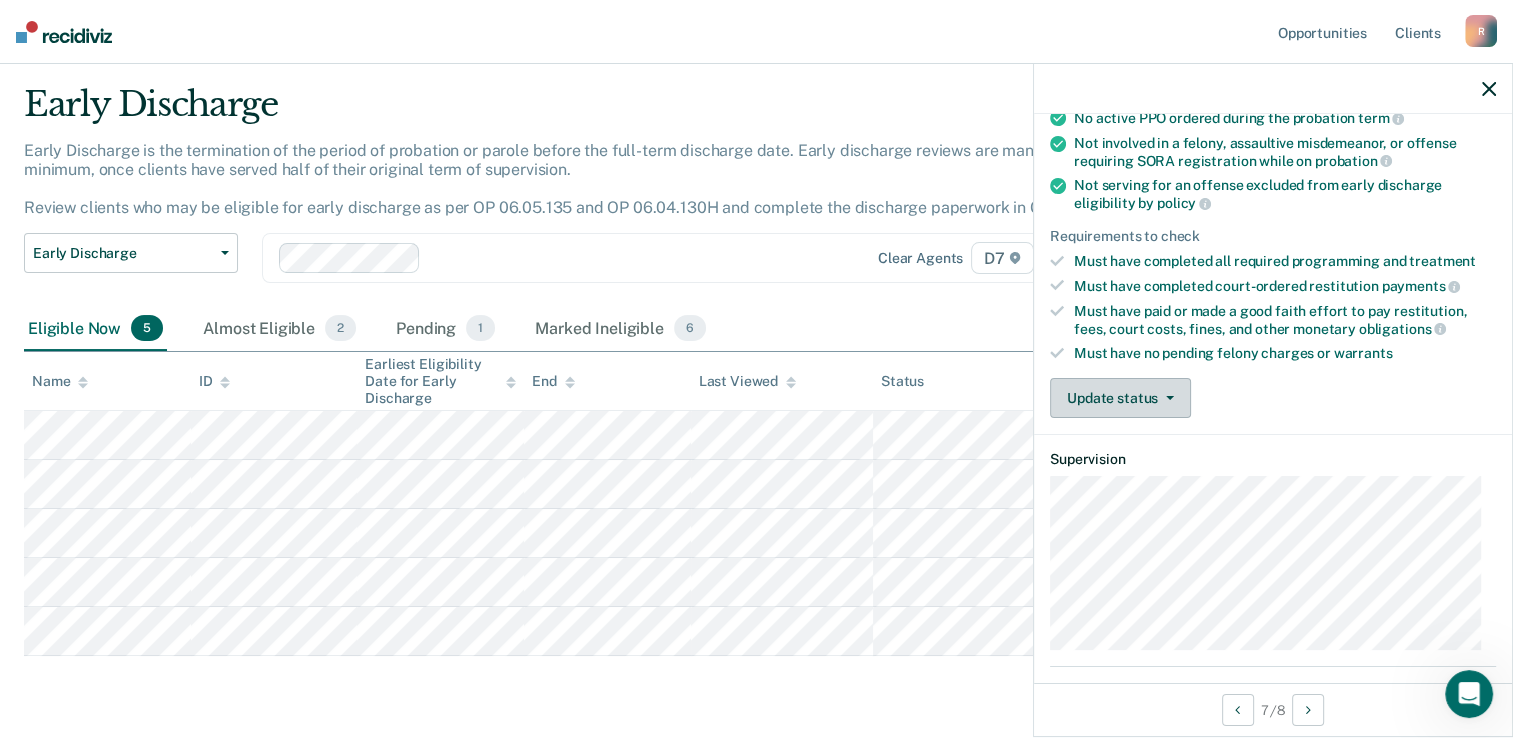 click 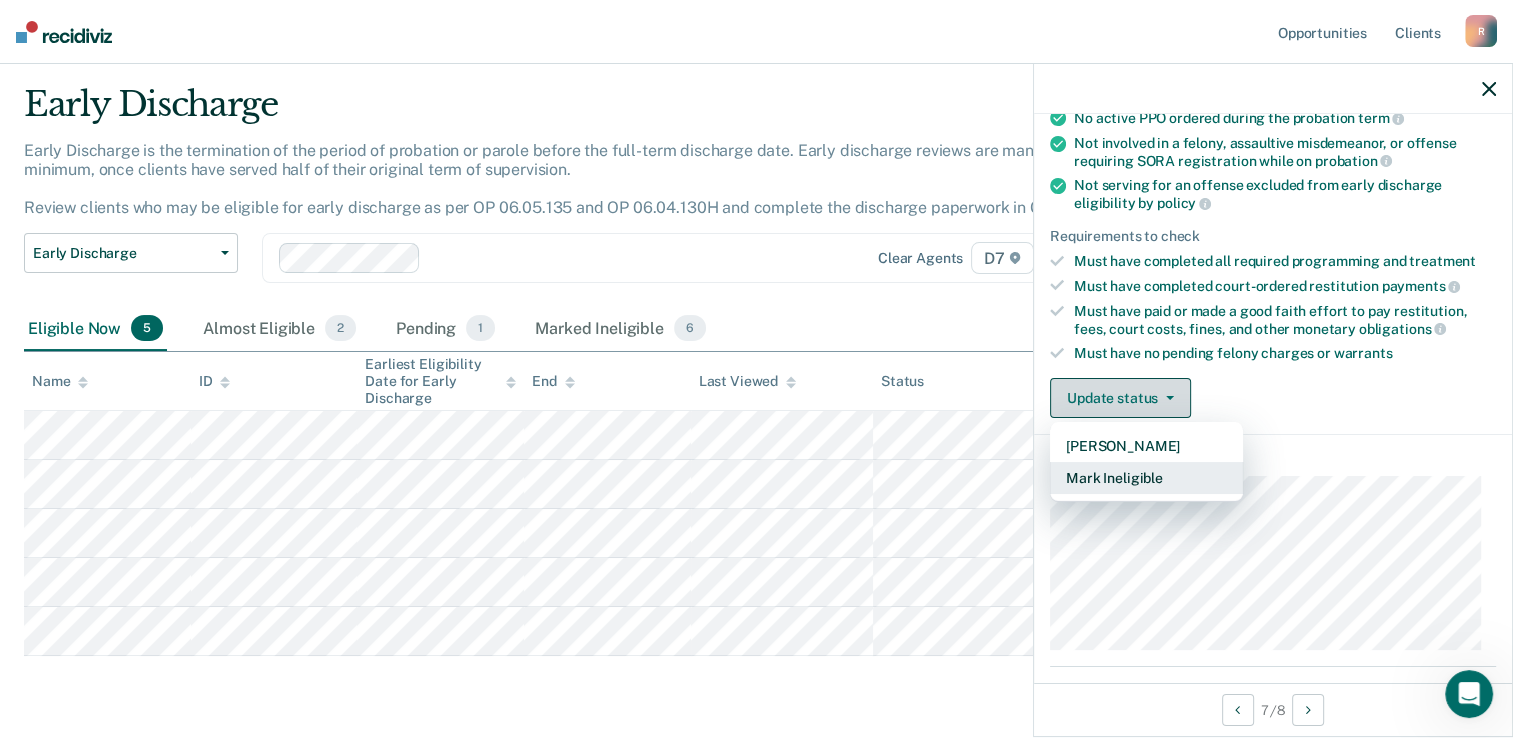 click on "Mark Ineligible" at bounding box center [1146, 478] 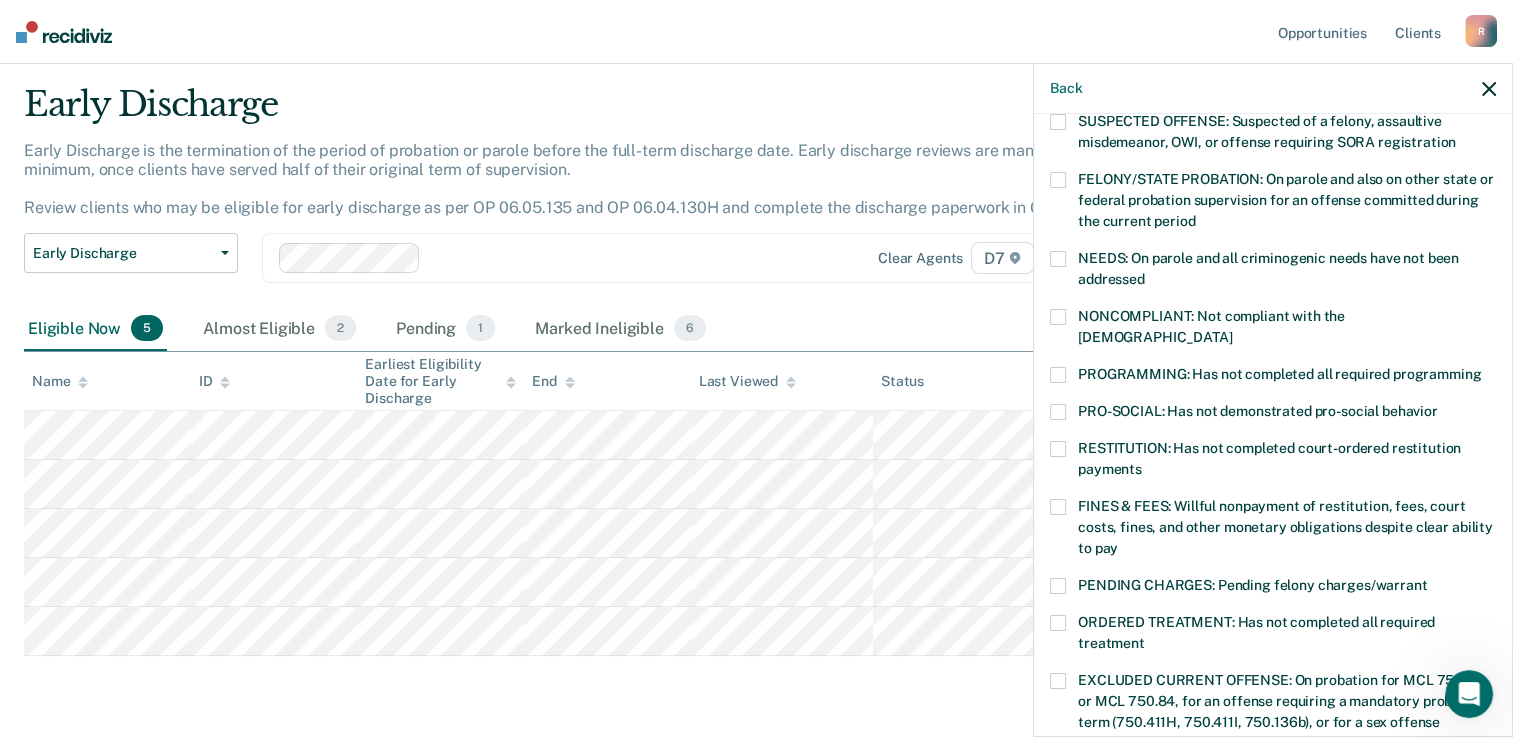 click on "FINES & FEES: Willful nonpayment of restitution, fees, court costs, fines, and other monetary obligations despite clear ability to pay" at bounding box center (1285, 527) 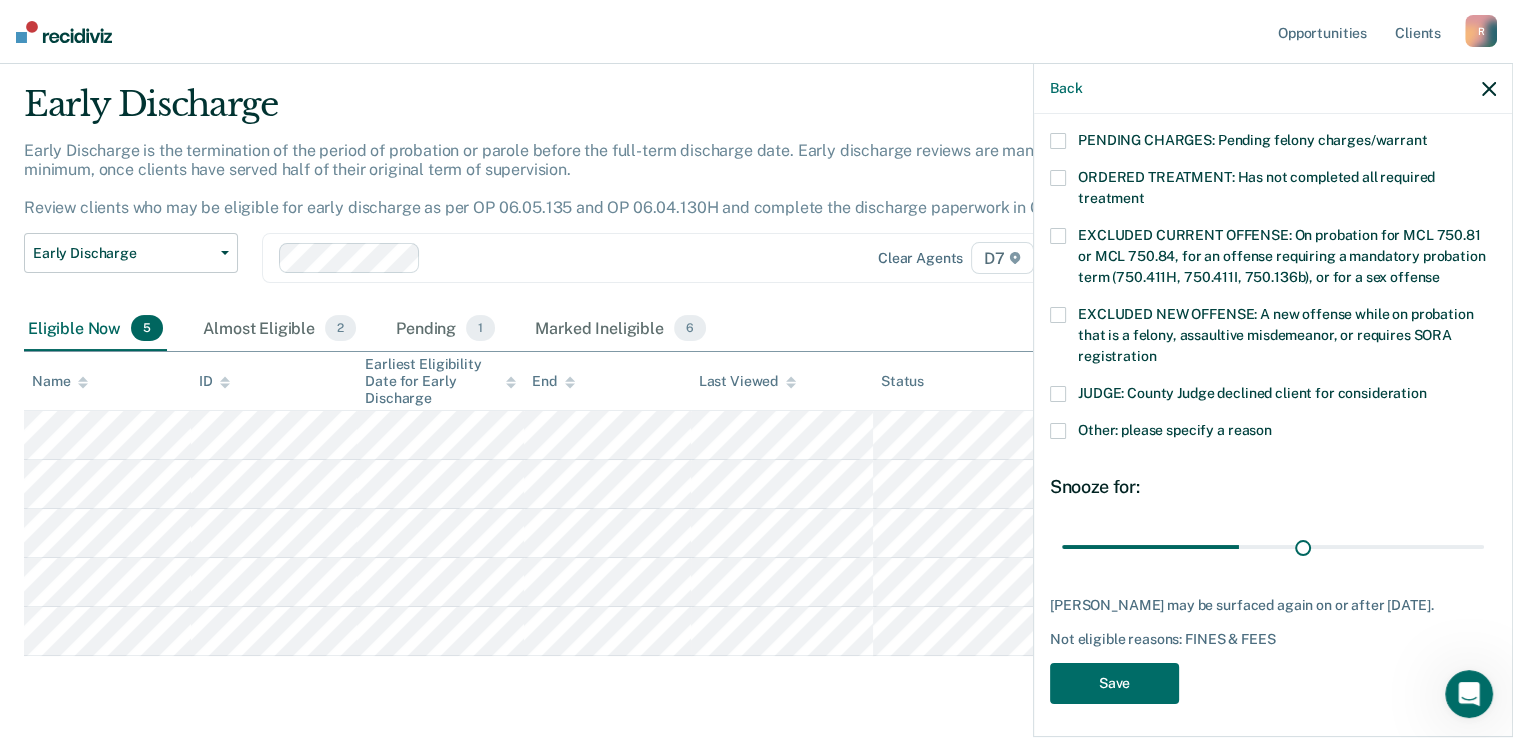 scroll, scrollTop: 655, scrollLeft: 0, axis: vertical 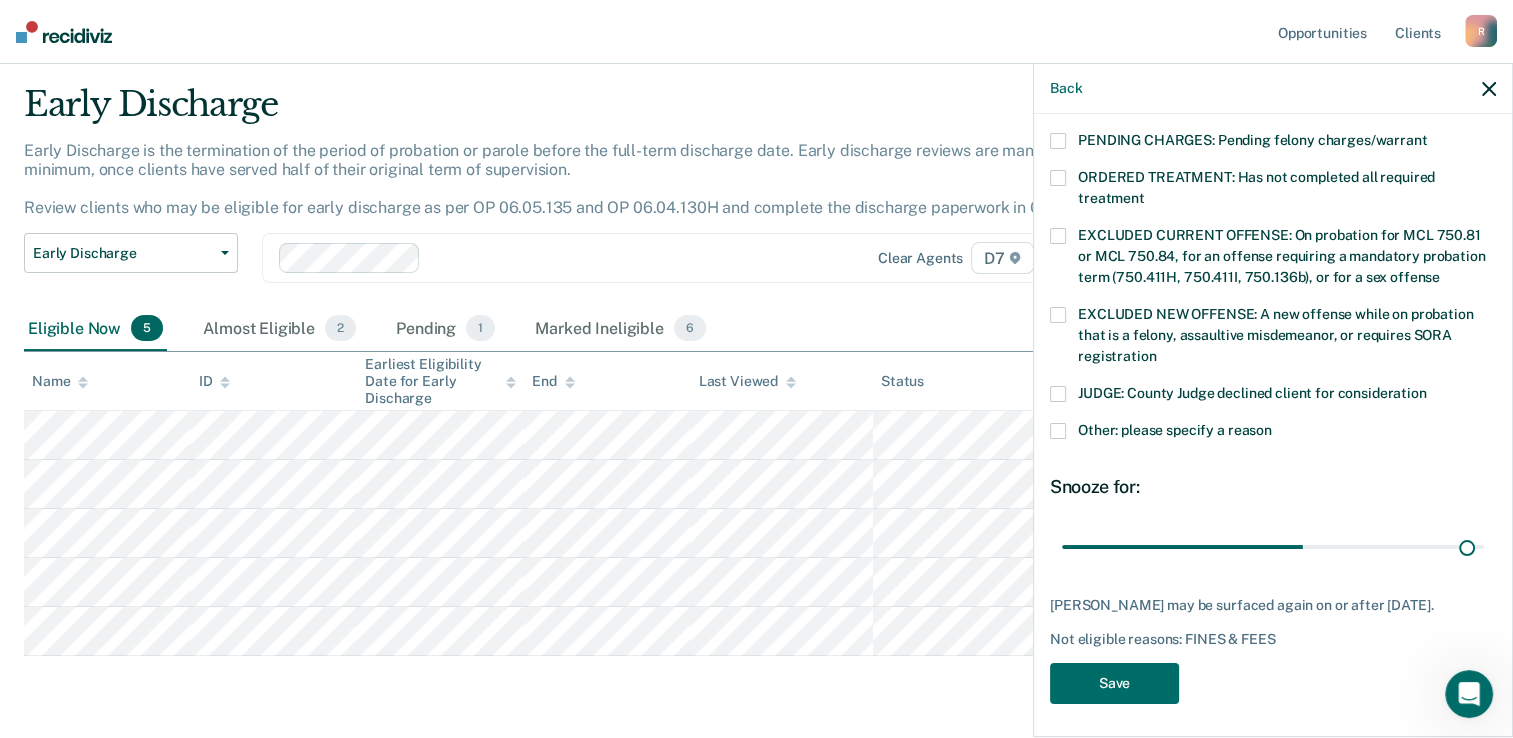 type on "90" 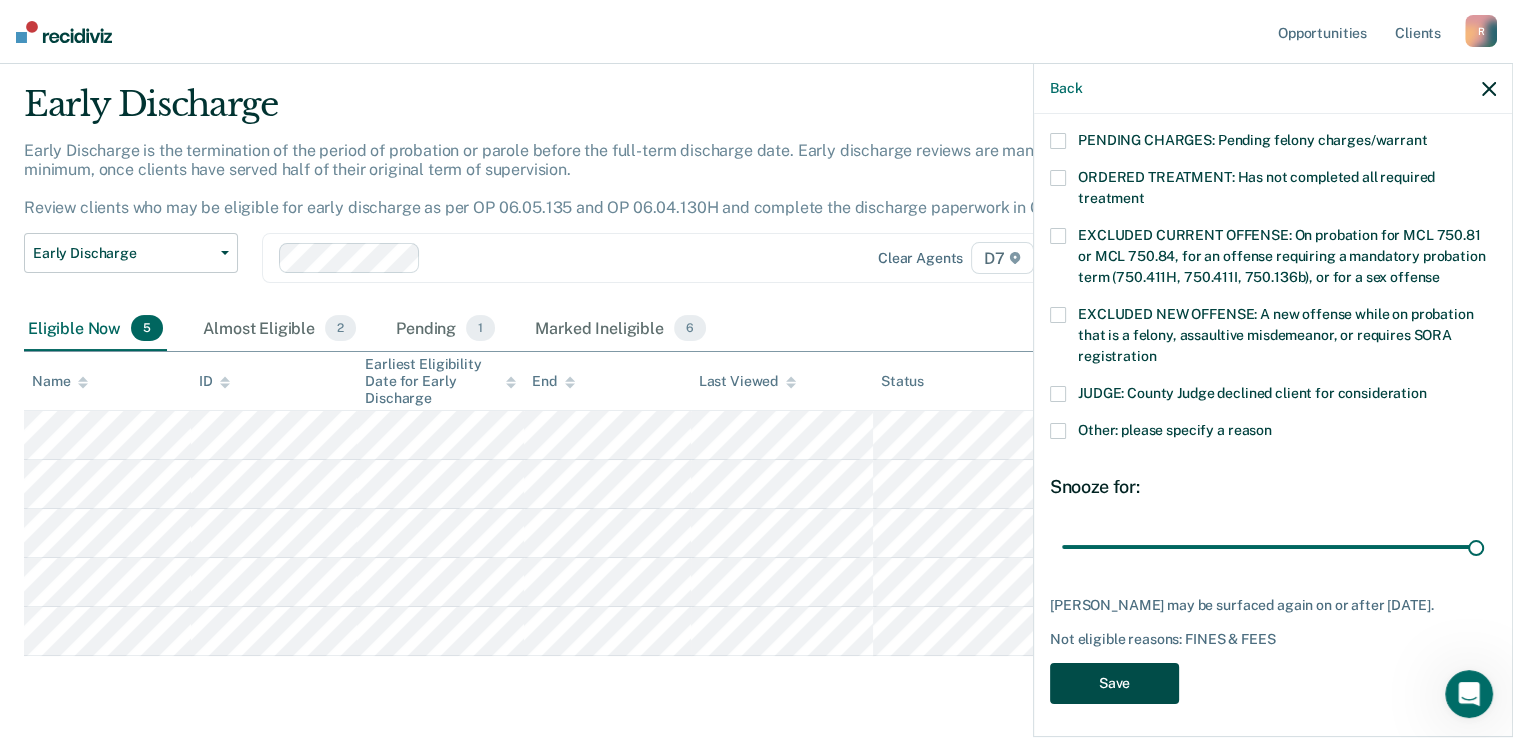 click on "Save" at bounding box center [1114, 683] 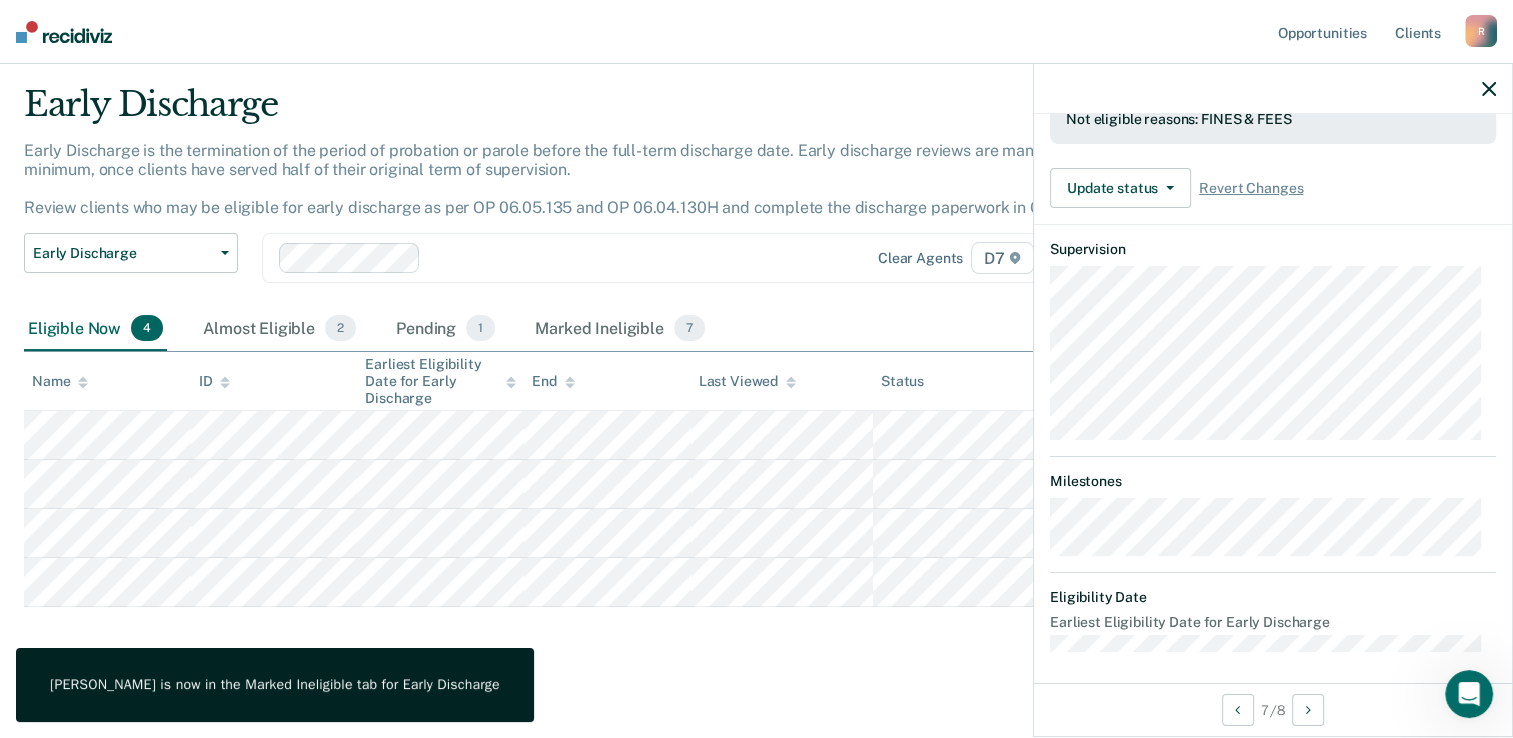 scroll, scrollTop: 379, scrollLeft: 0, axis: vertical 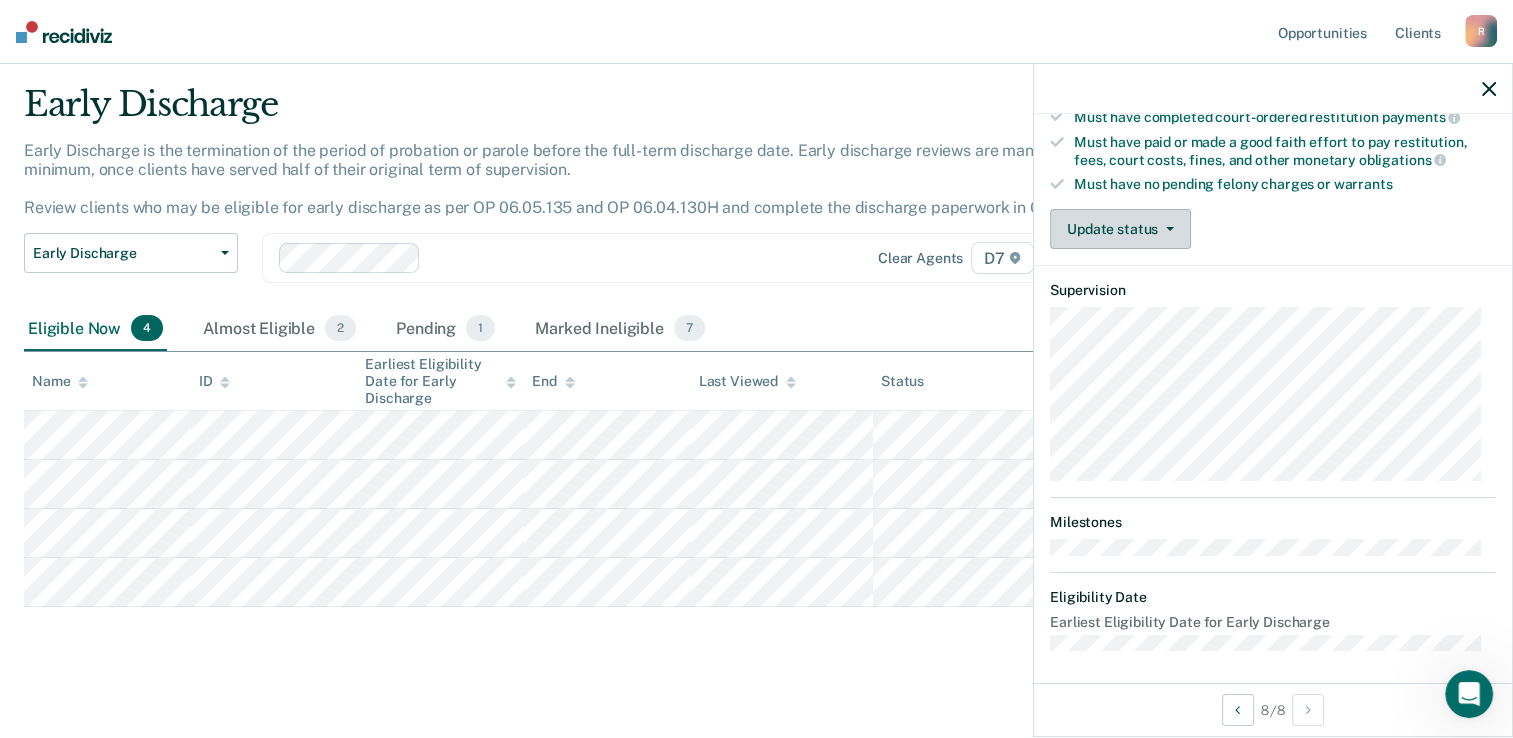 click on "Update status" at bounding box center (1120, 229) 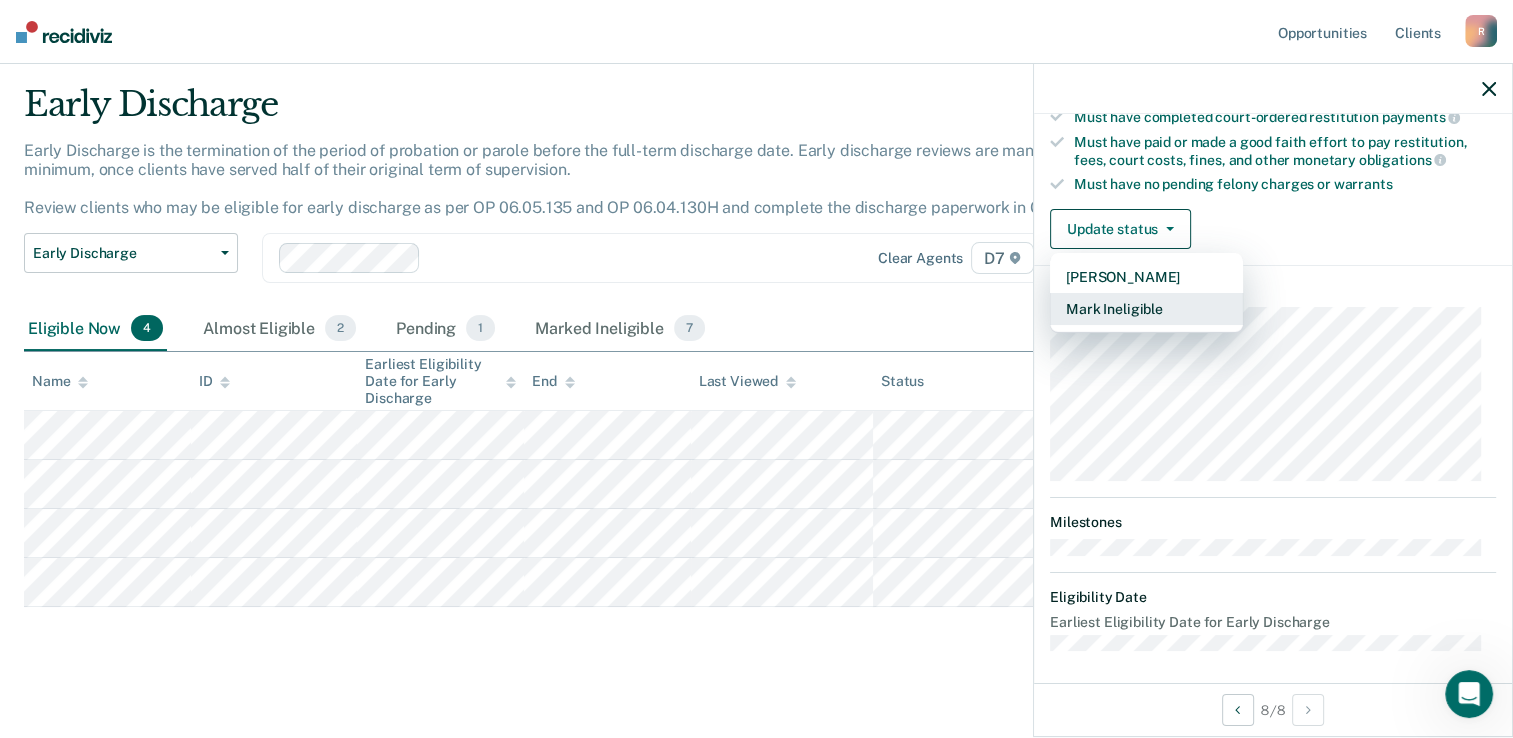 click on "Mark Ineligible" at bounding box center (1146, 309) 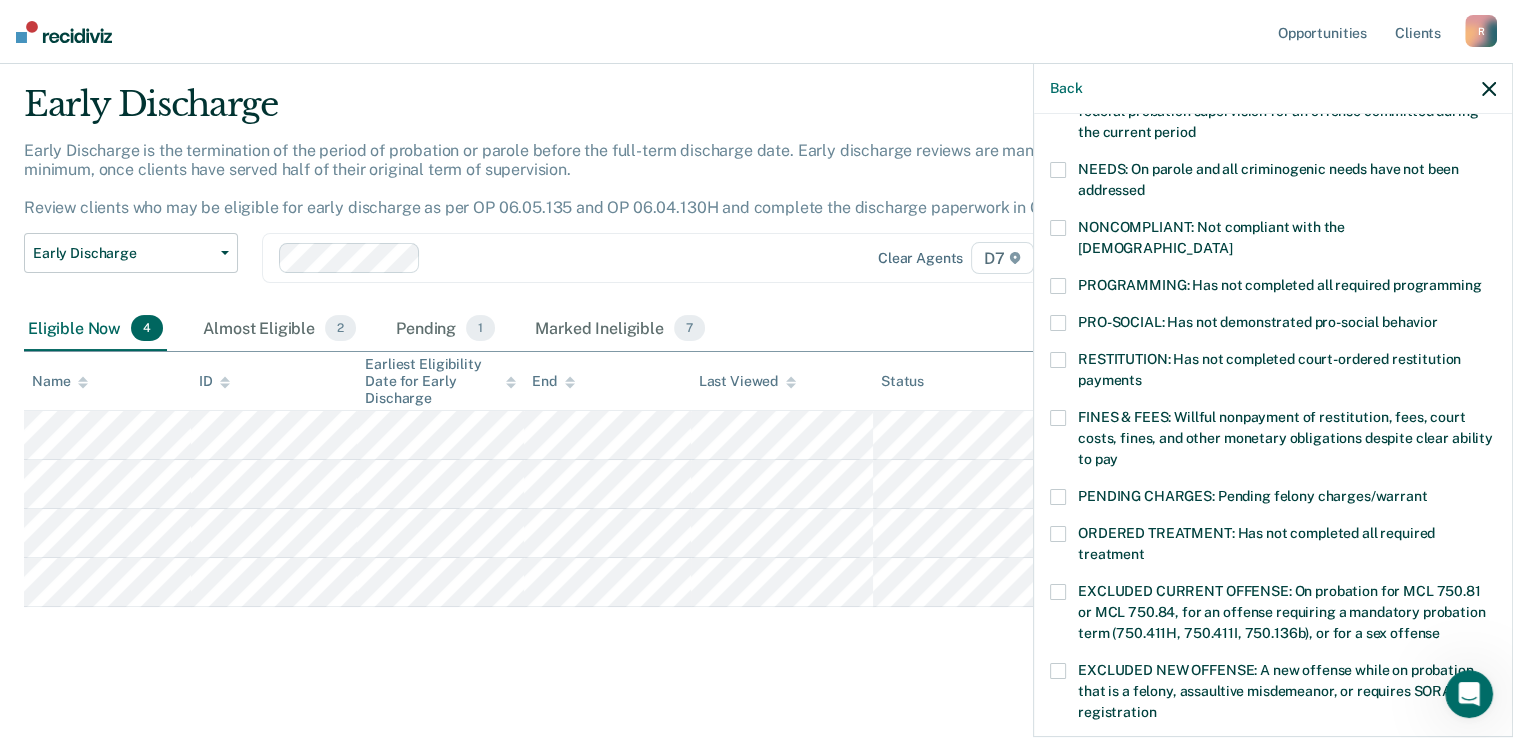 scroll, scrollTop: 300, scrollLeft: 0, axis: vertical 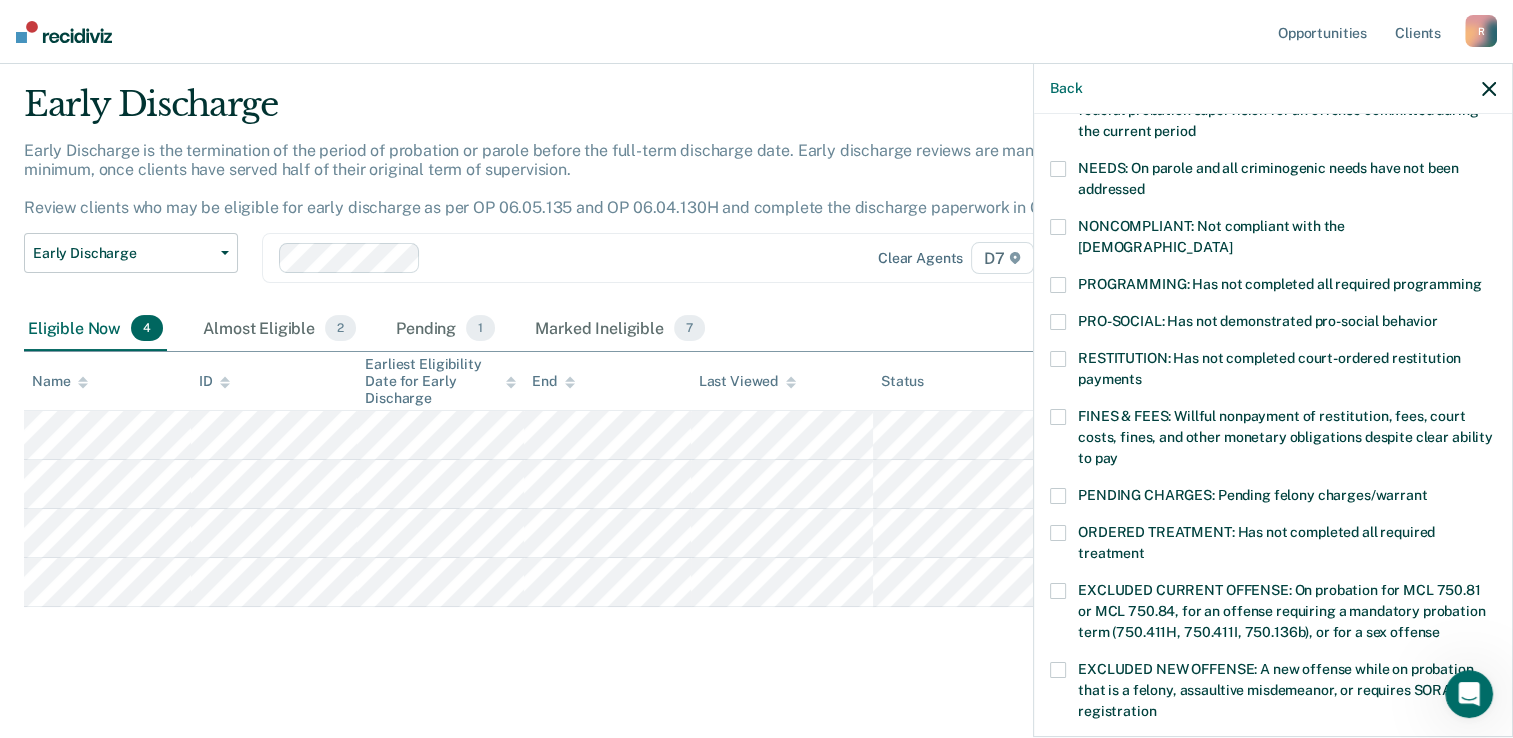 click on "PROGRAMMING: Has not completed all required programming" at bounding box center [1273, 287] 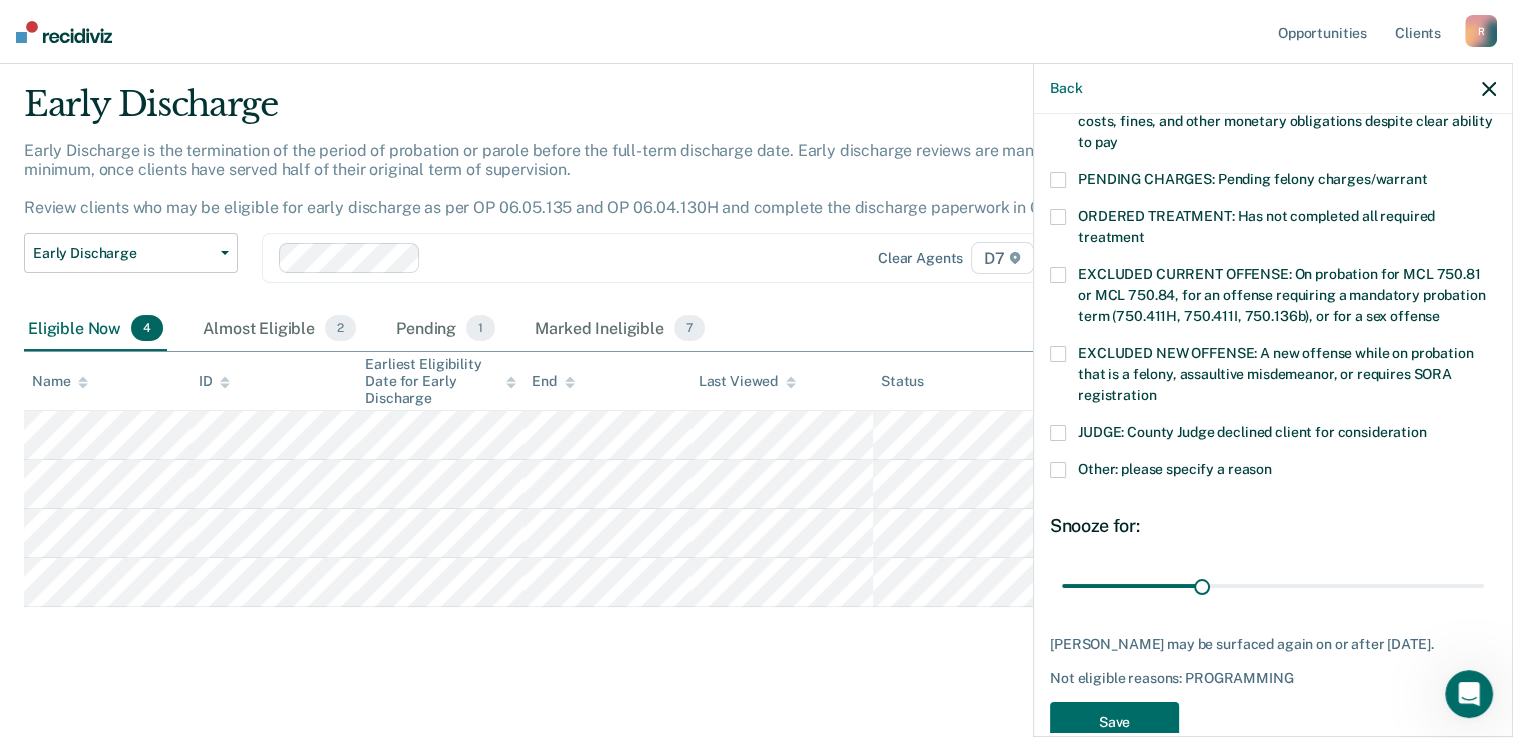 scroll, scrollTop: 643, scrollLeft: 0, axis: vertical 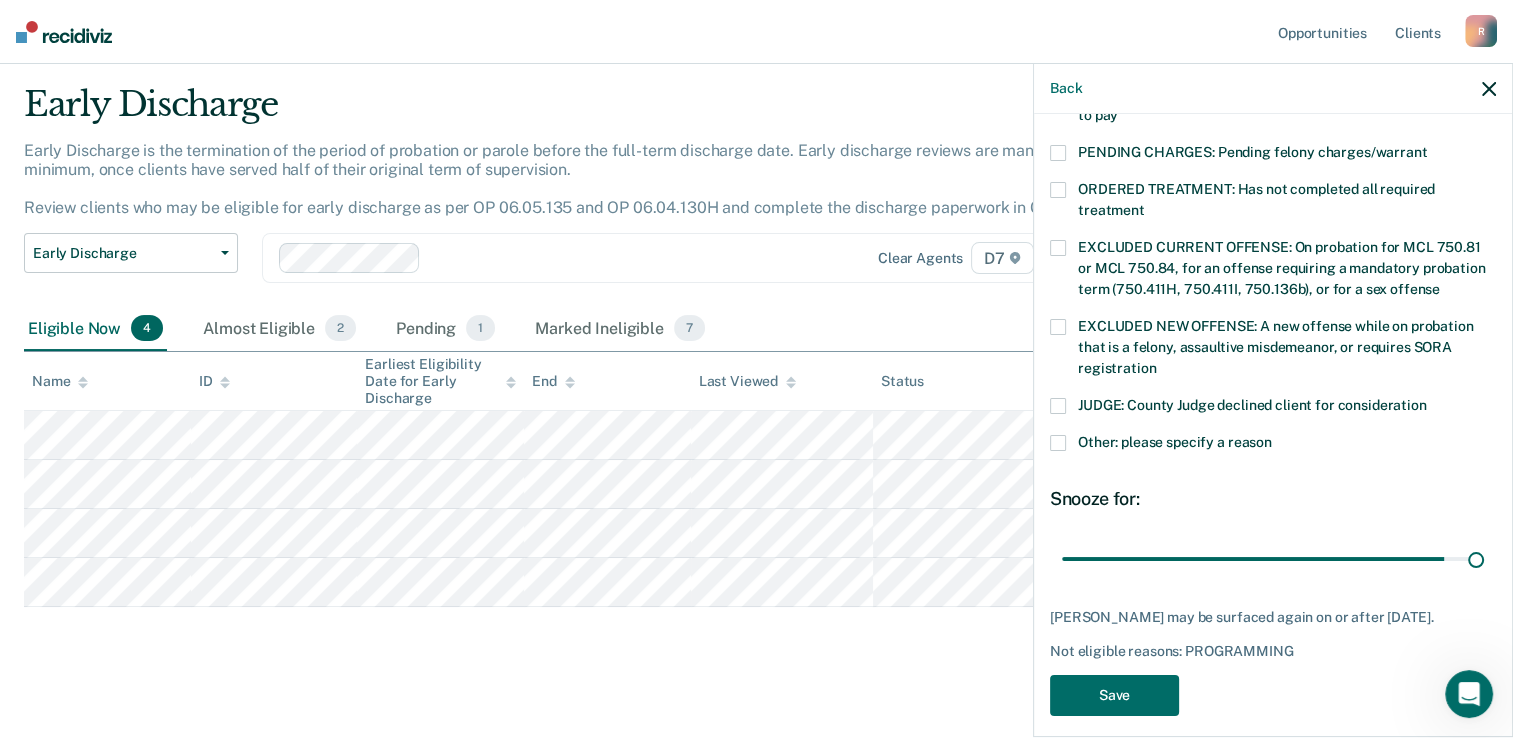 type on "90" 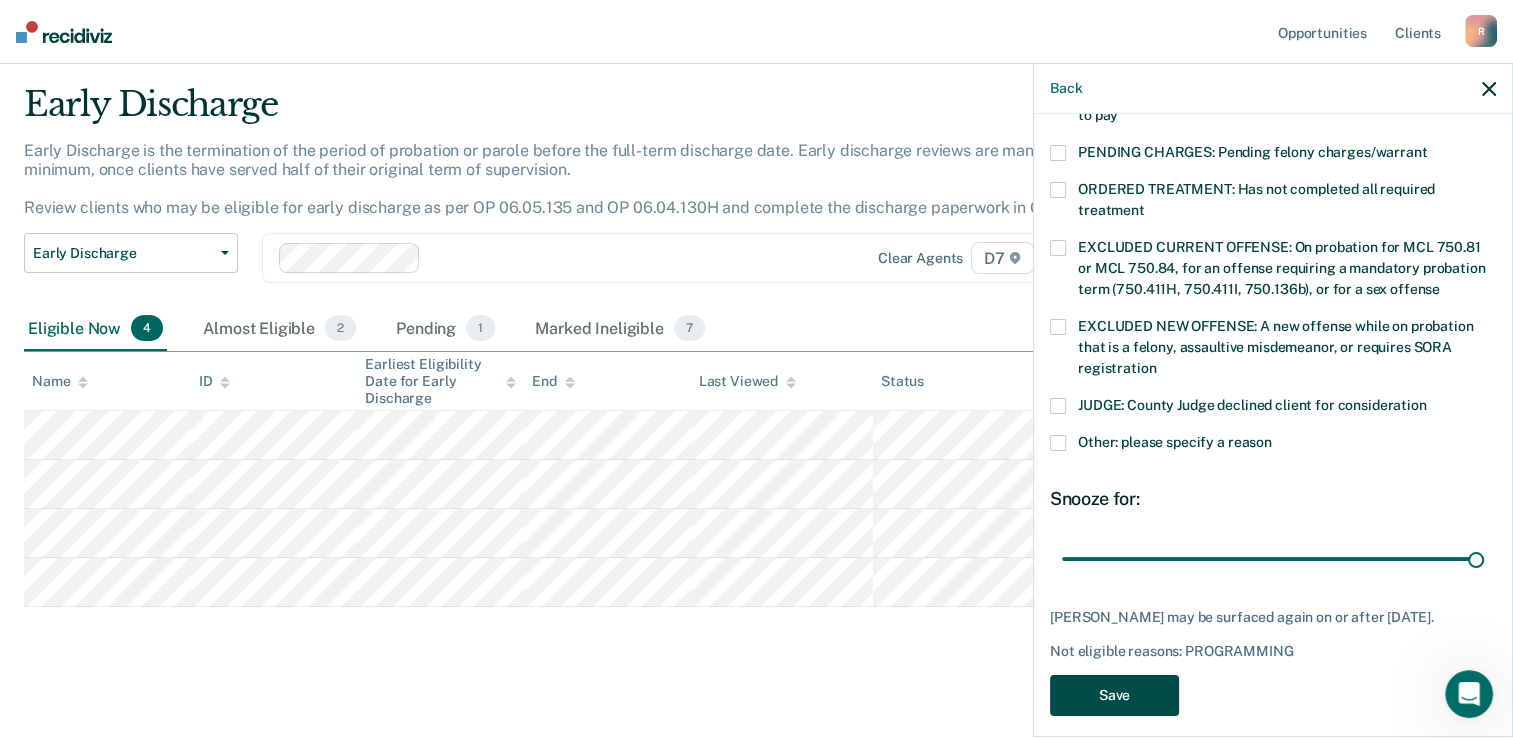 click on "Save" at bounding box center [1114, 695] 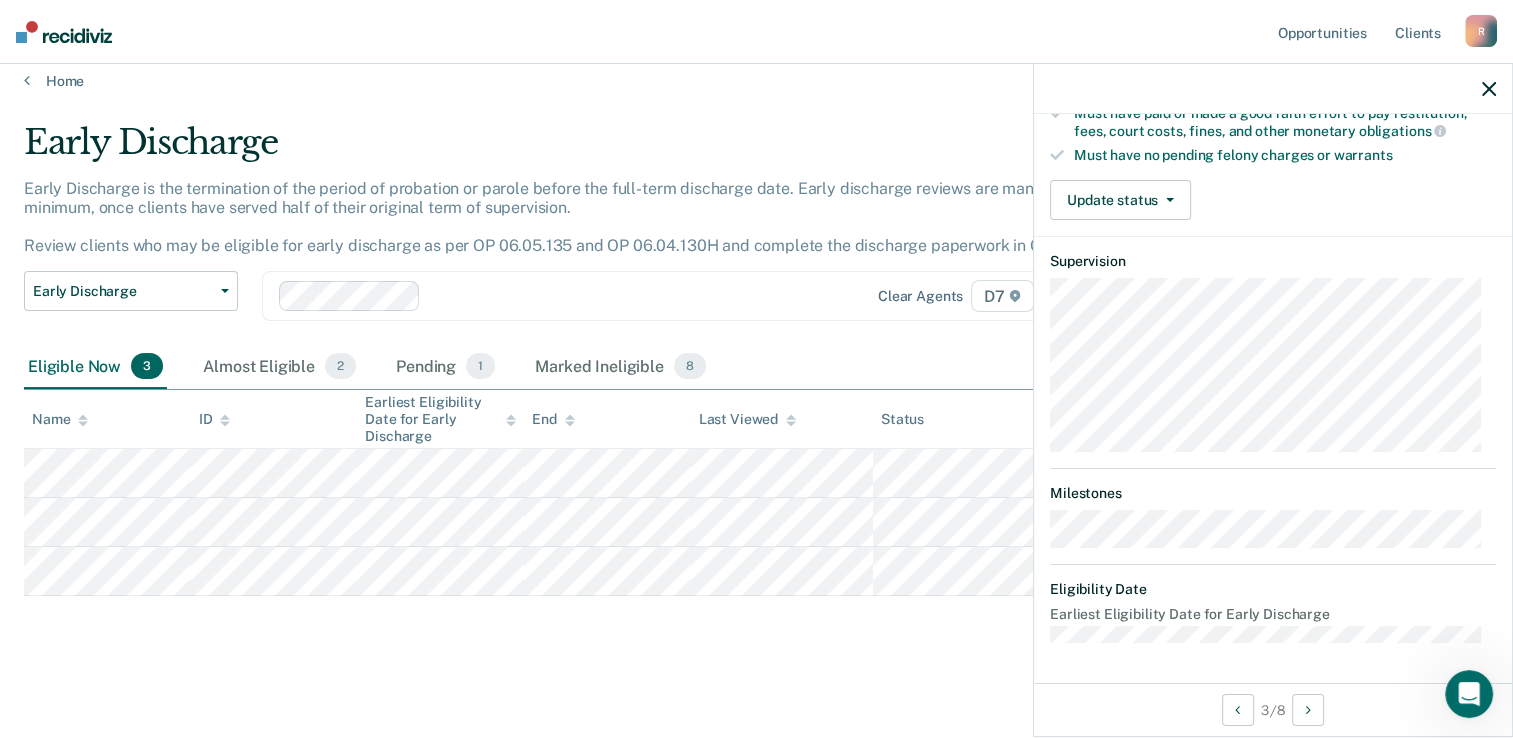 scroll, scrollTop: 379, scrollLeft: 0, axis: vertical 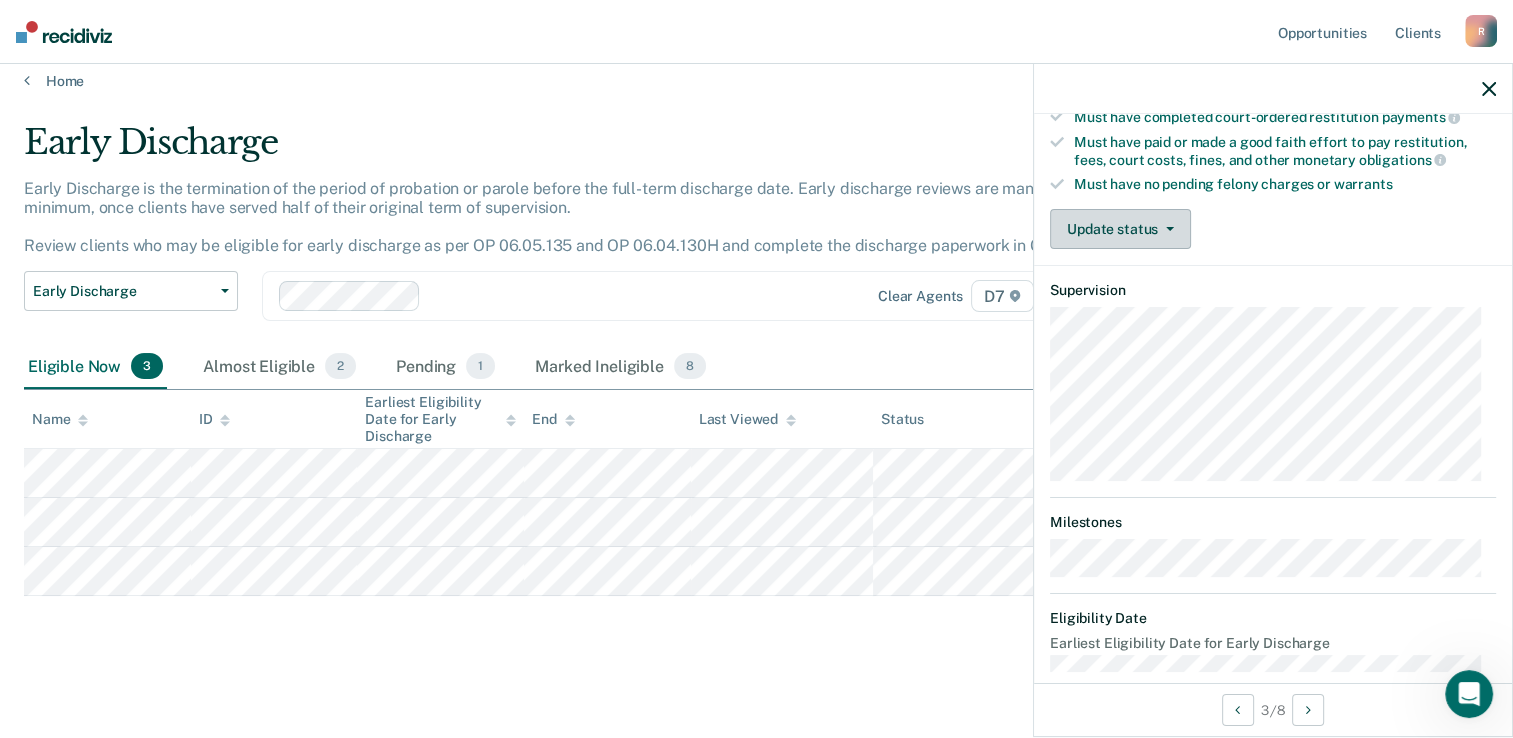 click on "Update status" at bounding box center (1120, 229) 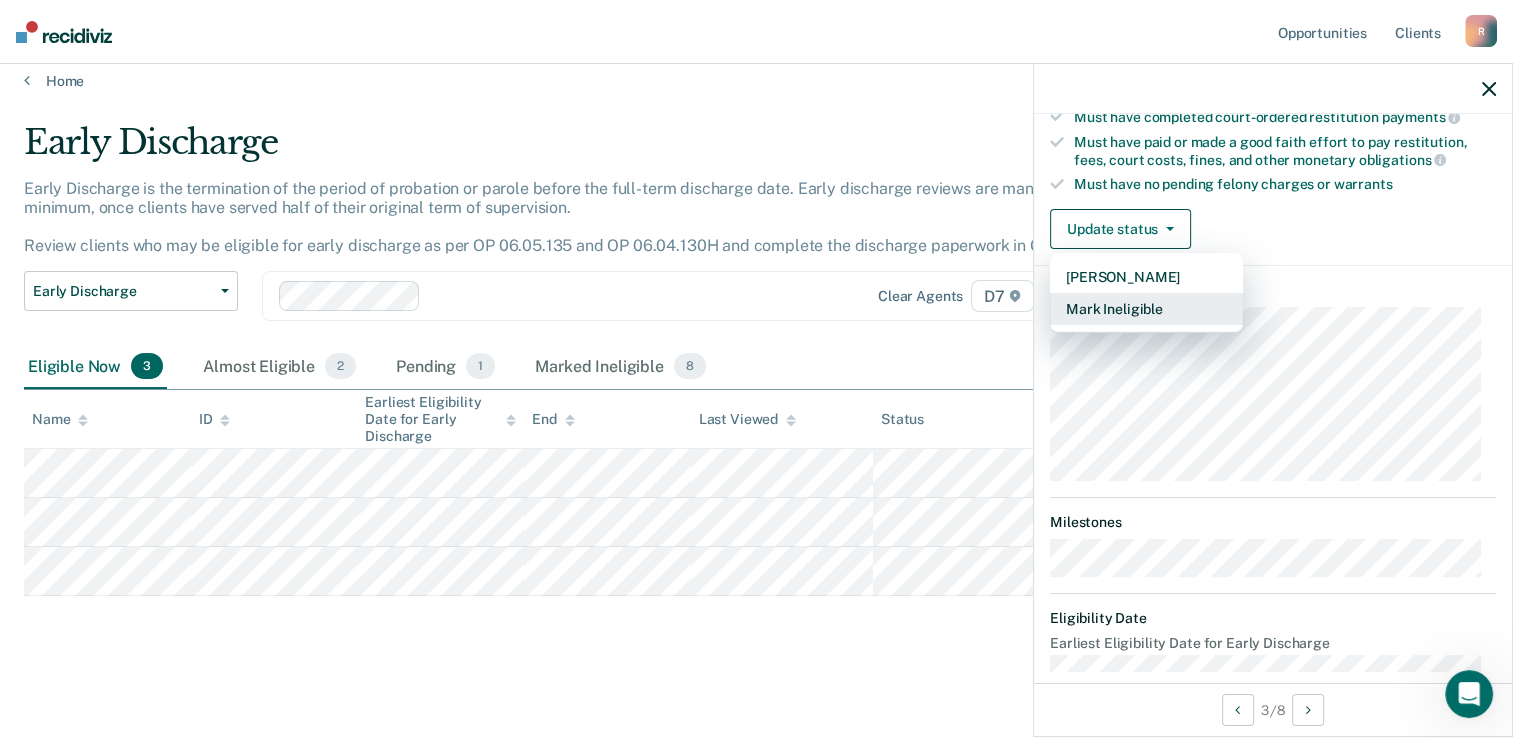 click on "Mark Ineligible" at bounding box center (1146, 309) 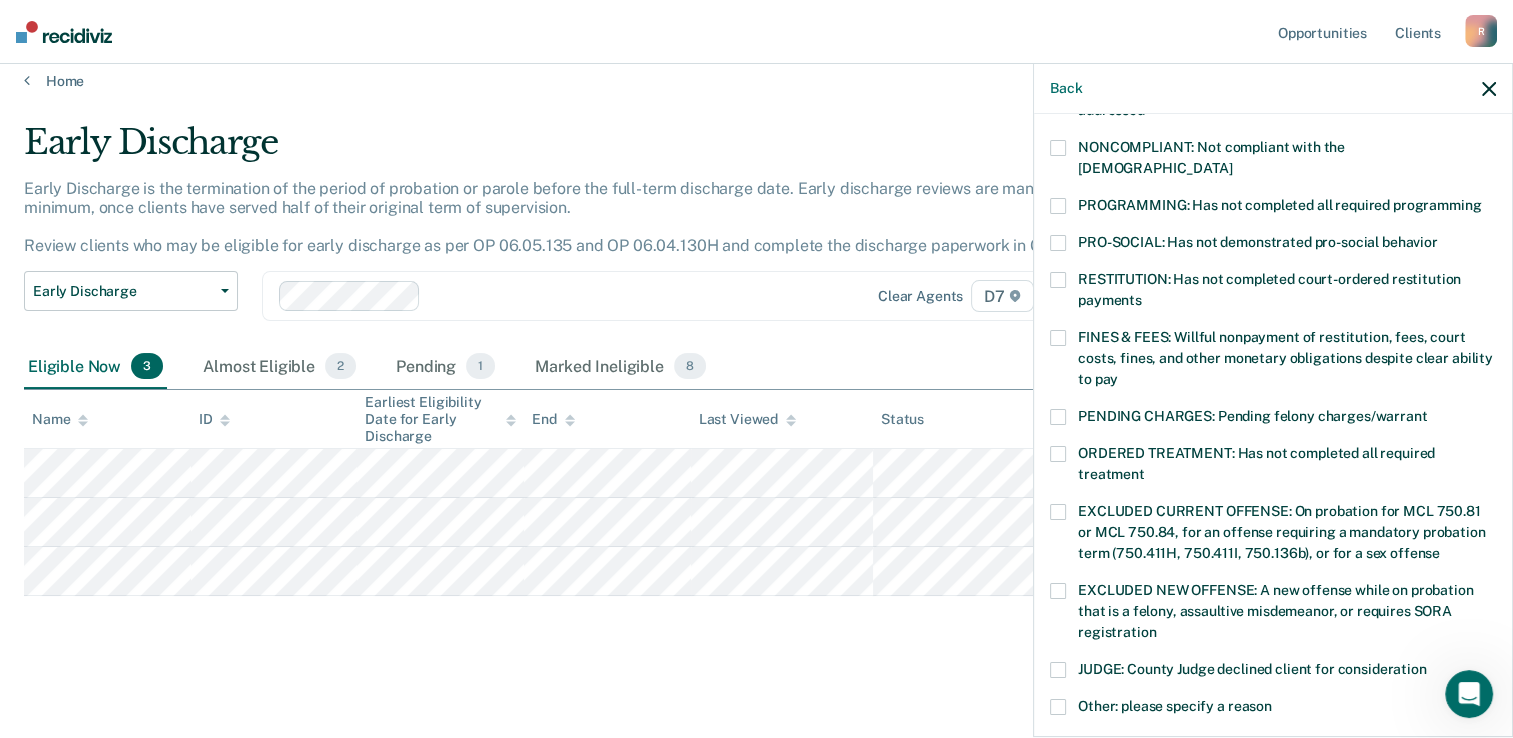 click on "PROGRAMMING: Has not completed all required programming" at bounding box center (1279, 205) 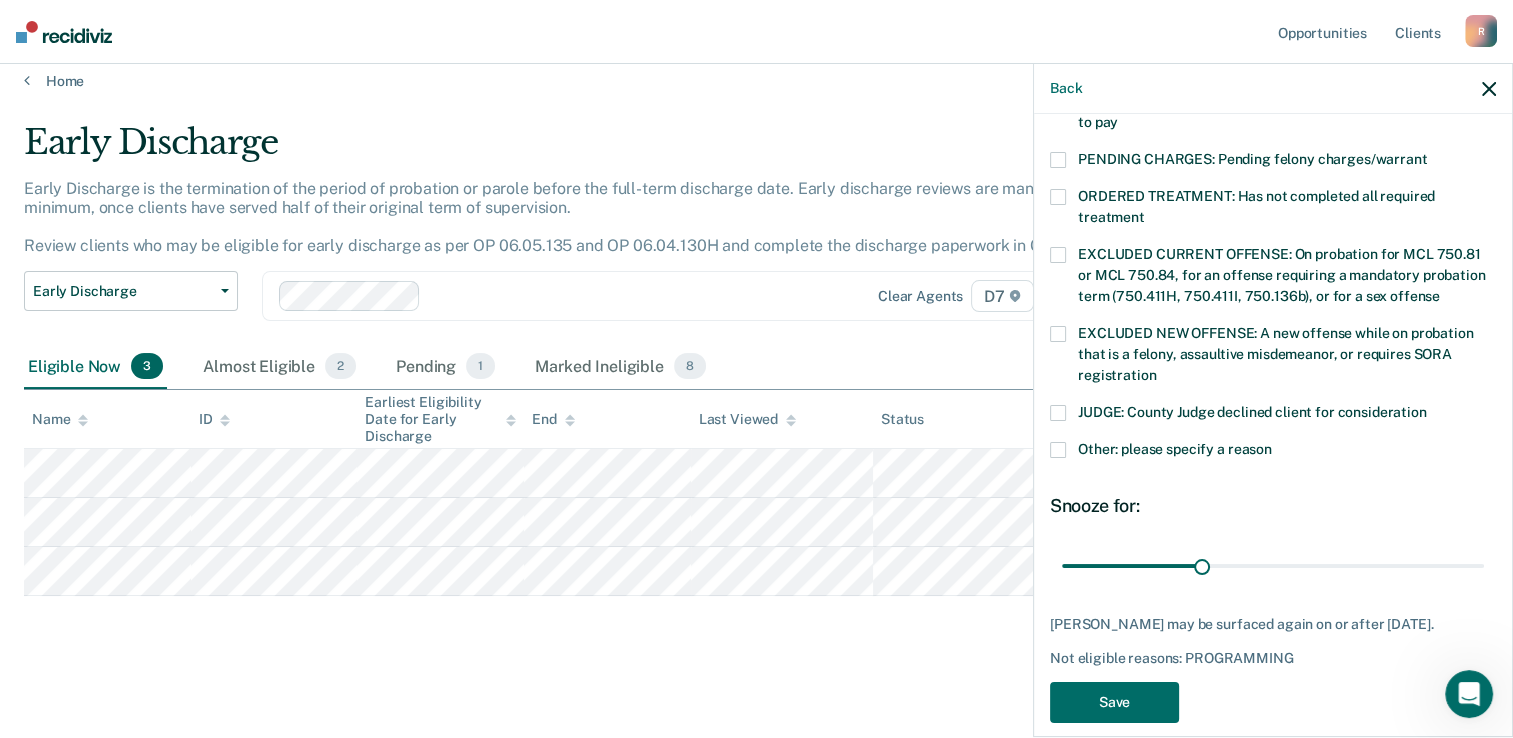 scroll, scrollTop: 638, scrollLeft: 0, axis: vertical 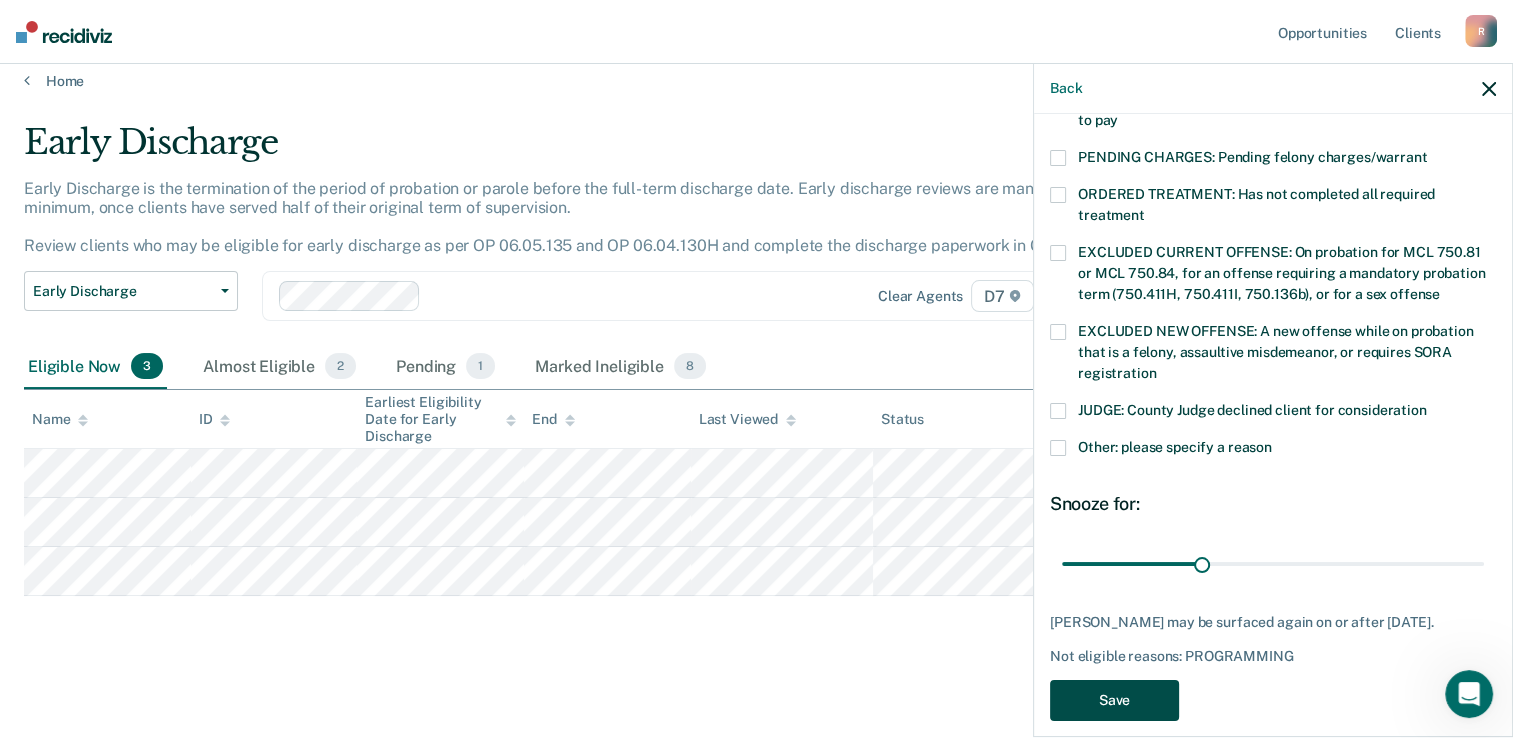 click on "Save" at bounding box center (1114, 700) 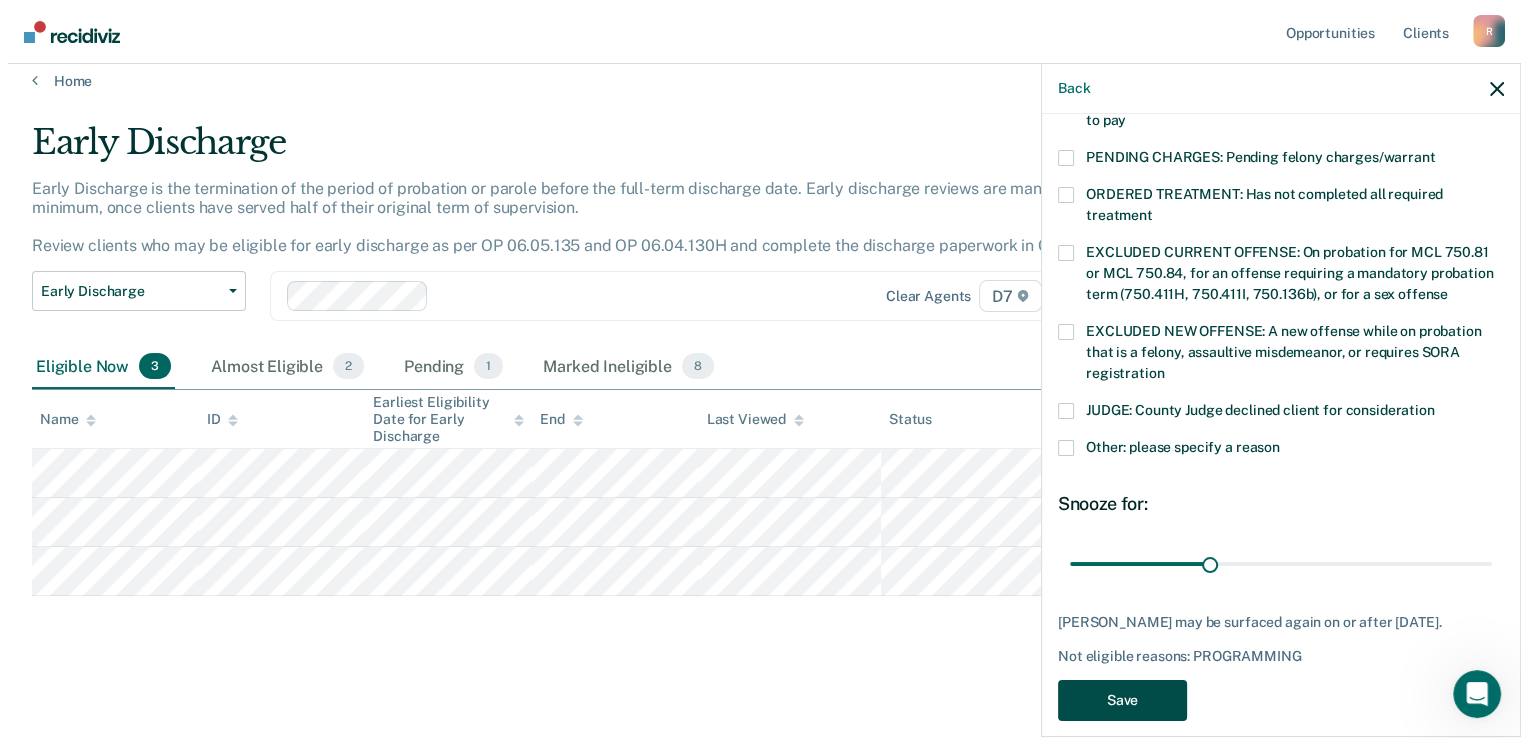 scroll, scrollTop: 0, scrollLeft: 0, axis: both 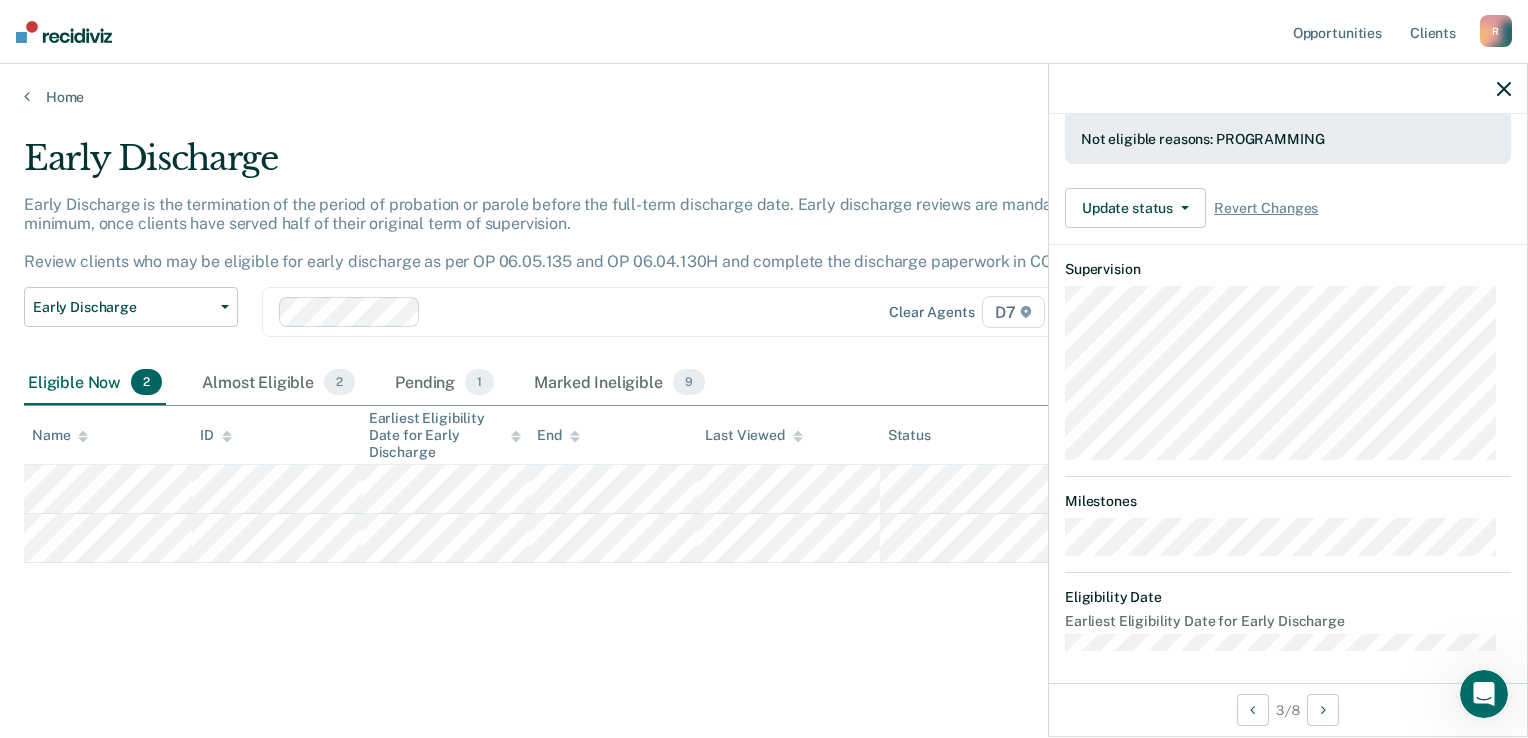 click on "Home" at bounding box center (764, 85) 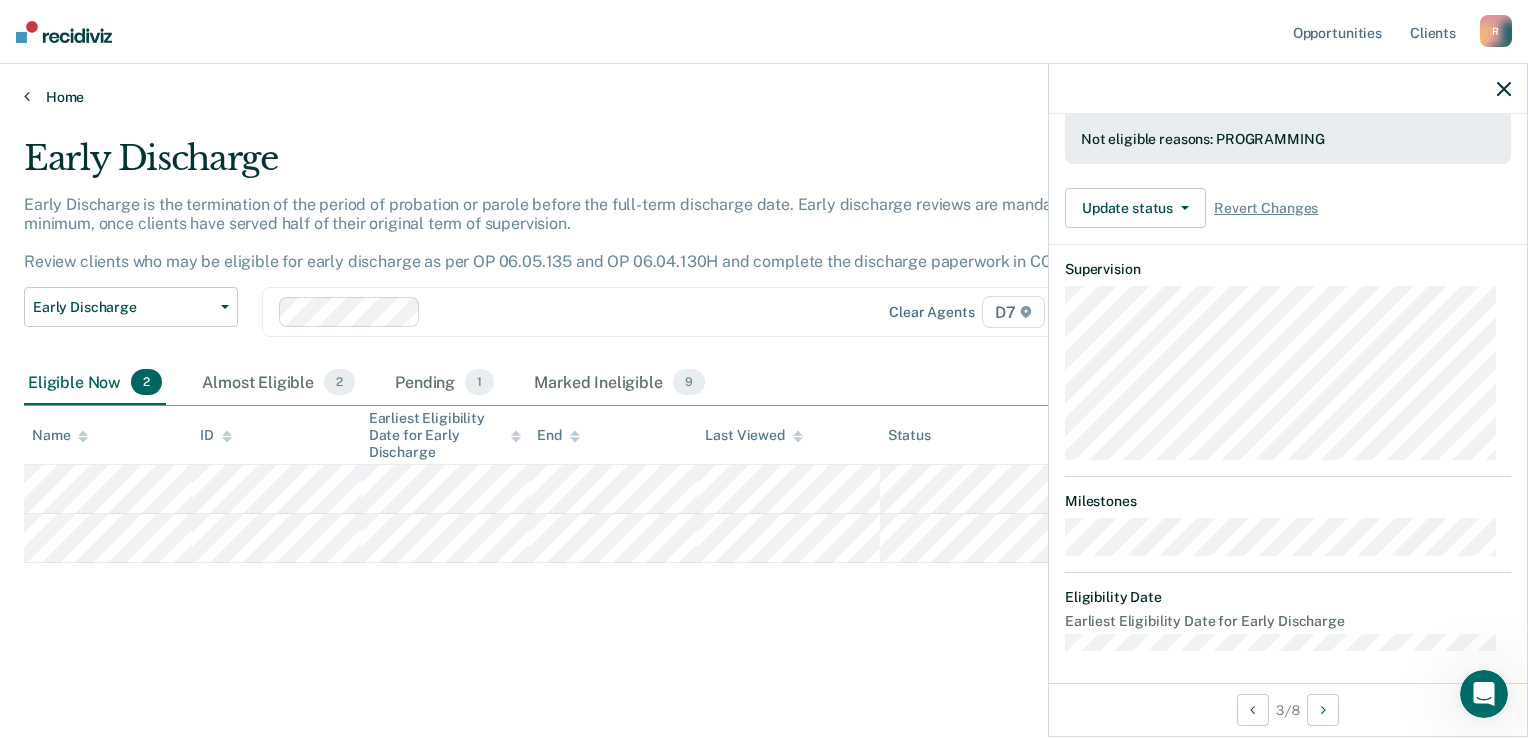 click on "Home" at bounding box center (764, 97) 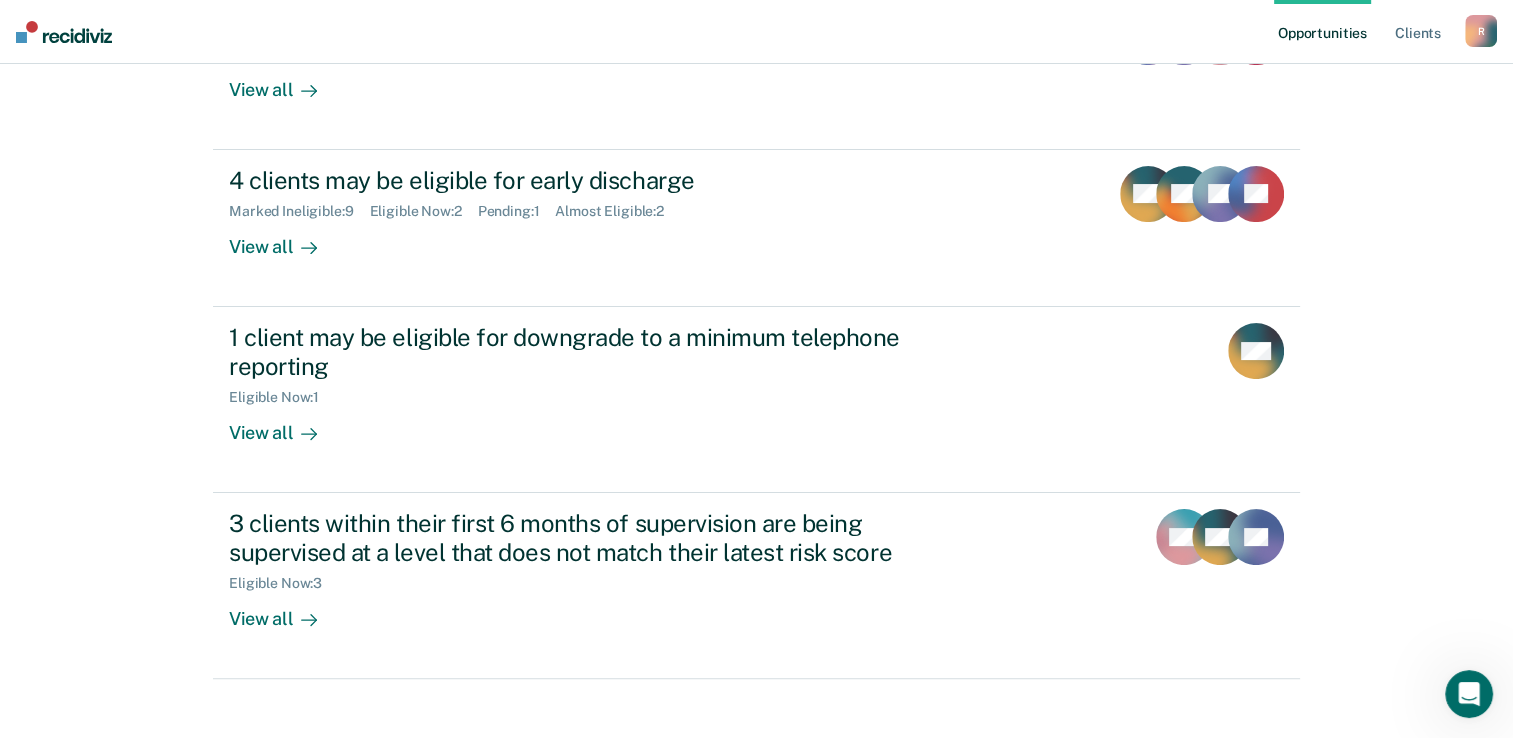 scroll, scrollTop: 327, scrollLeft: 0, axis: vertical 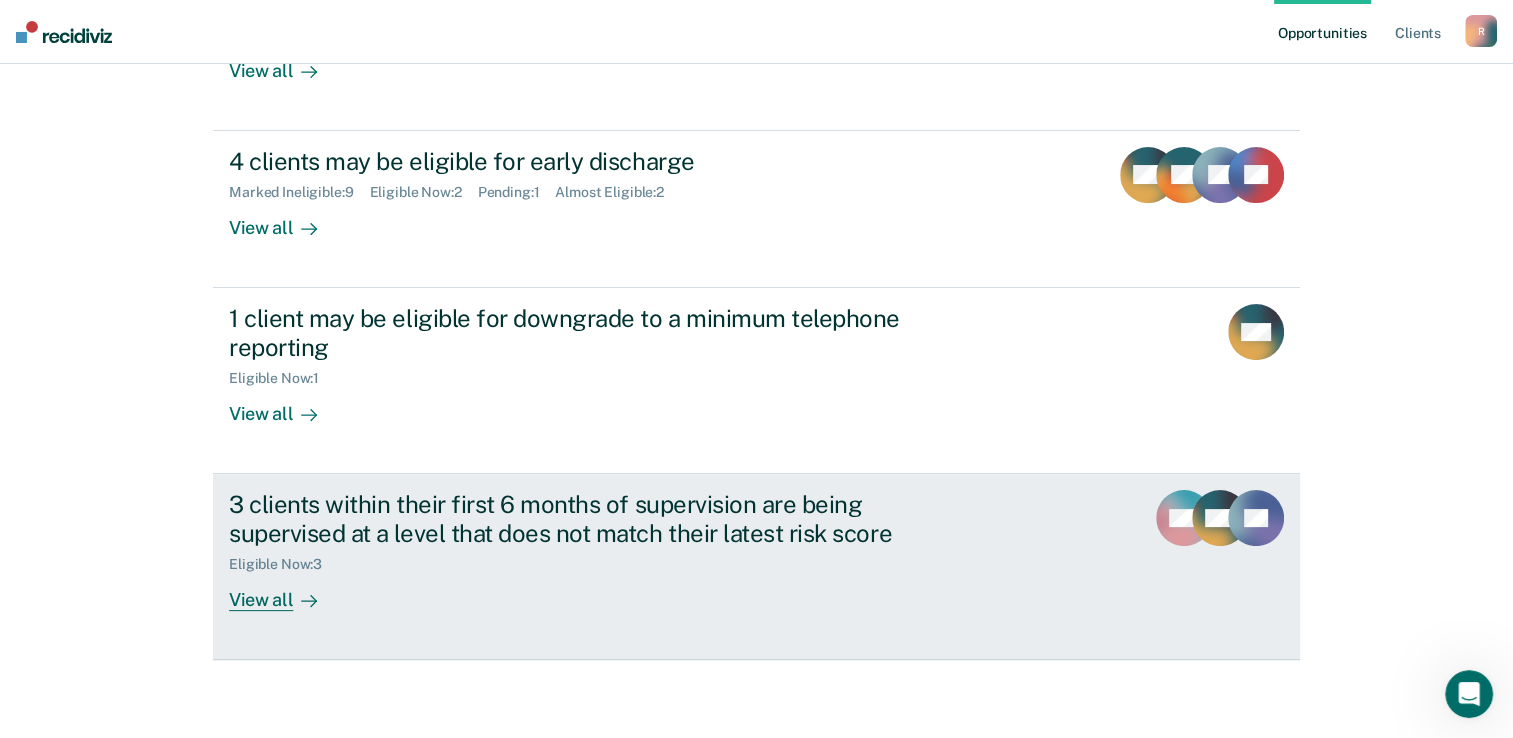 click on "3 clients within their first 6 months of supervision are being supervised at a level that does not match their latest risk score Eligible Now :  3 View all" at bounding box center [604, 550] 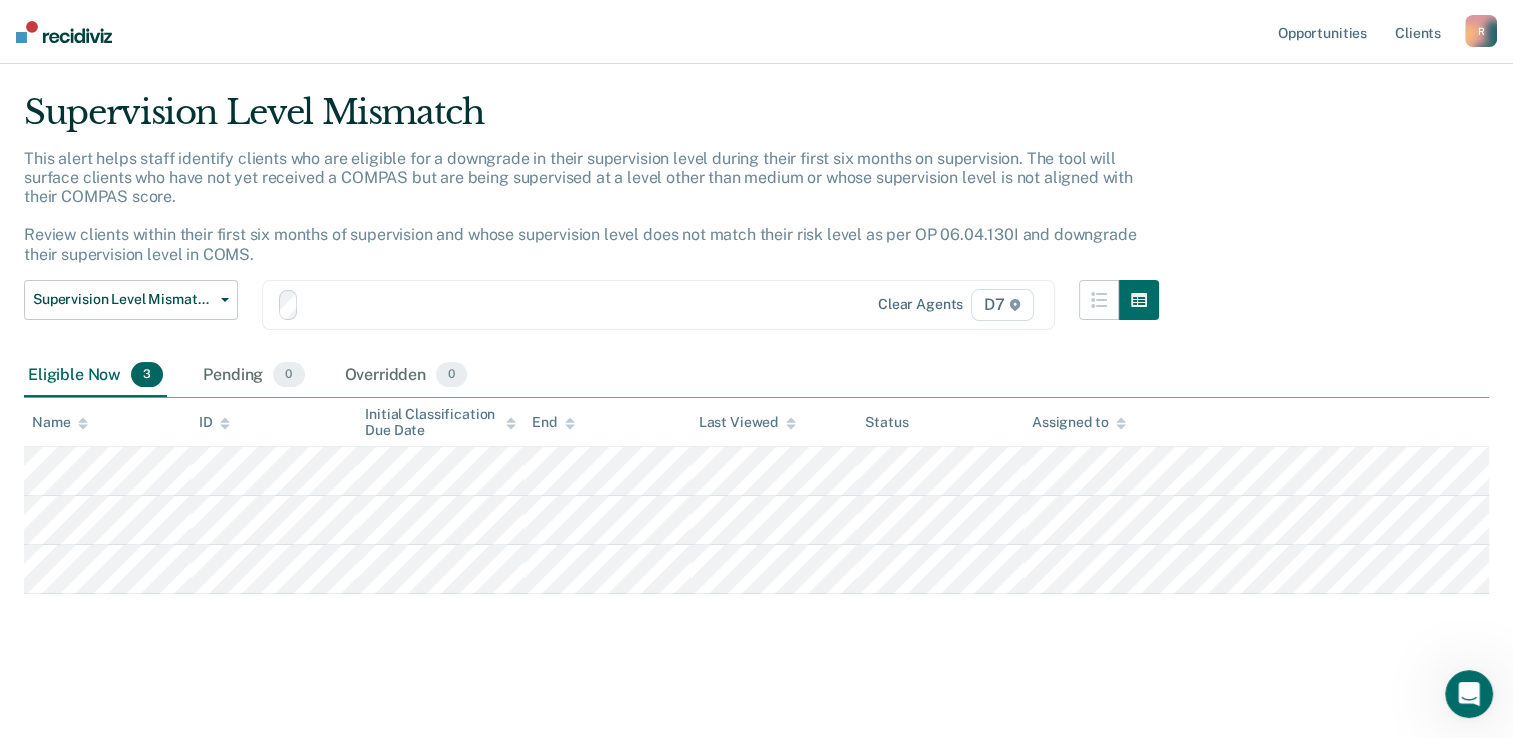 scroll, scrollTop: 0, scrollLeft: 0, axis: both 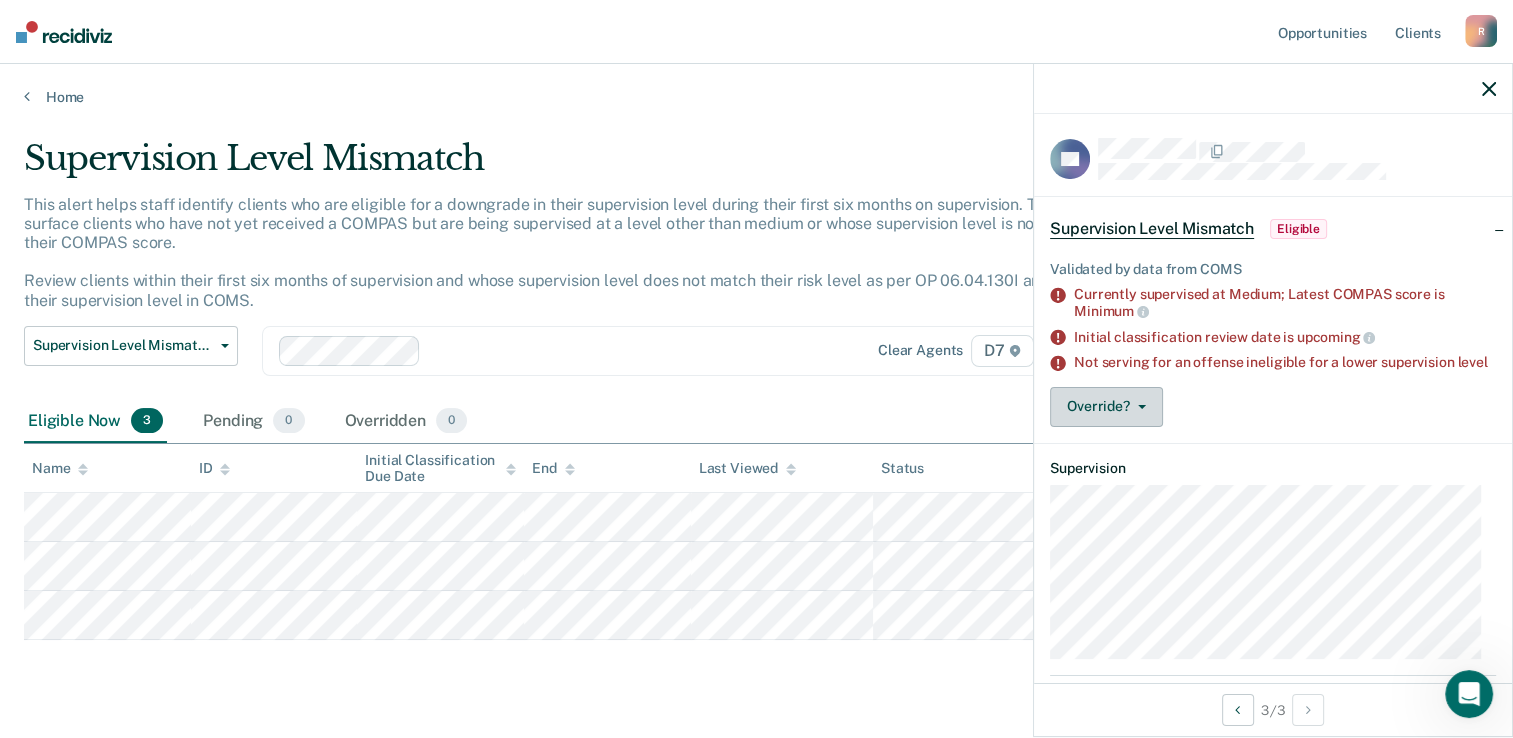 click on "Override?" at bounding box center [1106, 407] 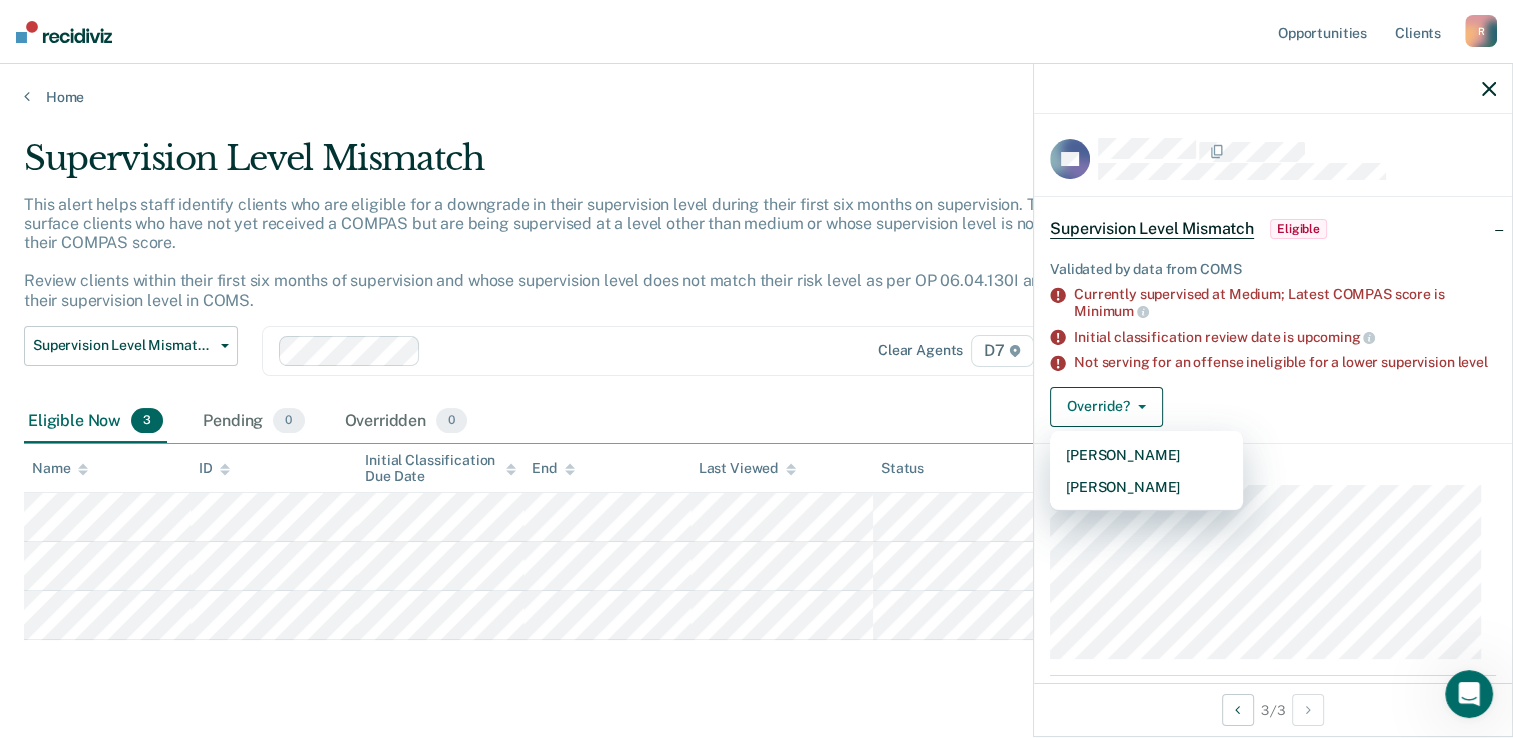 click on "Override? [PERSON_NAME] Mark Overridden" at bounding box center [1273, 407] 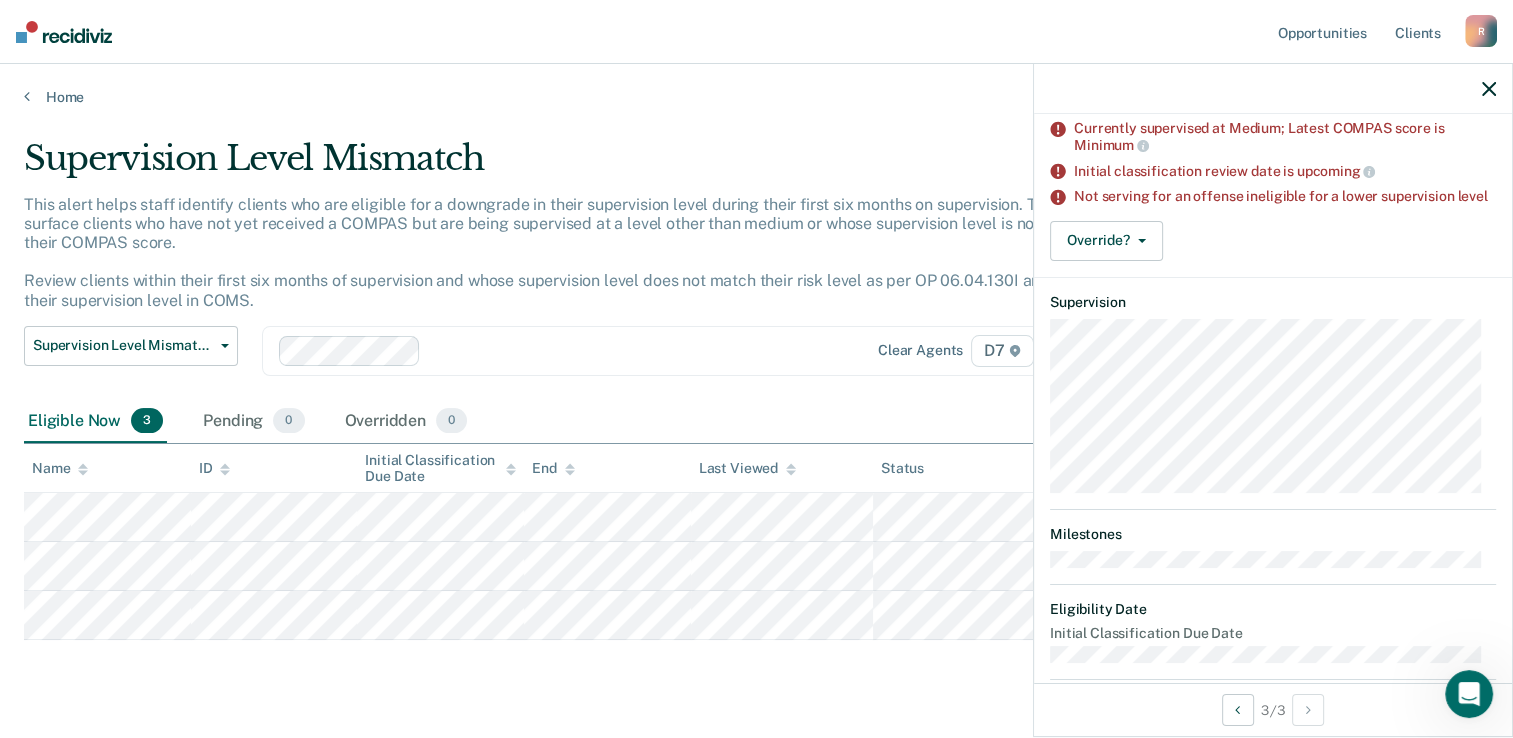scroll, scrollTop: 0, scrollLeft: 0, axis: both 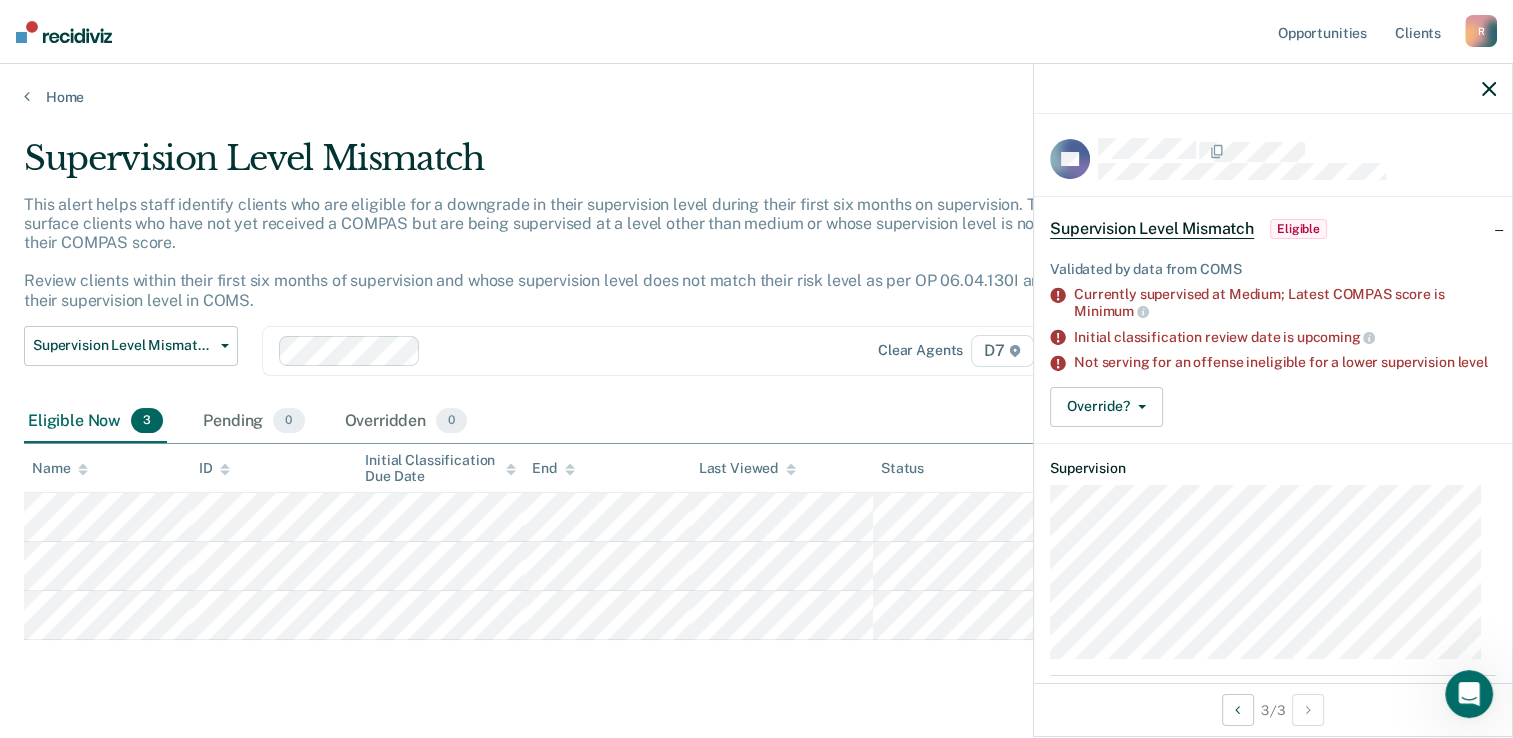 click on "Eligible Now 3 Pending 0 Overridden 0" at bounding box center (756, 422) 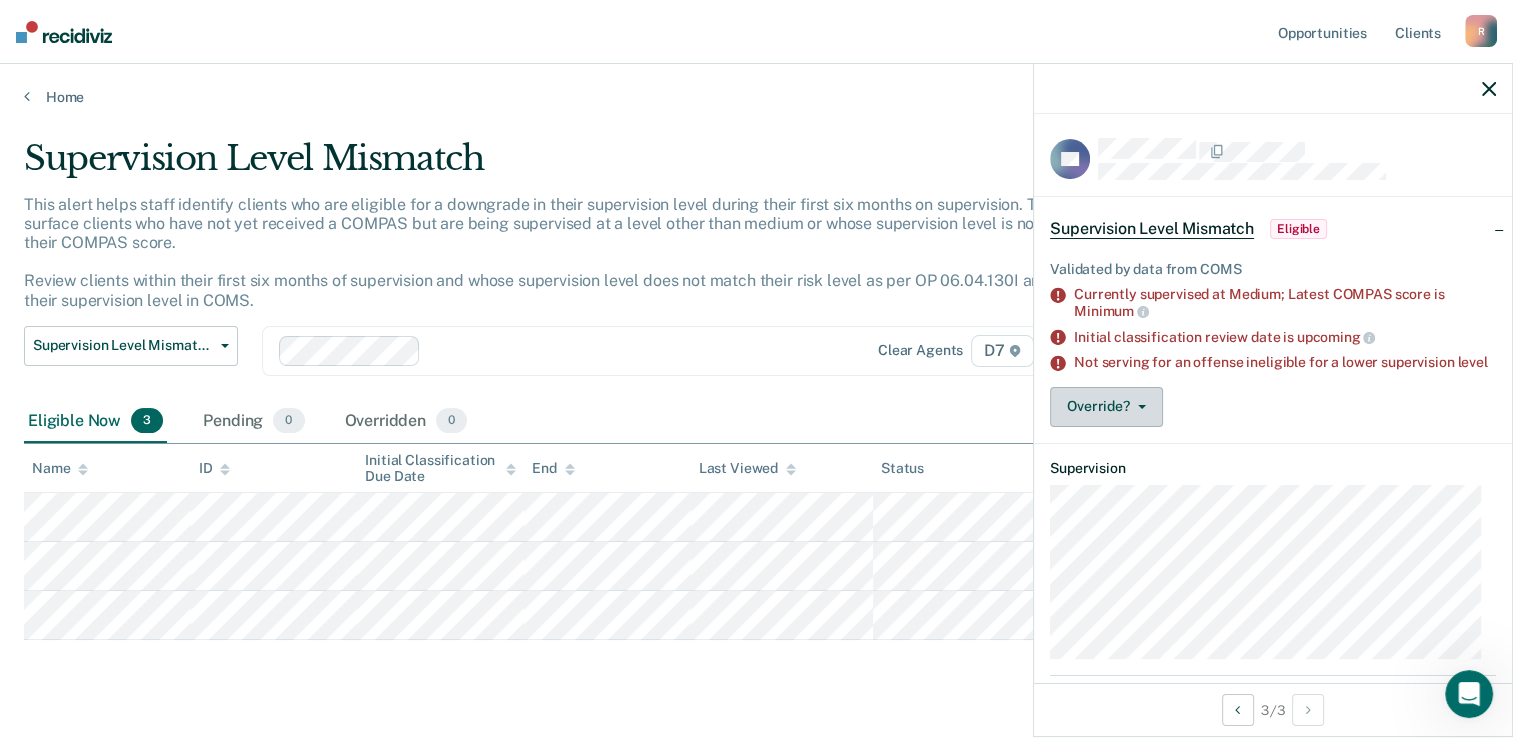 click on "Override?" at bounding box center [1106, 407] 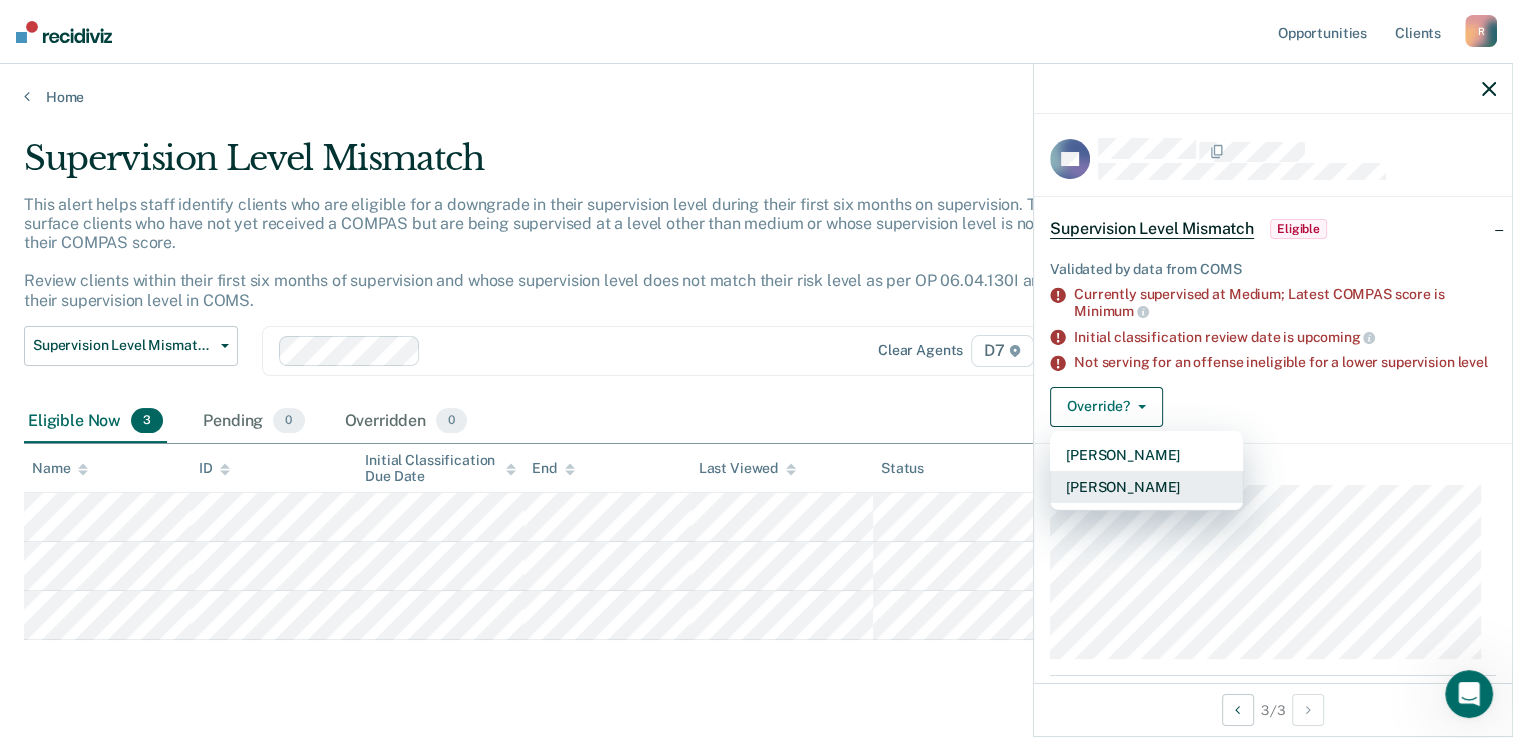 click on "[PERSON_NAME]" at bounding box center [1146, 487] 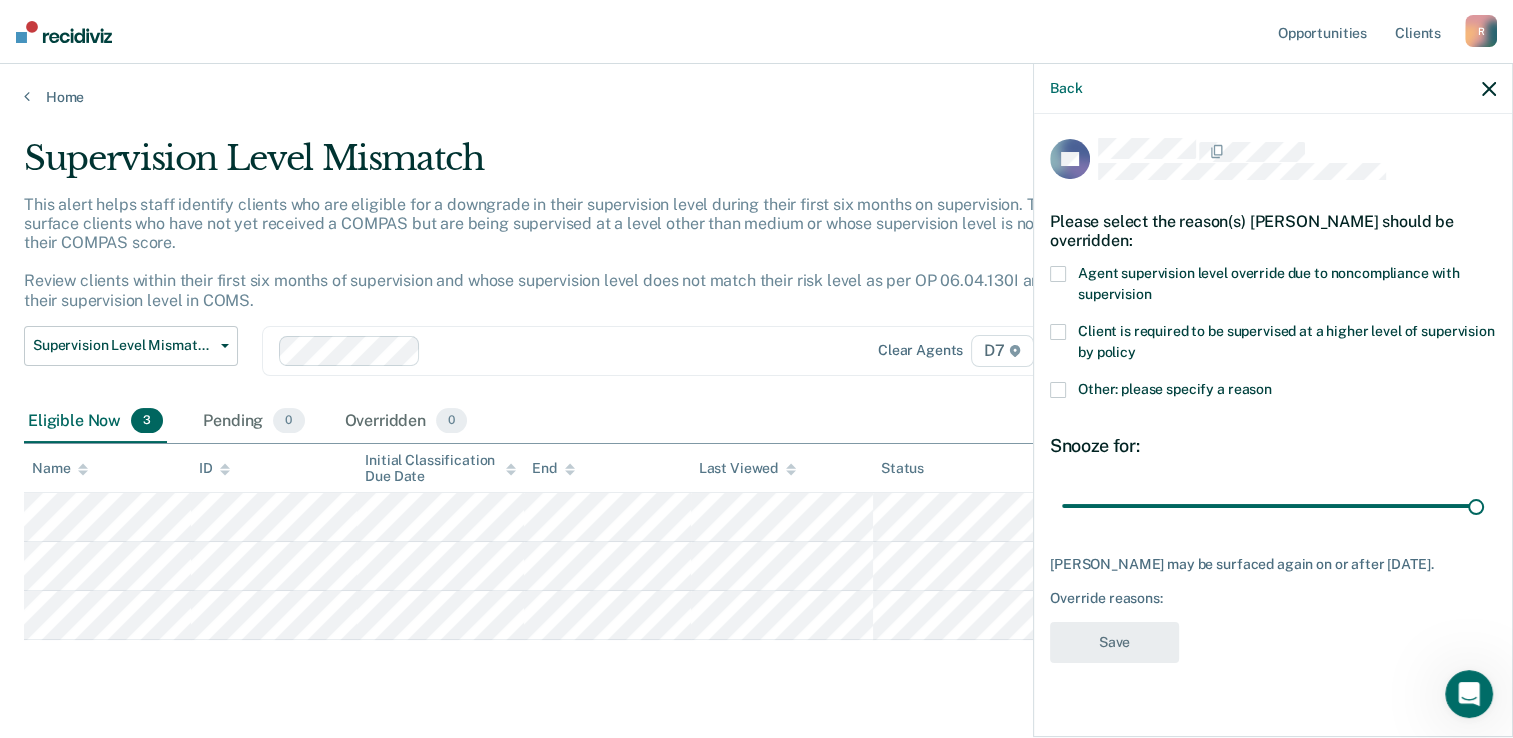 type on "90" 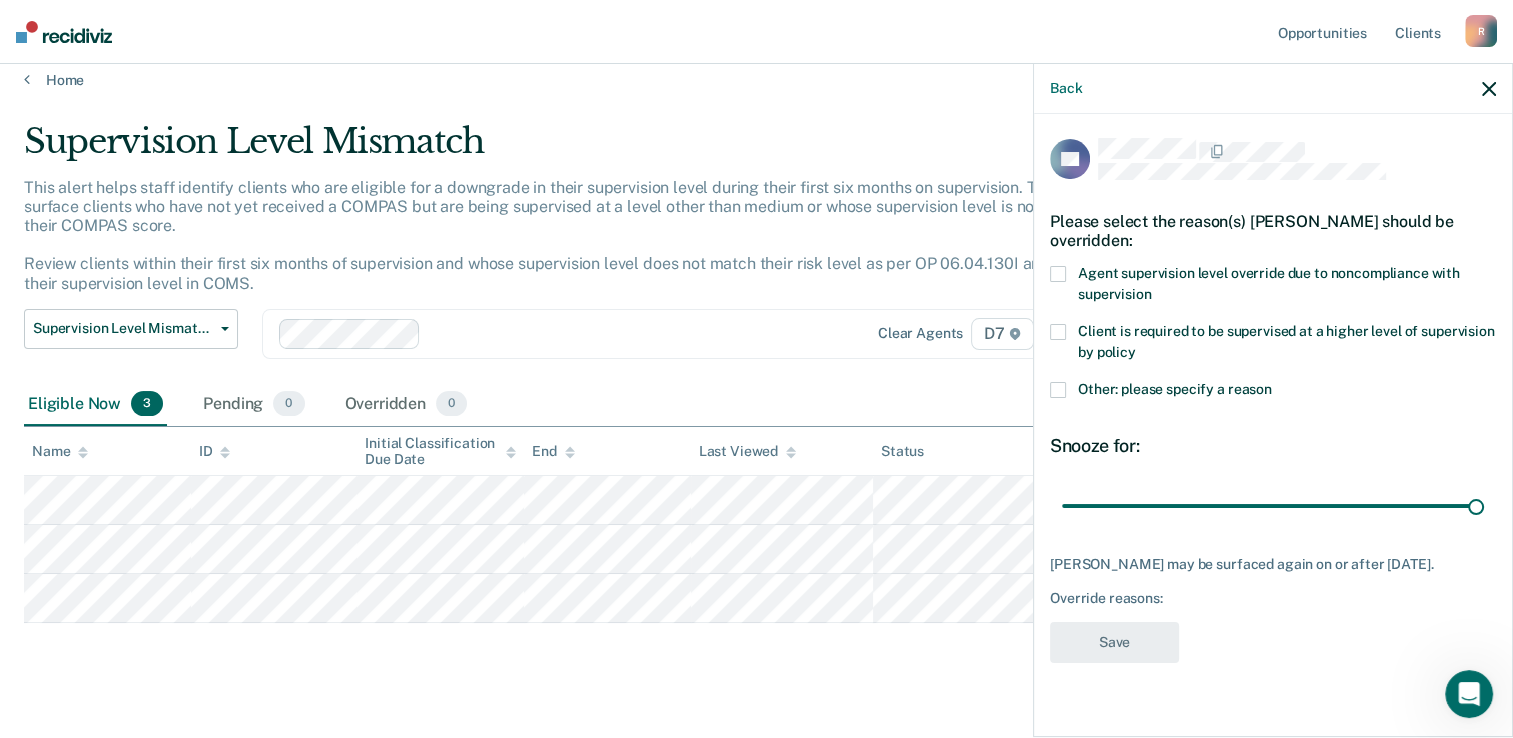 scroll, scrollTop: 21, scrollLeft: 0, axis: vertical 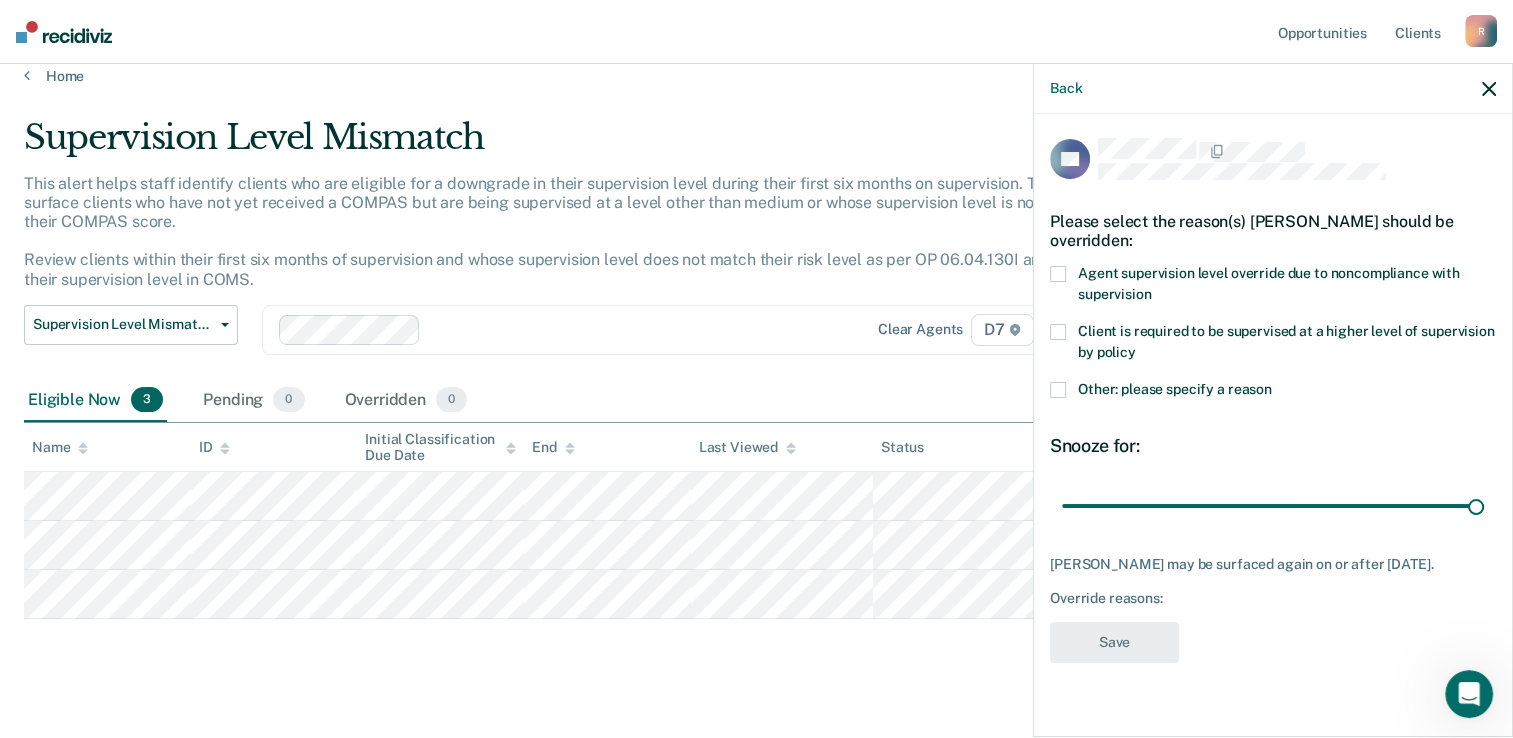 click at bounding box center [1058, 390] 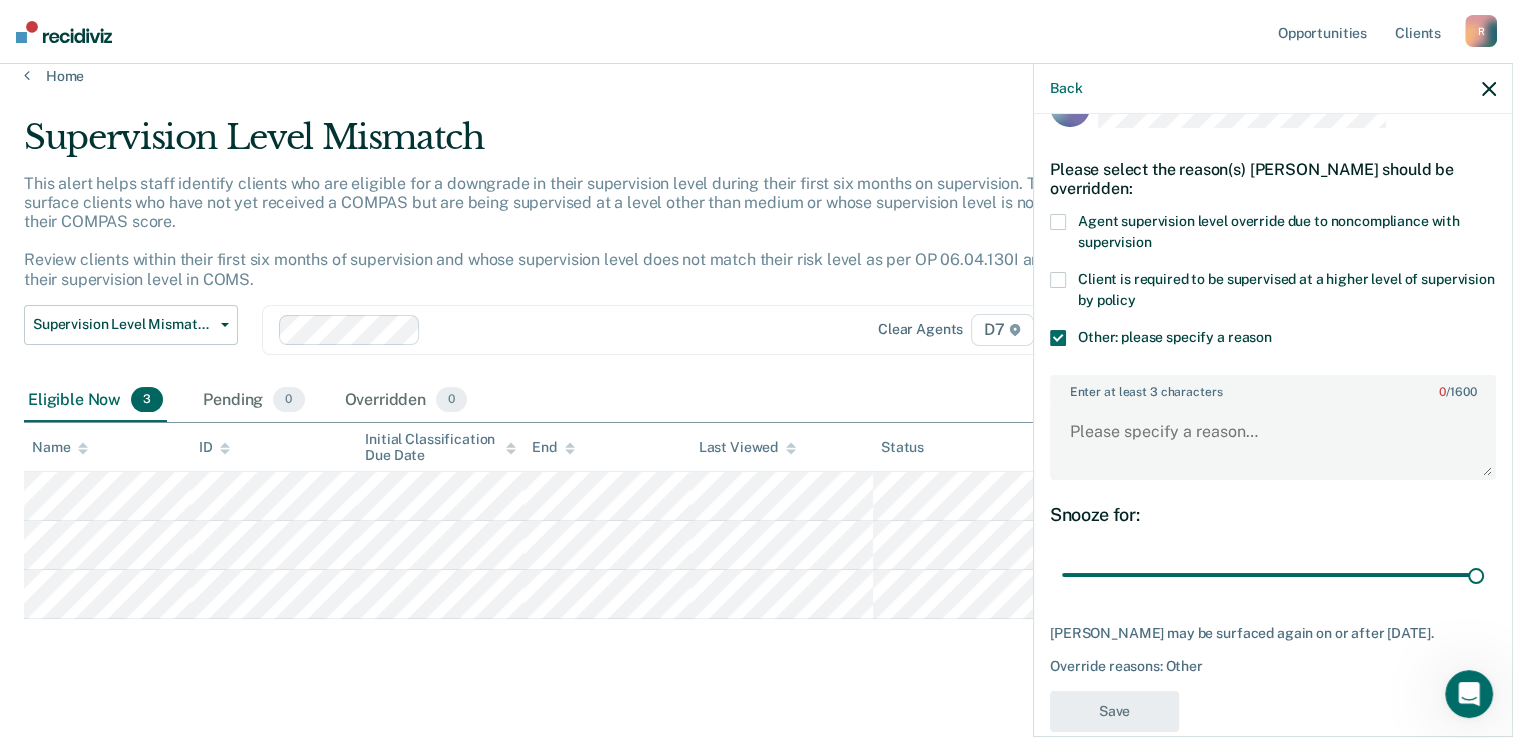 scroll, scrollTop: 82, scrollLeft: 0, axis: vertical 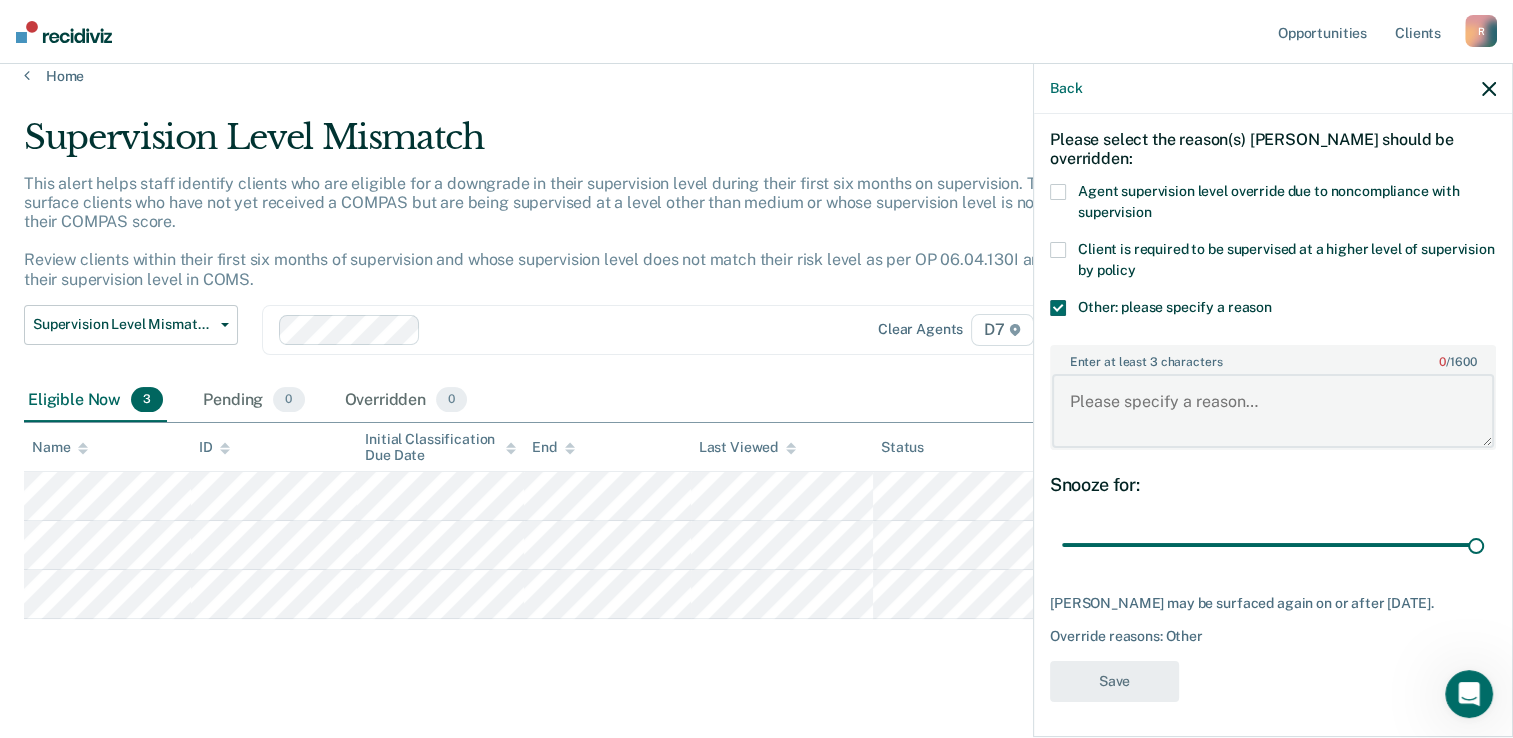 click on "Enter at least 3 characters 0  /  1600" at bounding box center [1273, 411] 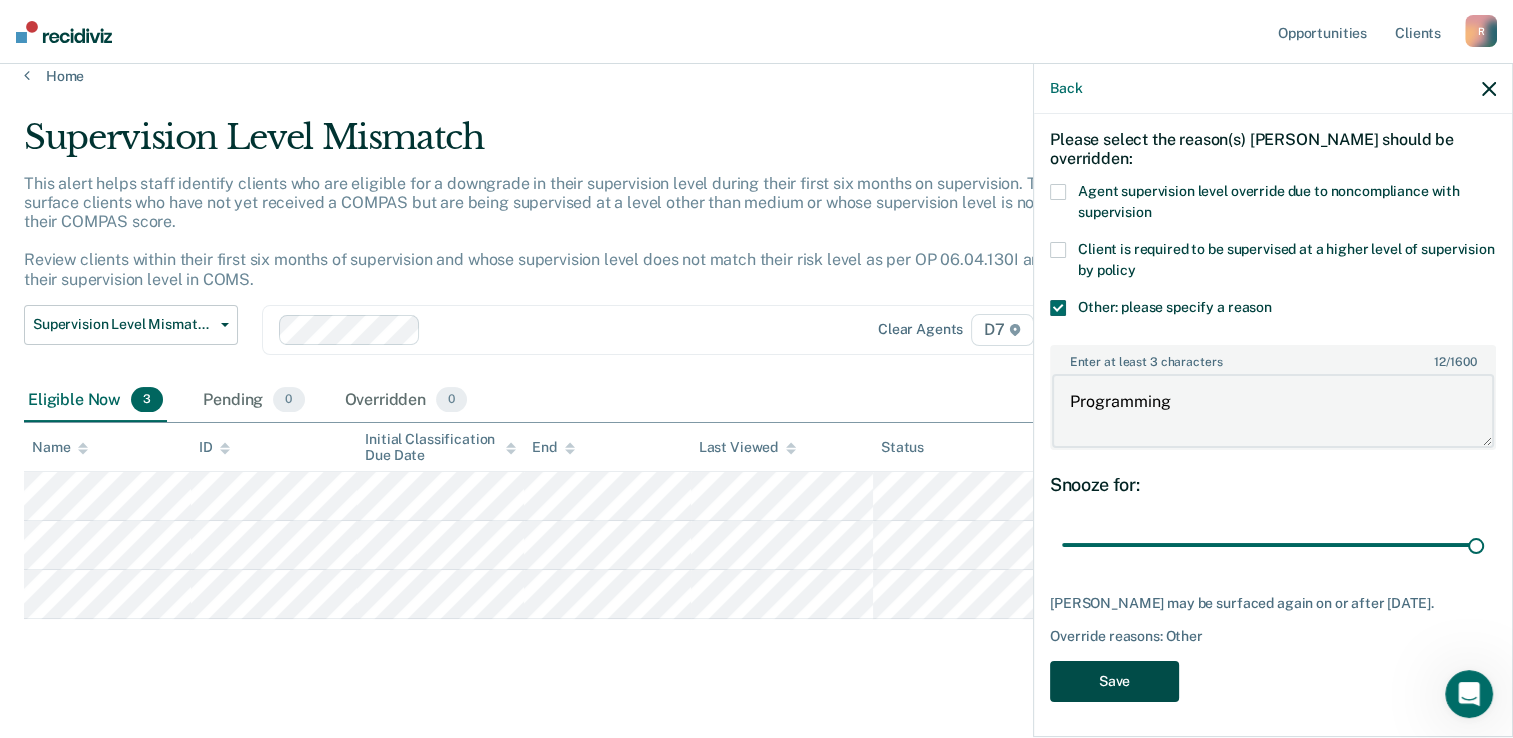 type on "Programming" 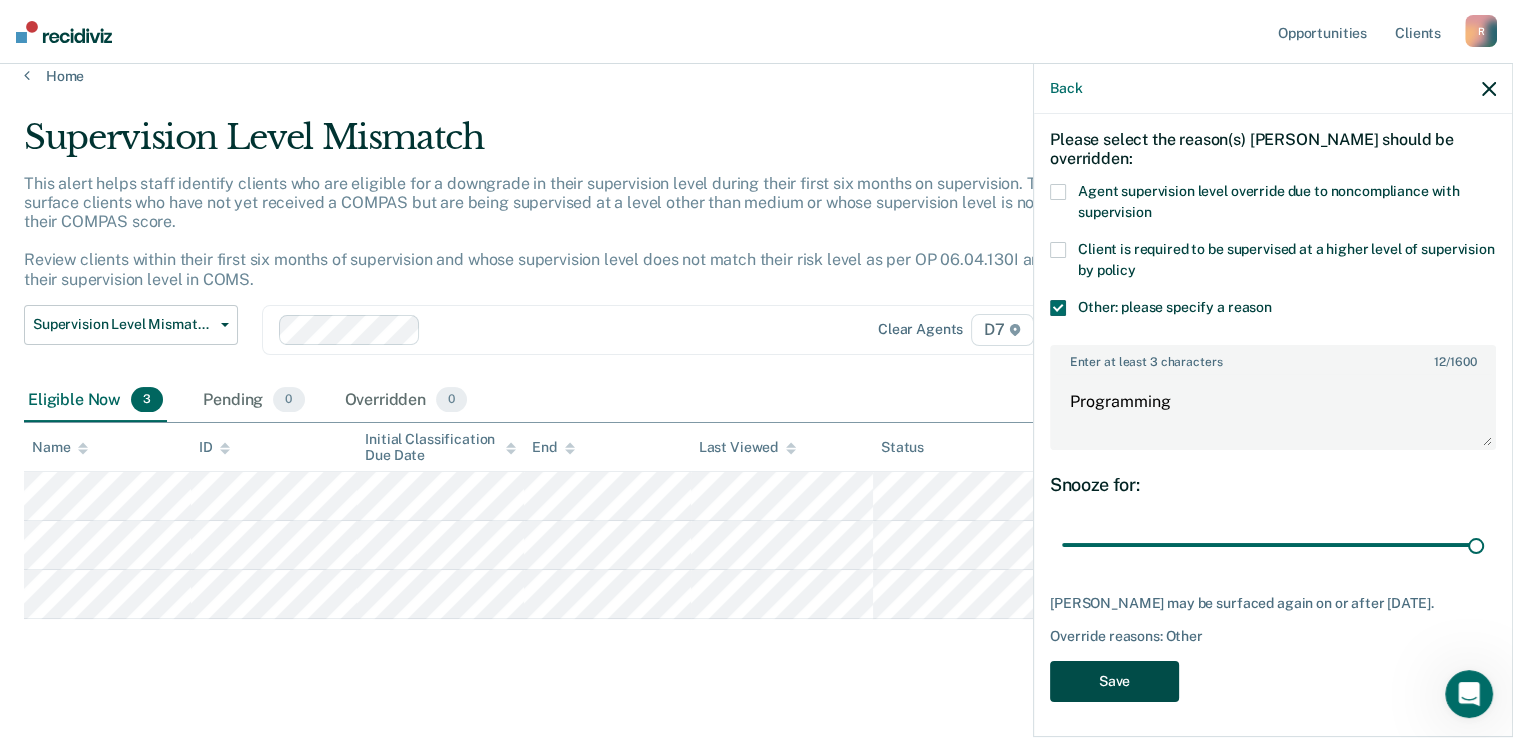 click on "Save" at bounding box center [1114, 681] 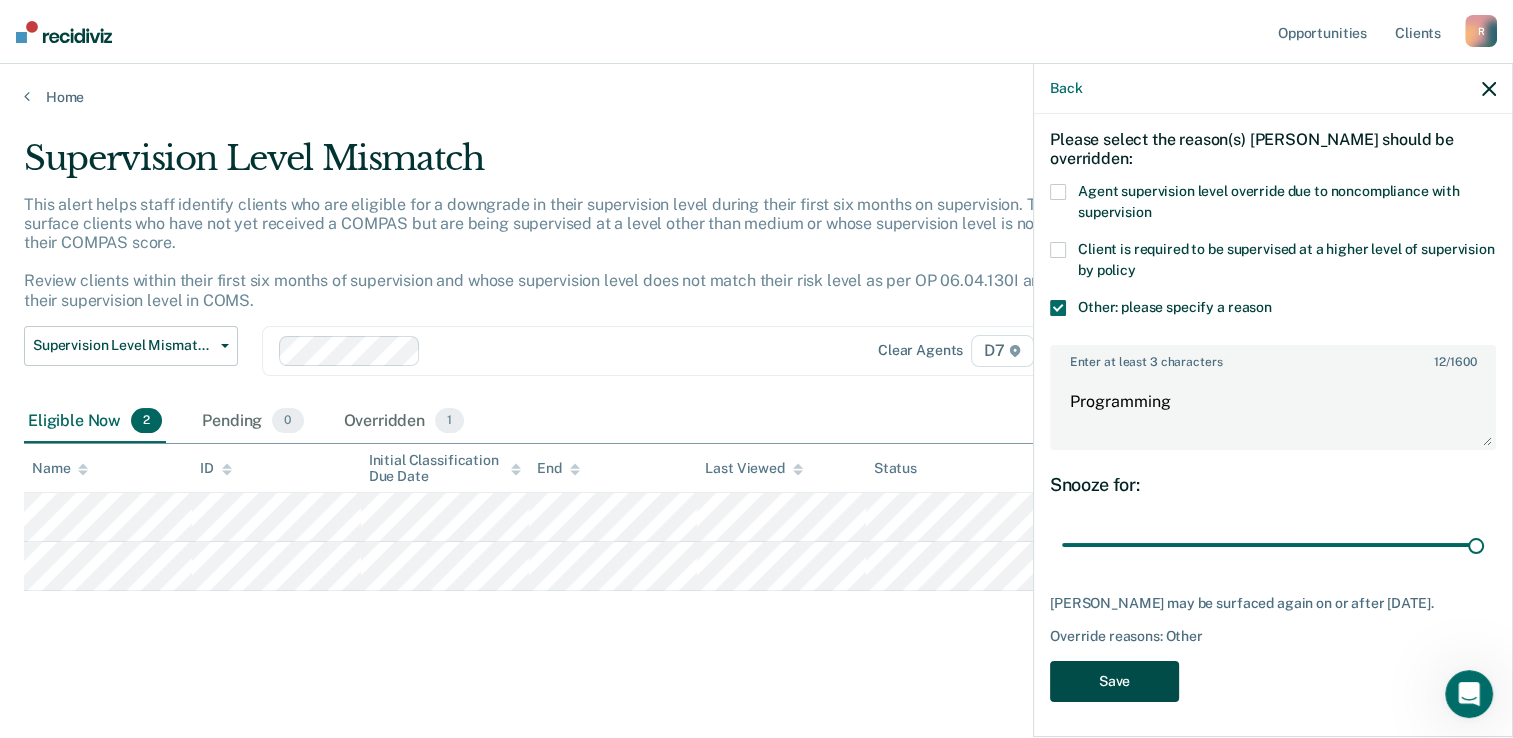 scroll, scrollTop: 0, scrollLeft: 0, axis: both 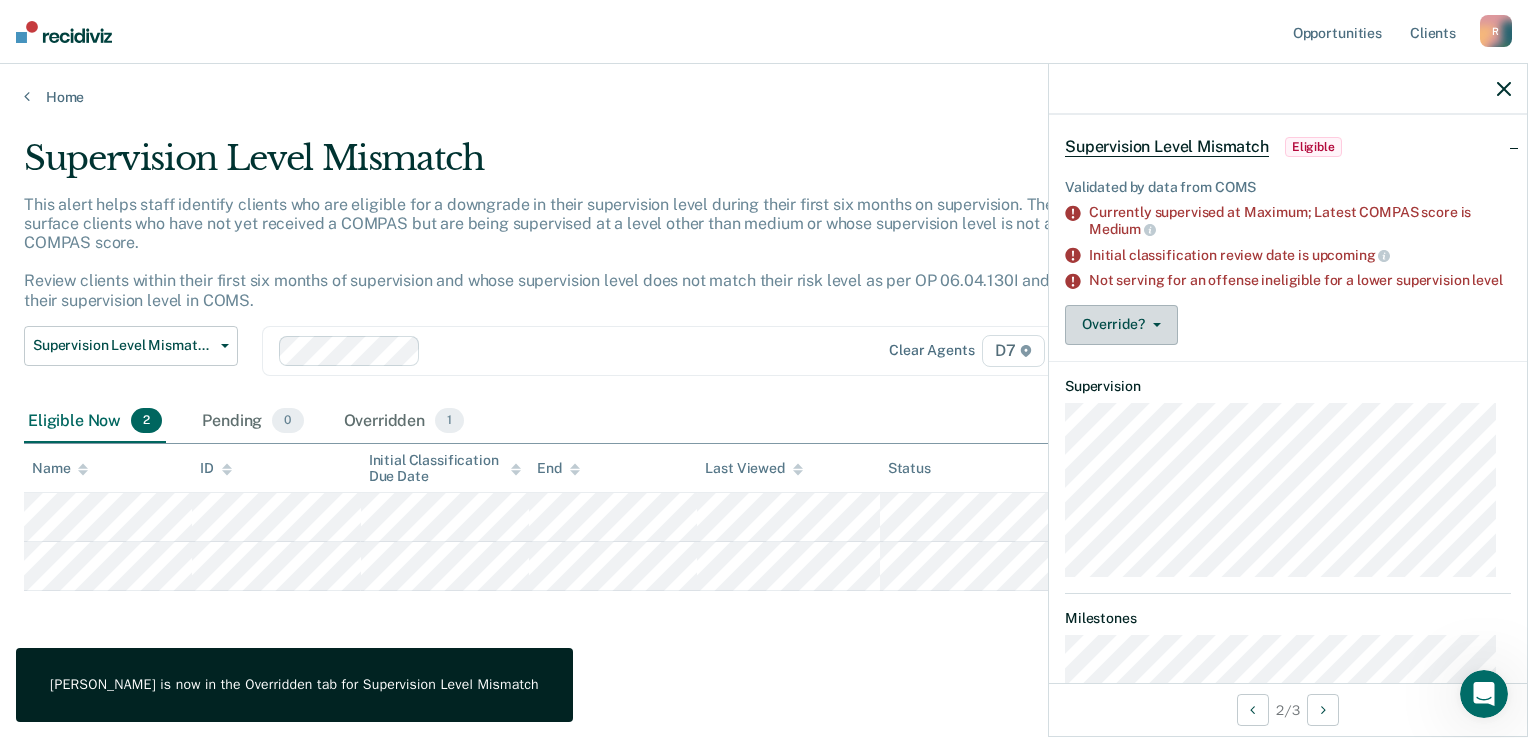 click on "Override?" at bounding box center [1121, 325] 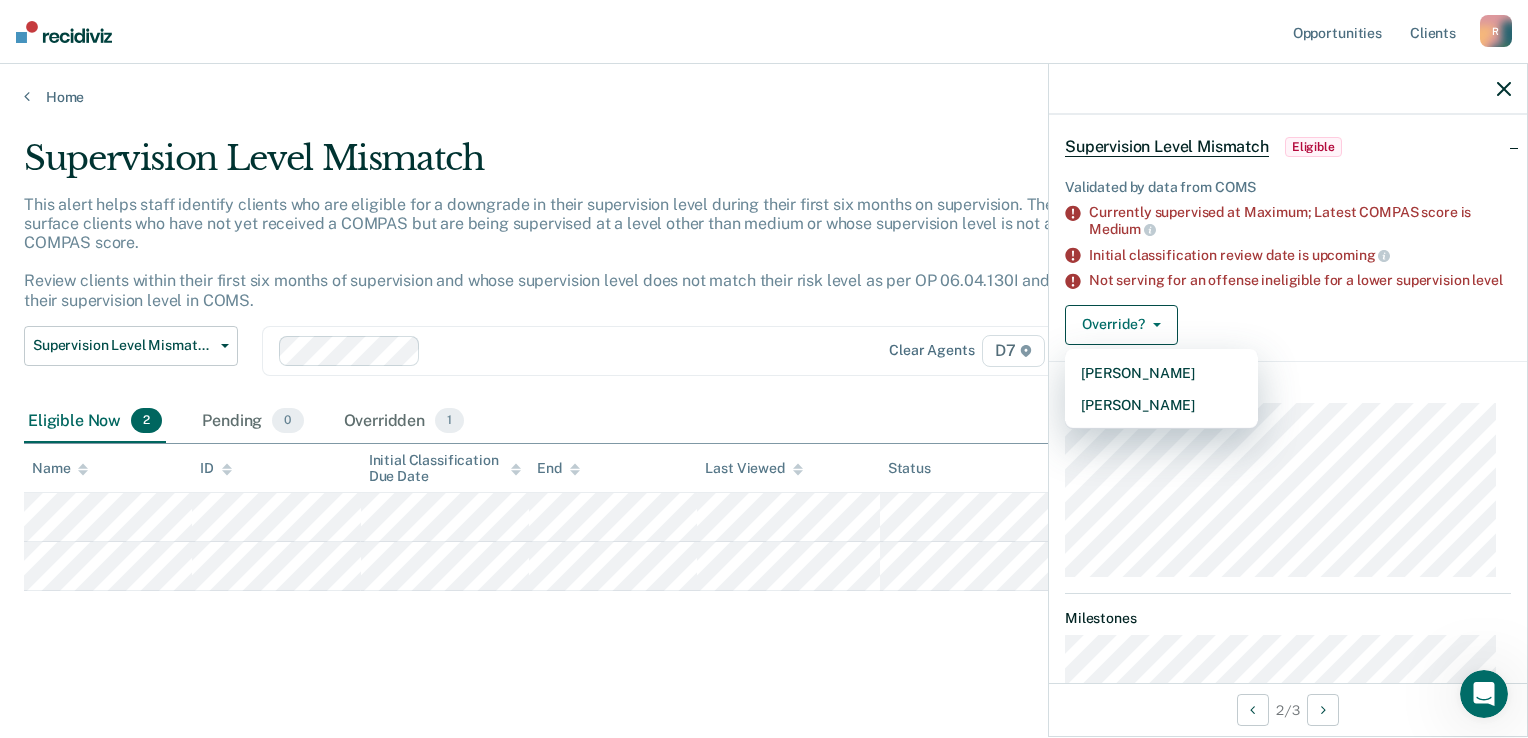 click on "Eligible Now 2 Pending 0 Overridden 1" at bounding box center [764, 422] 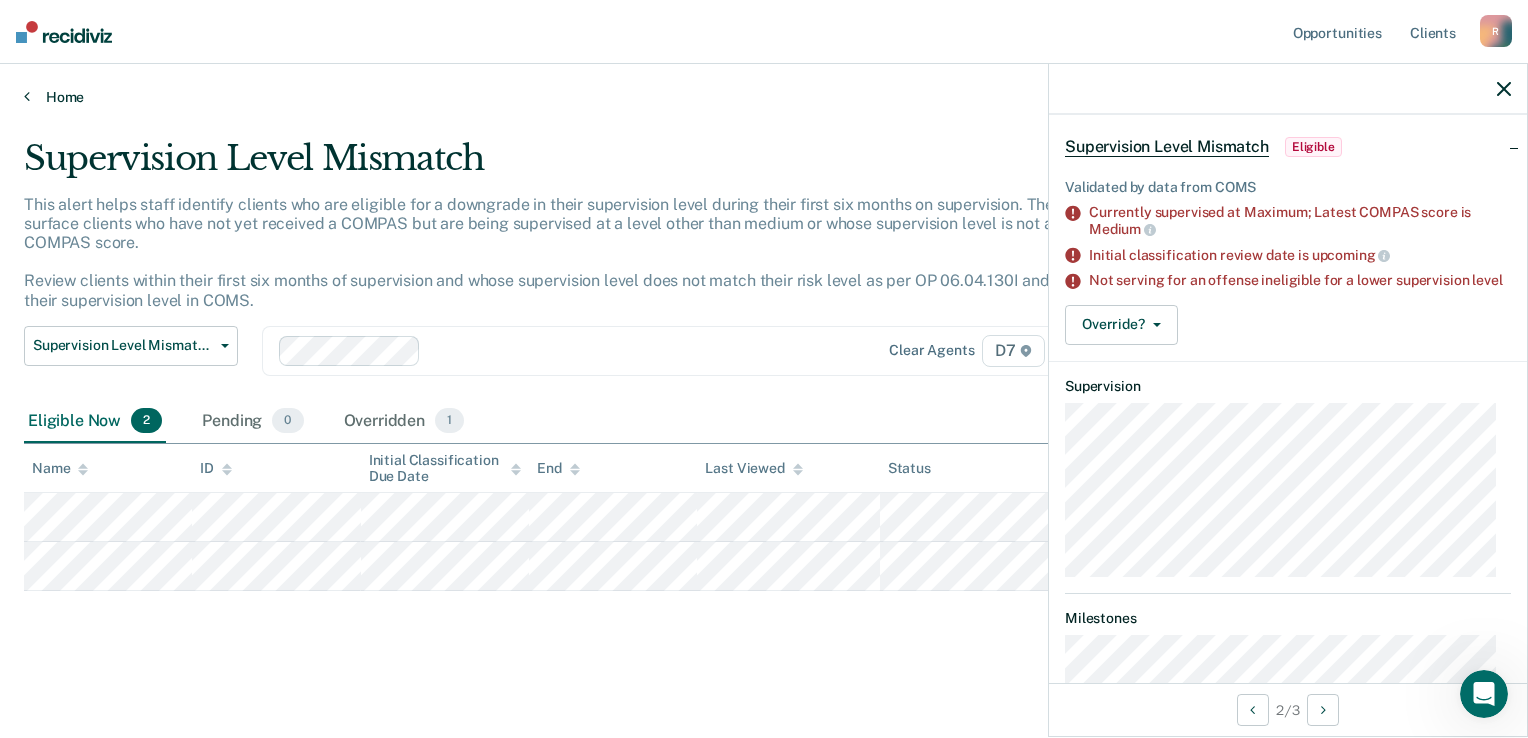 click on "Home" at bounding box center [764, 97] 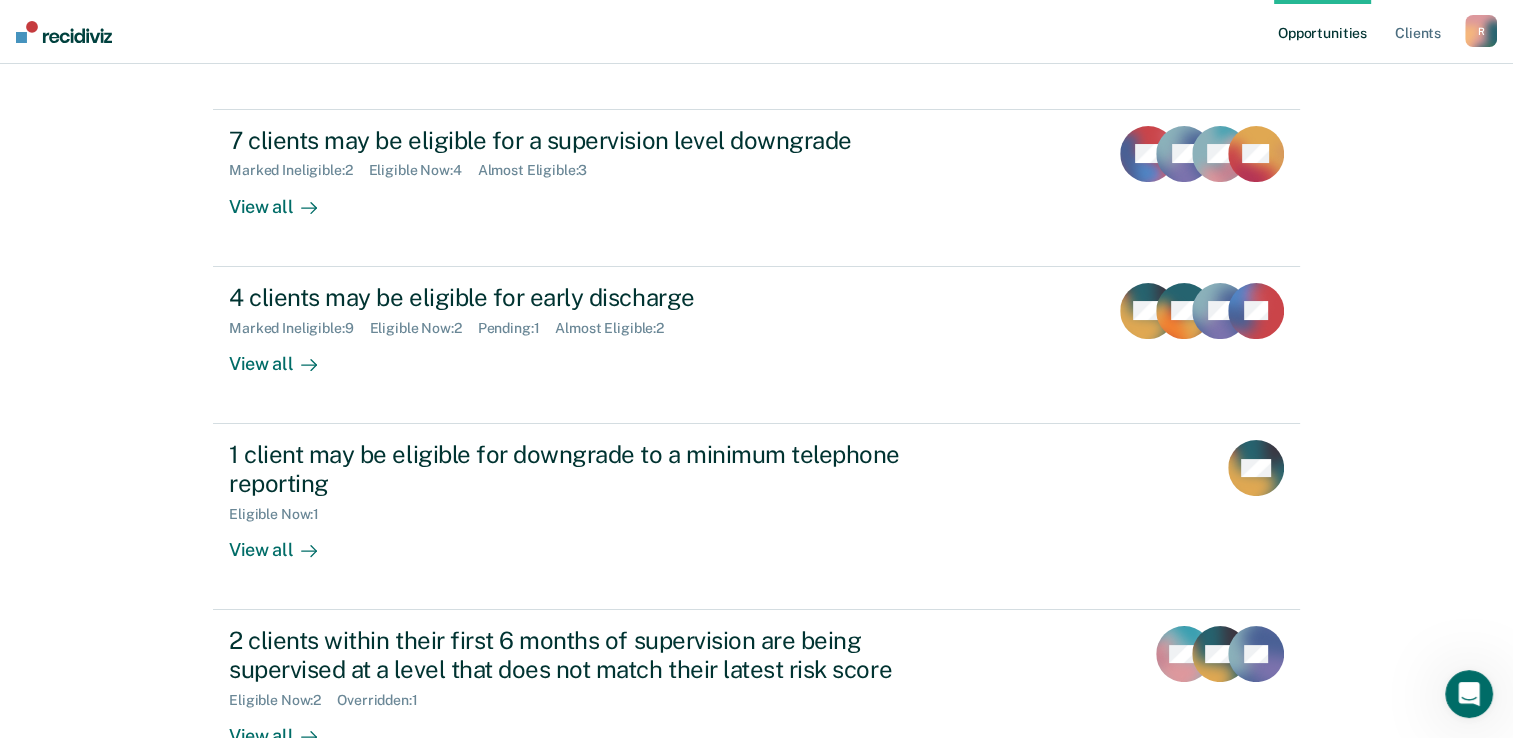 scroll, scrollTop: 186, scrollLeft: 0, axis: vertical 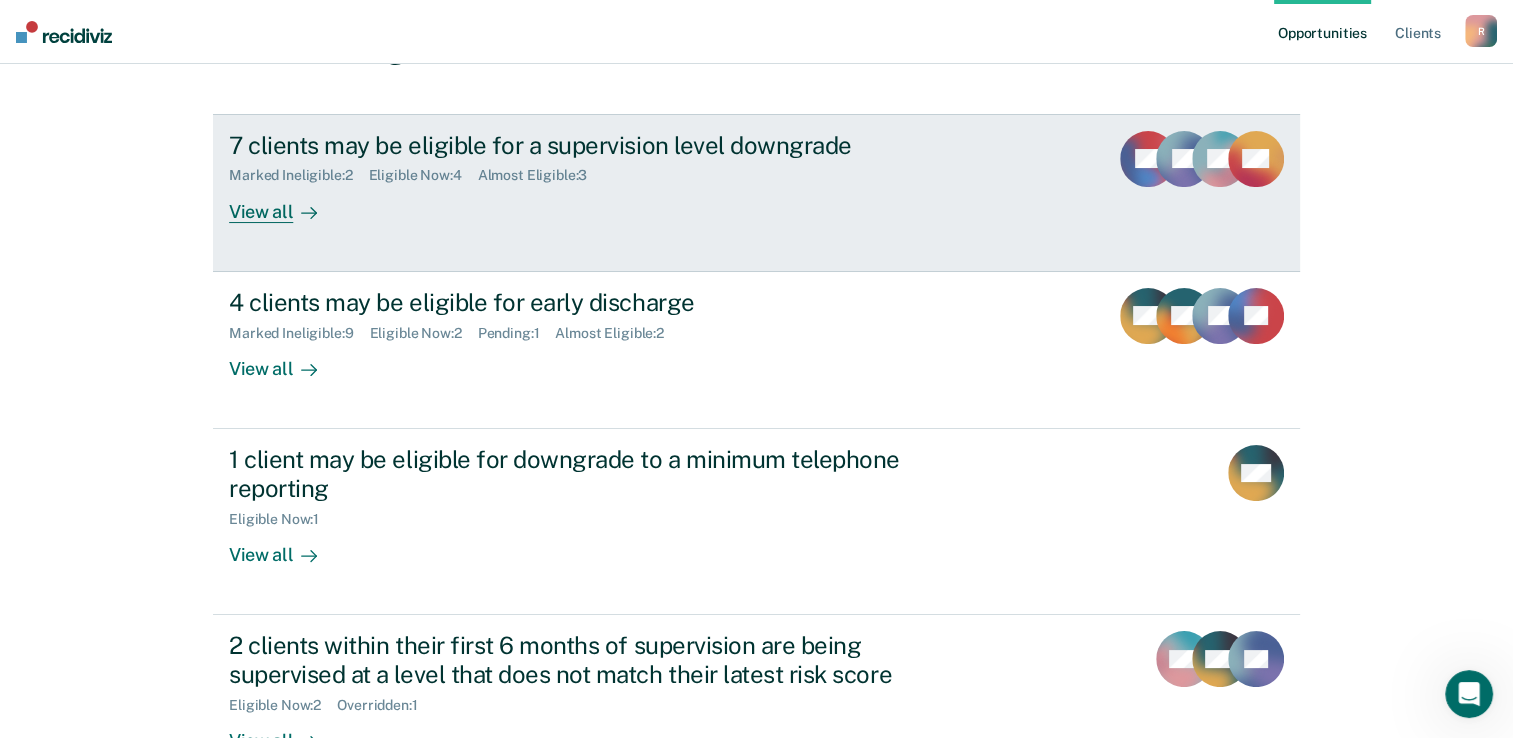 click on "7 clients may be eligible for a supervision level downgrade" at bounding box center (580, 145) 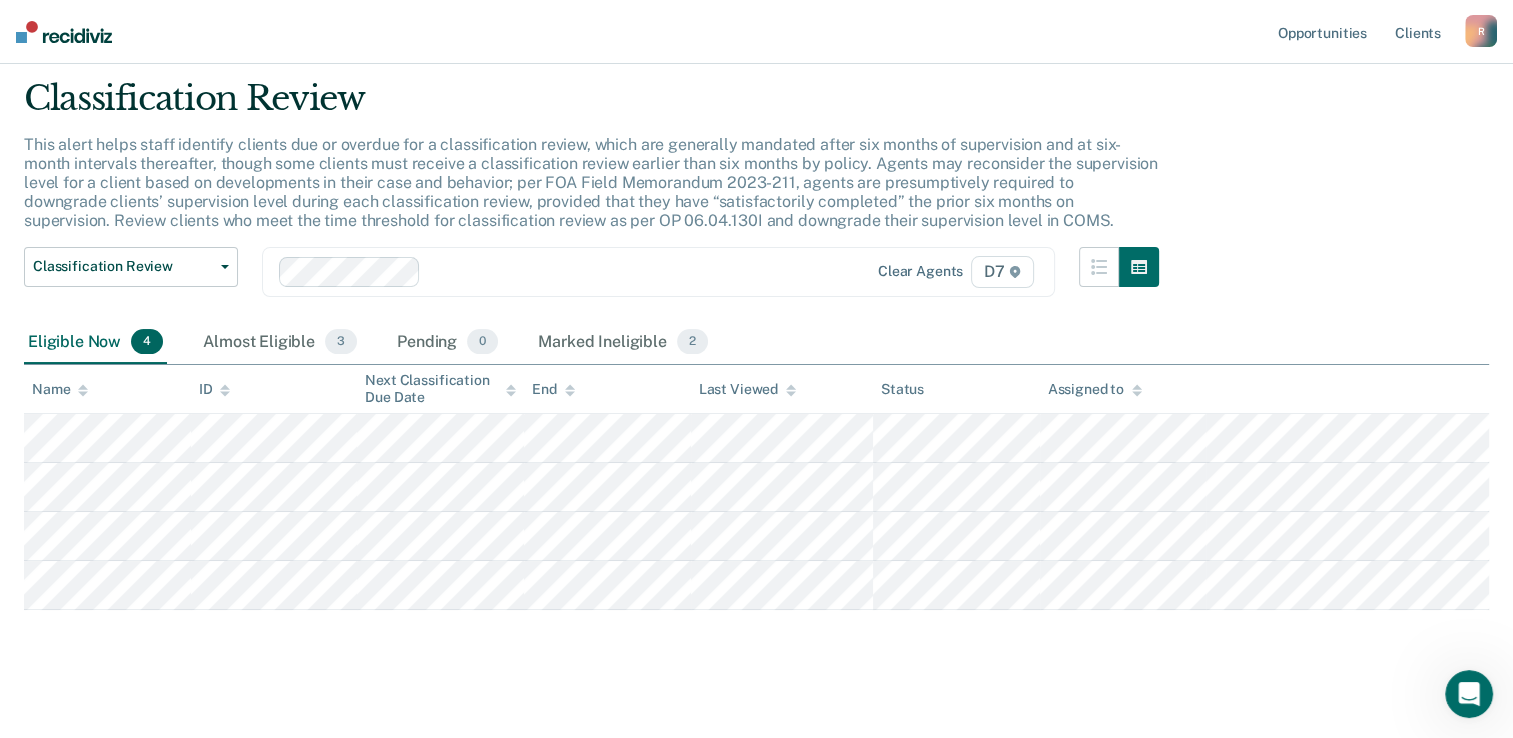 scroll, scrollTop: 73, scrollLeft: 0, axis: vertical 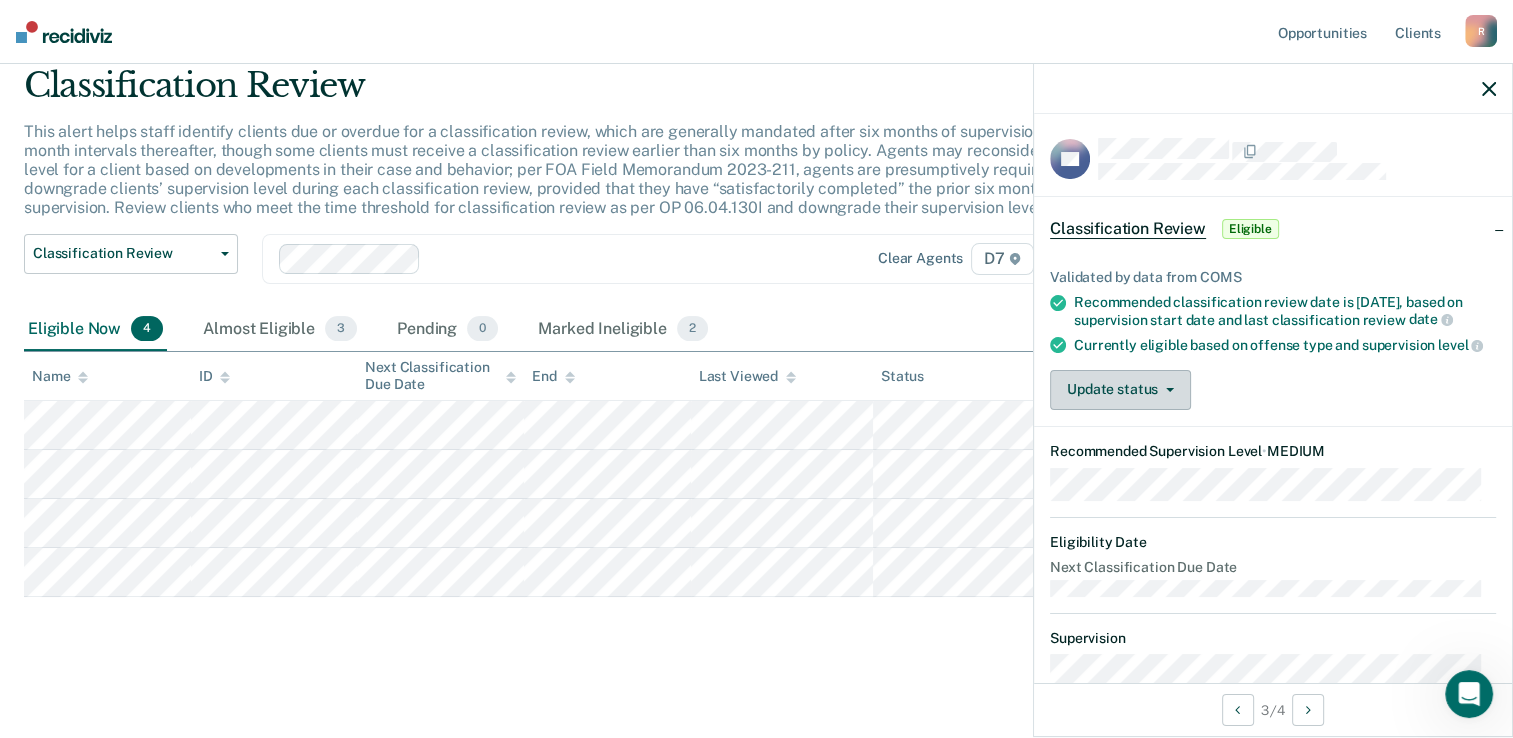click on "Update status" at bounding box center (1120, 390) 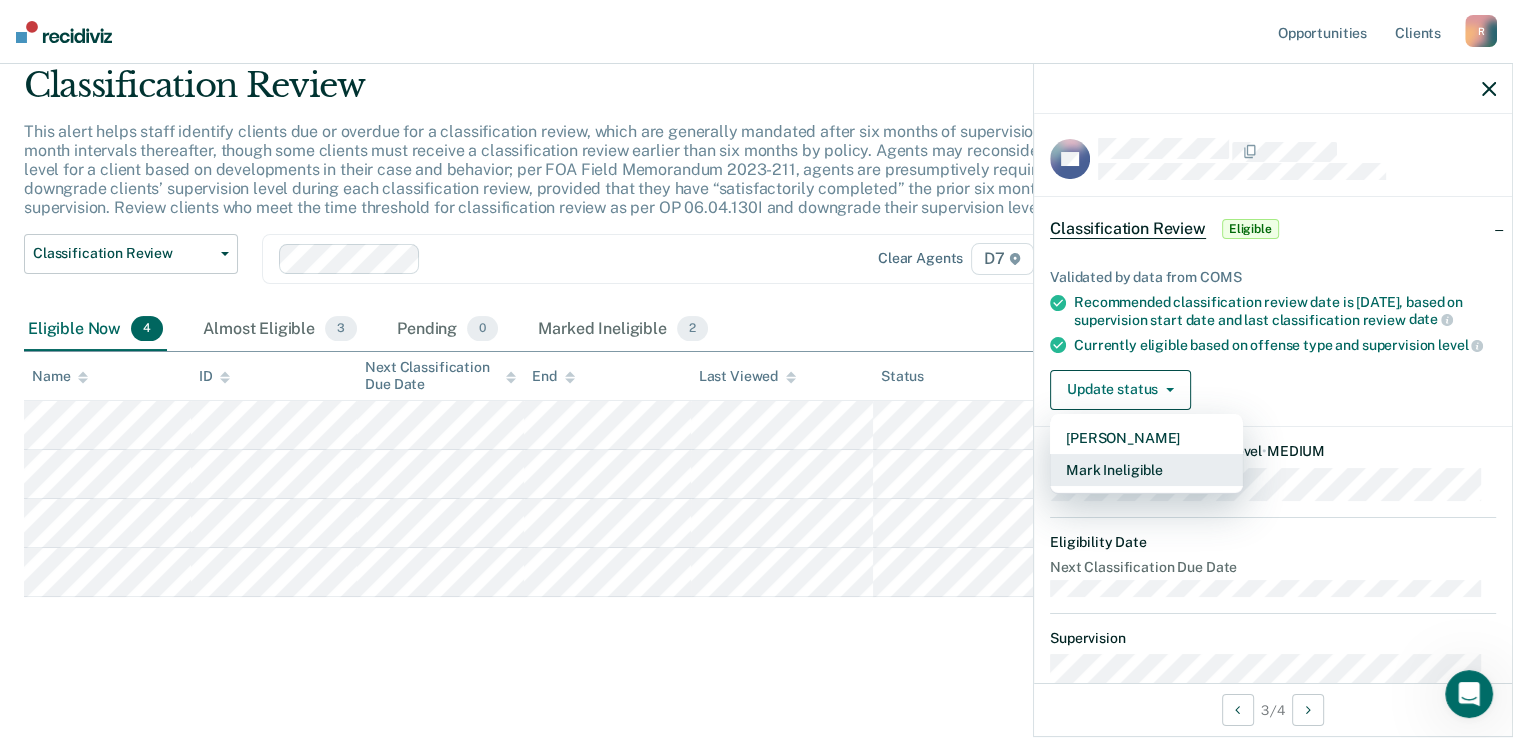 click on "Mark Ineligible" at bounding box center (1146, 470) 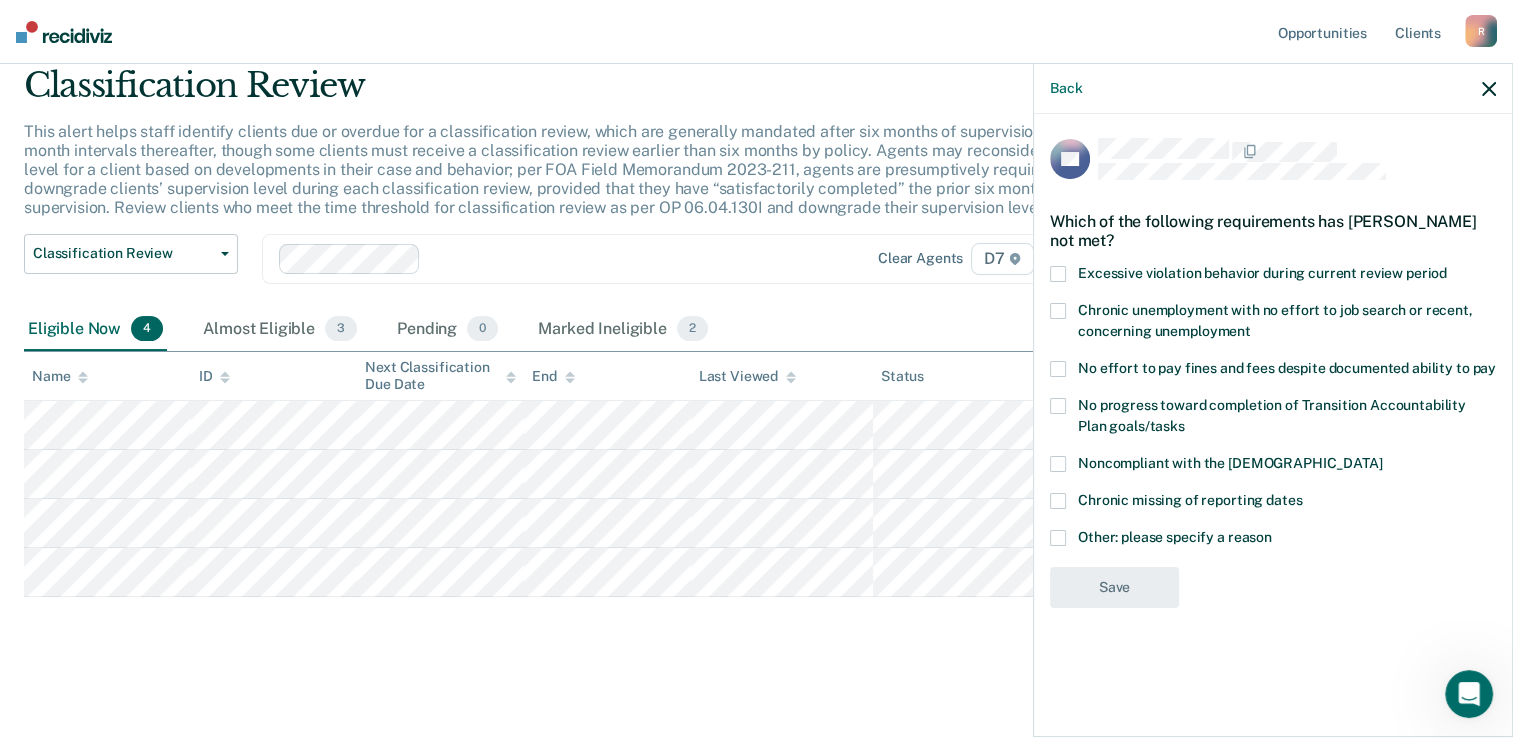 click on "Excessive violation behavior during current review period" at bounding box center [1262, 273] 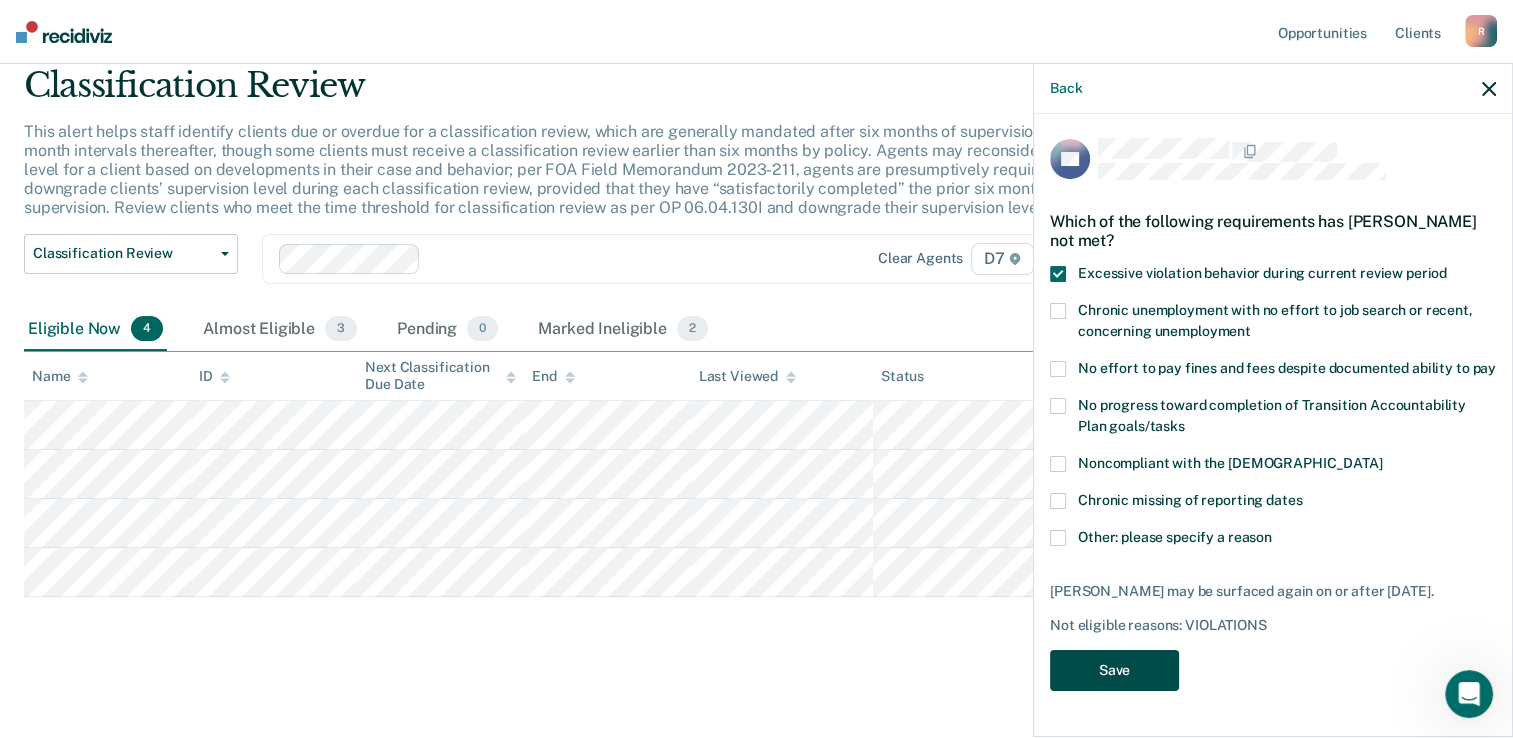 click on "Save" at bounding box center (1114, 670) 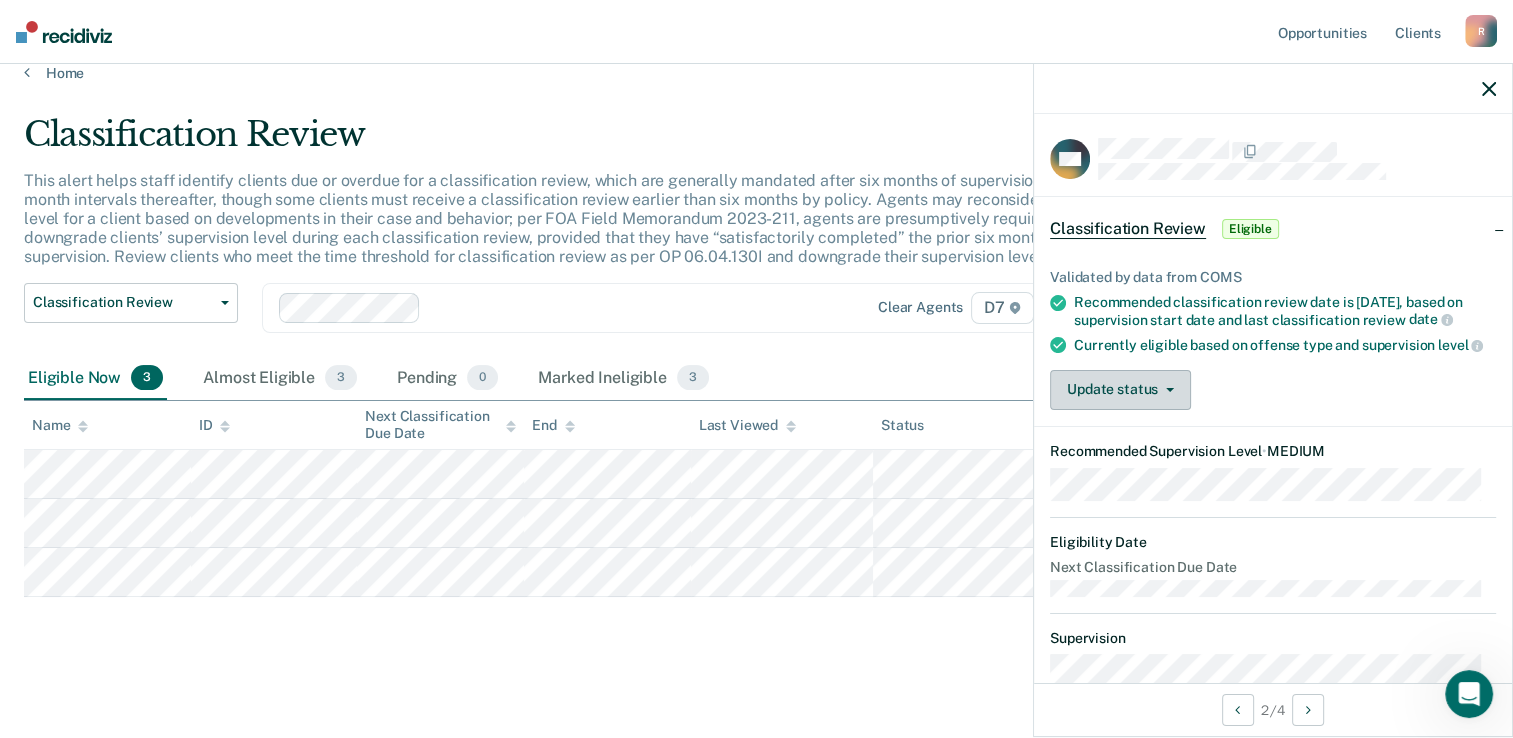 click on "Update status" at bounding box center [1120, 390] 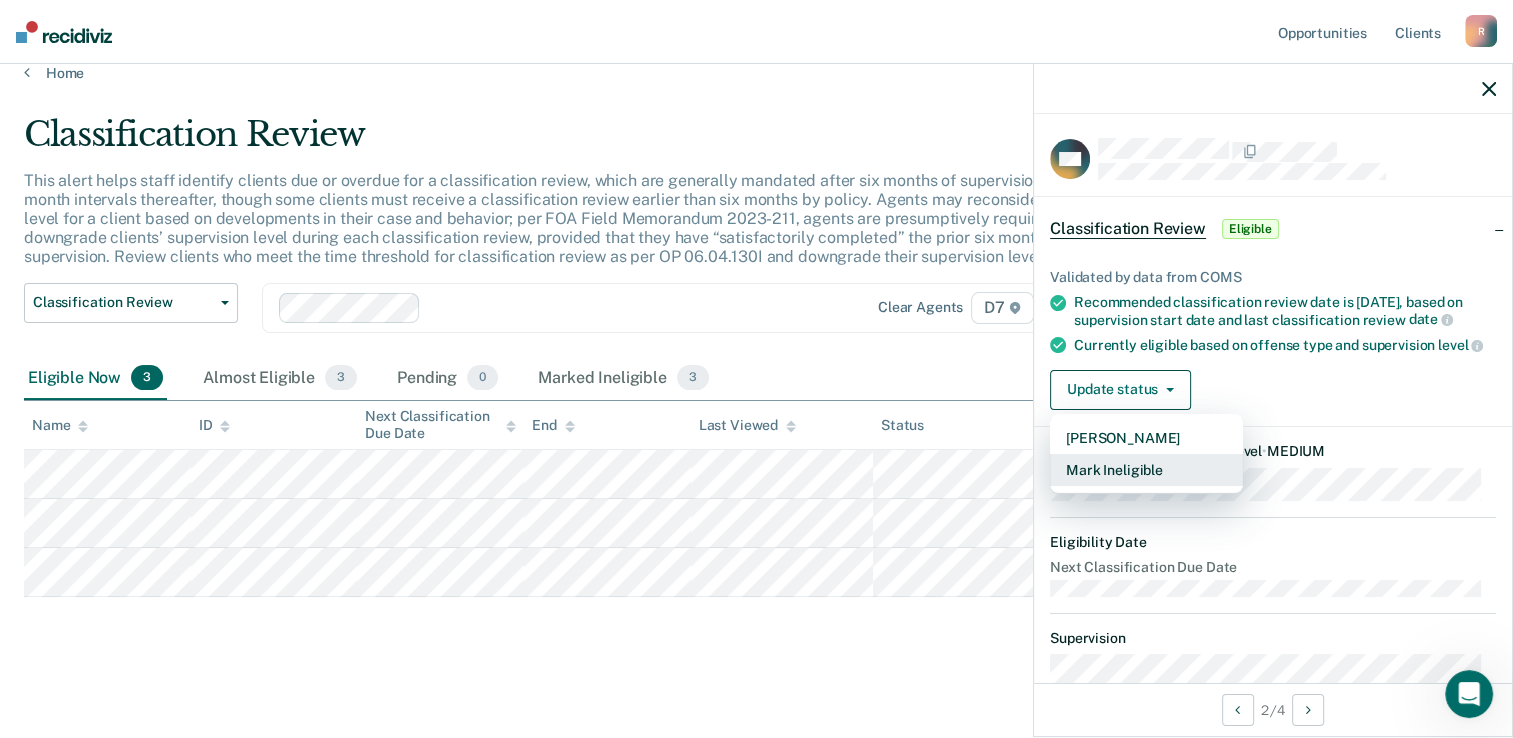 click on "Mark Ineligible" at bounding box center [1146, 470] 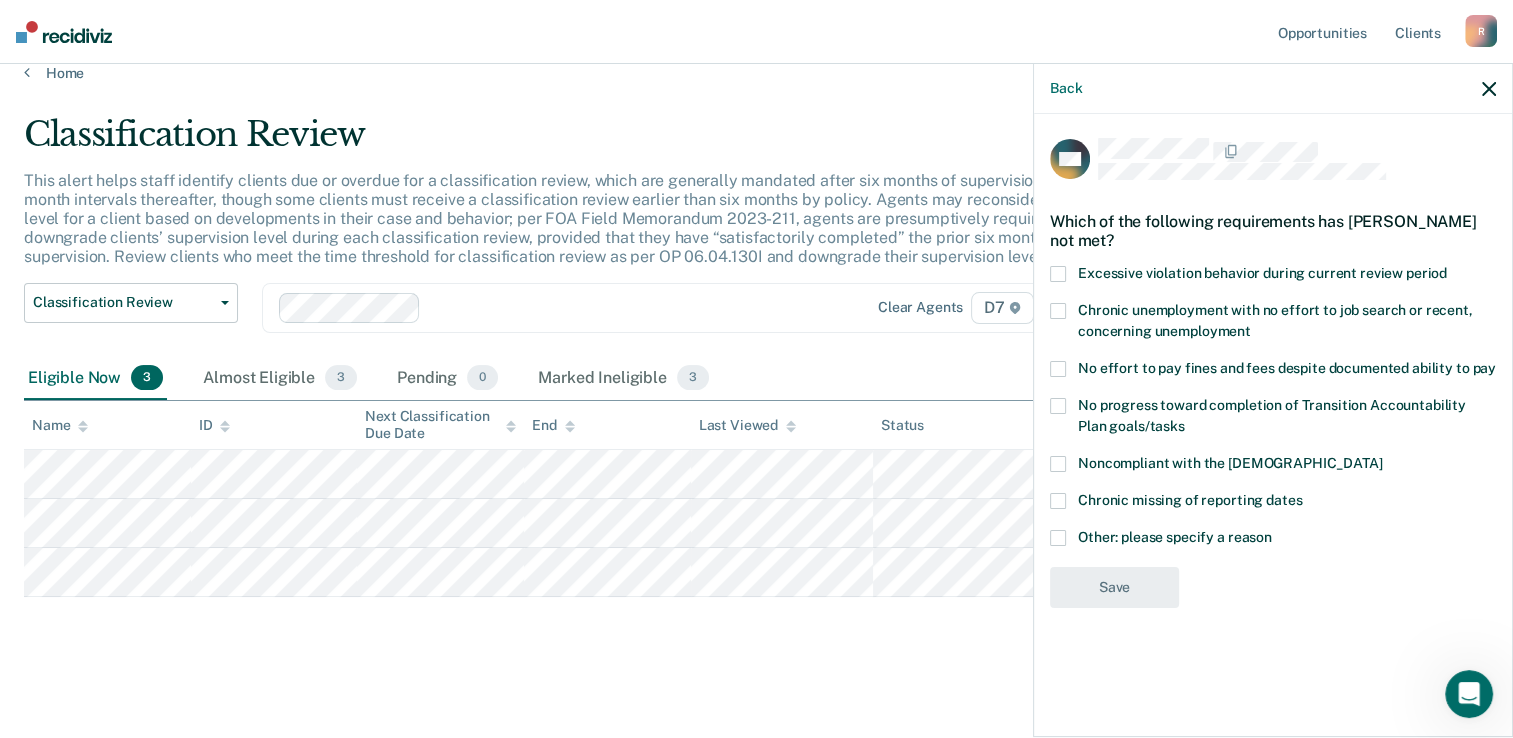 click on "Other: please specify a reason" at bounding box center (1273, 540) 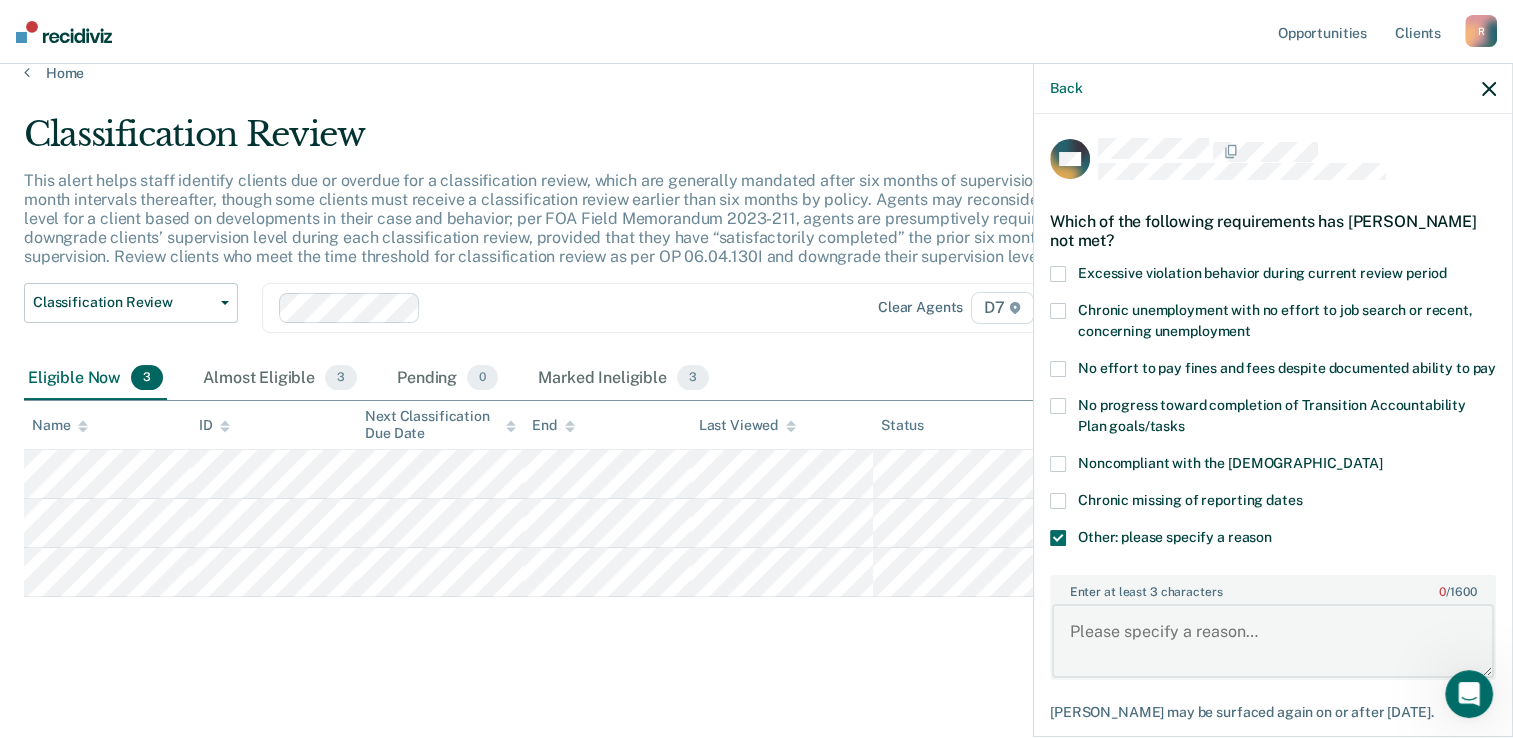 click on "Enter at least 3 characters 0  /  1600" at bounding box center [1273, 641] 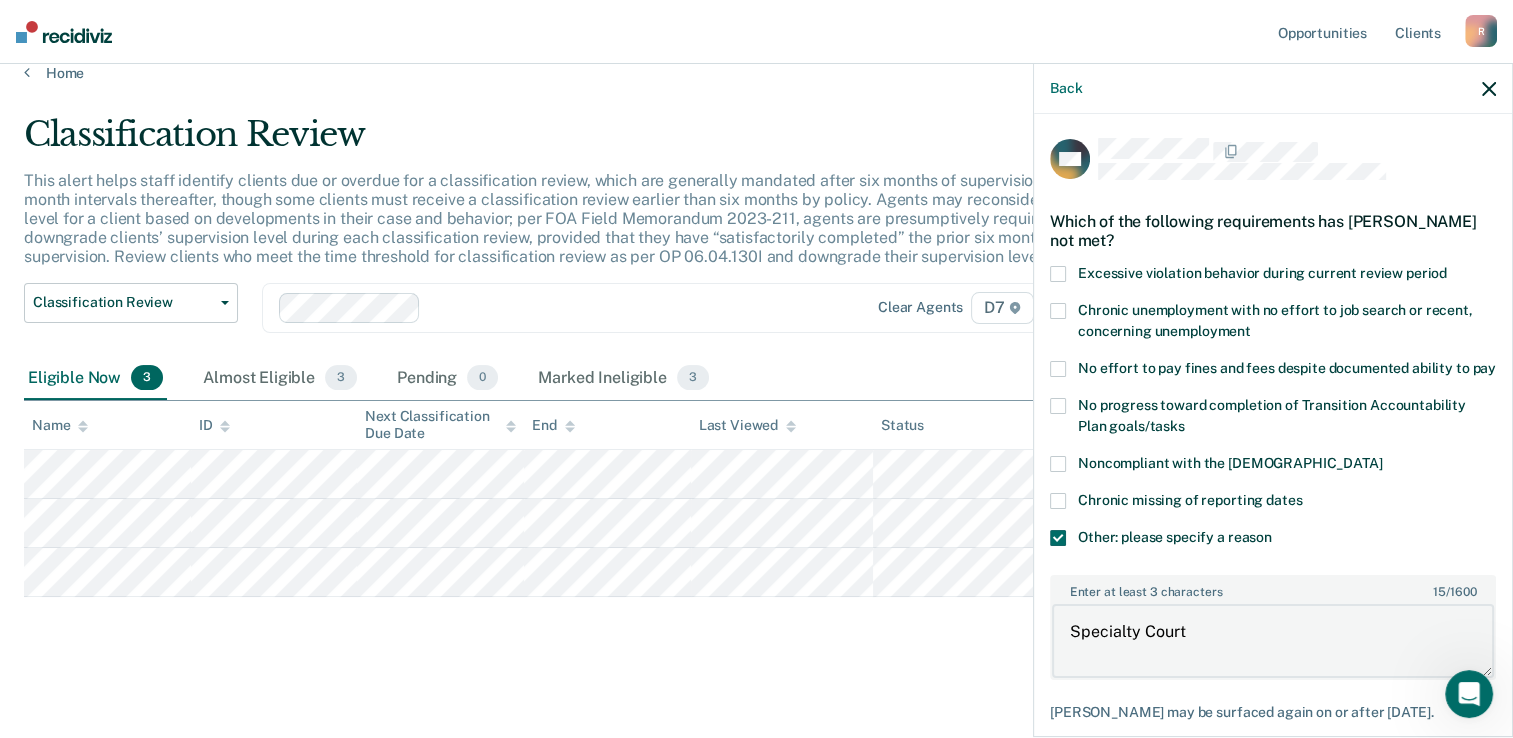 scroll, scrollTop: 131, scrollLeft: 0, axis: vertical 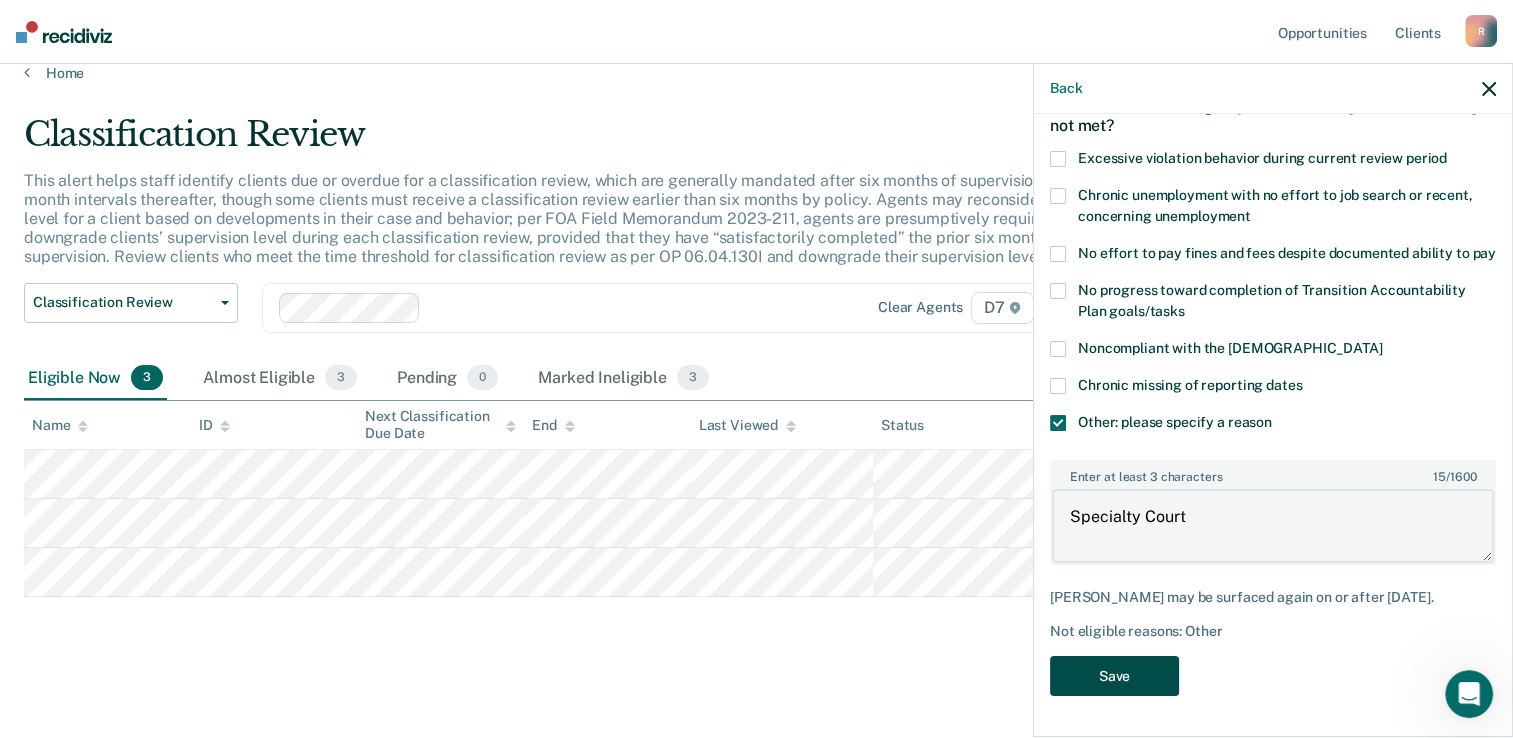 type on "Specialty Court" 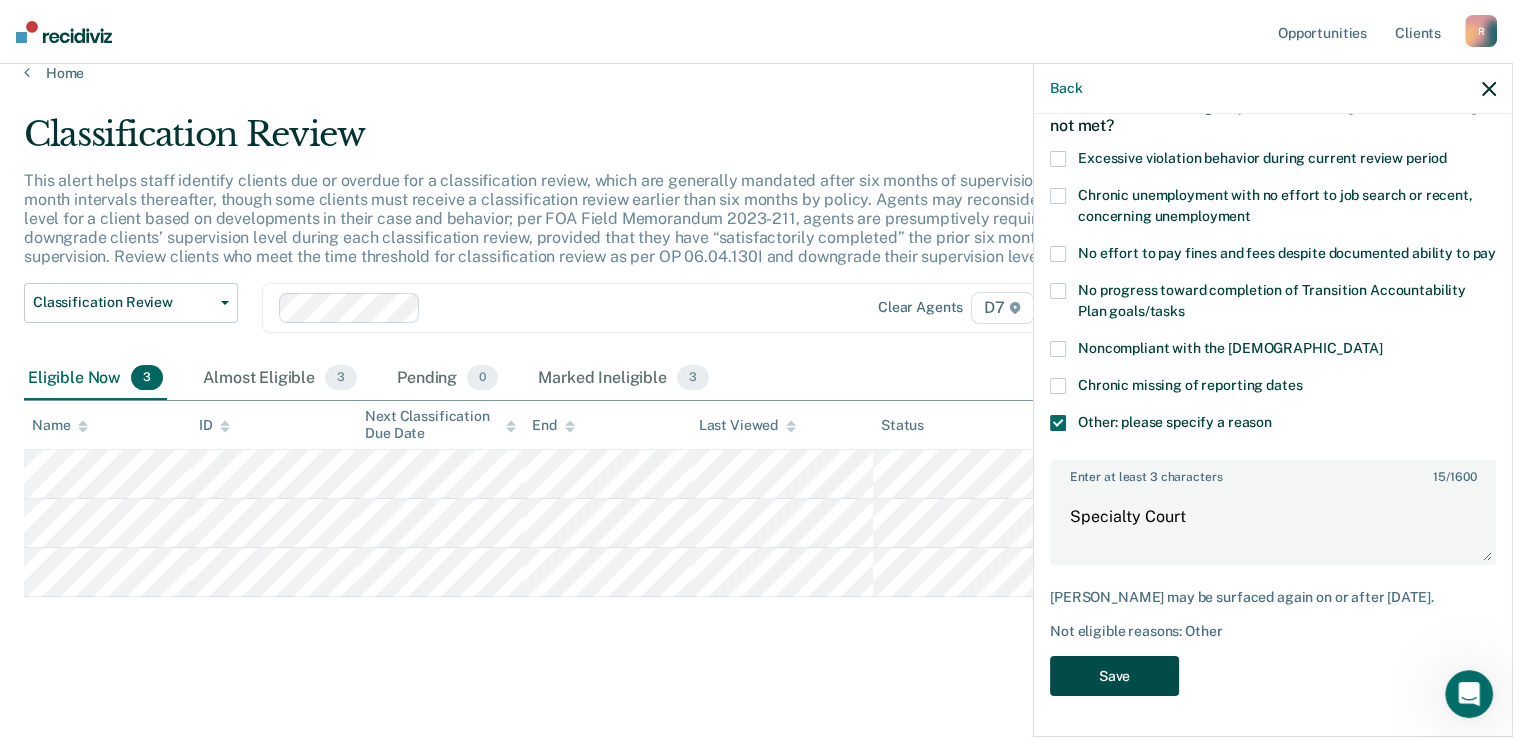 click on "Save" at bounding box center [1114, 676] 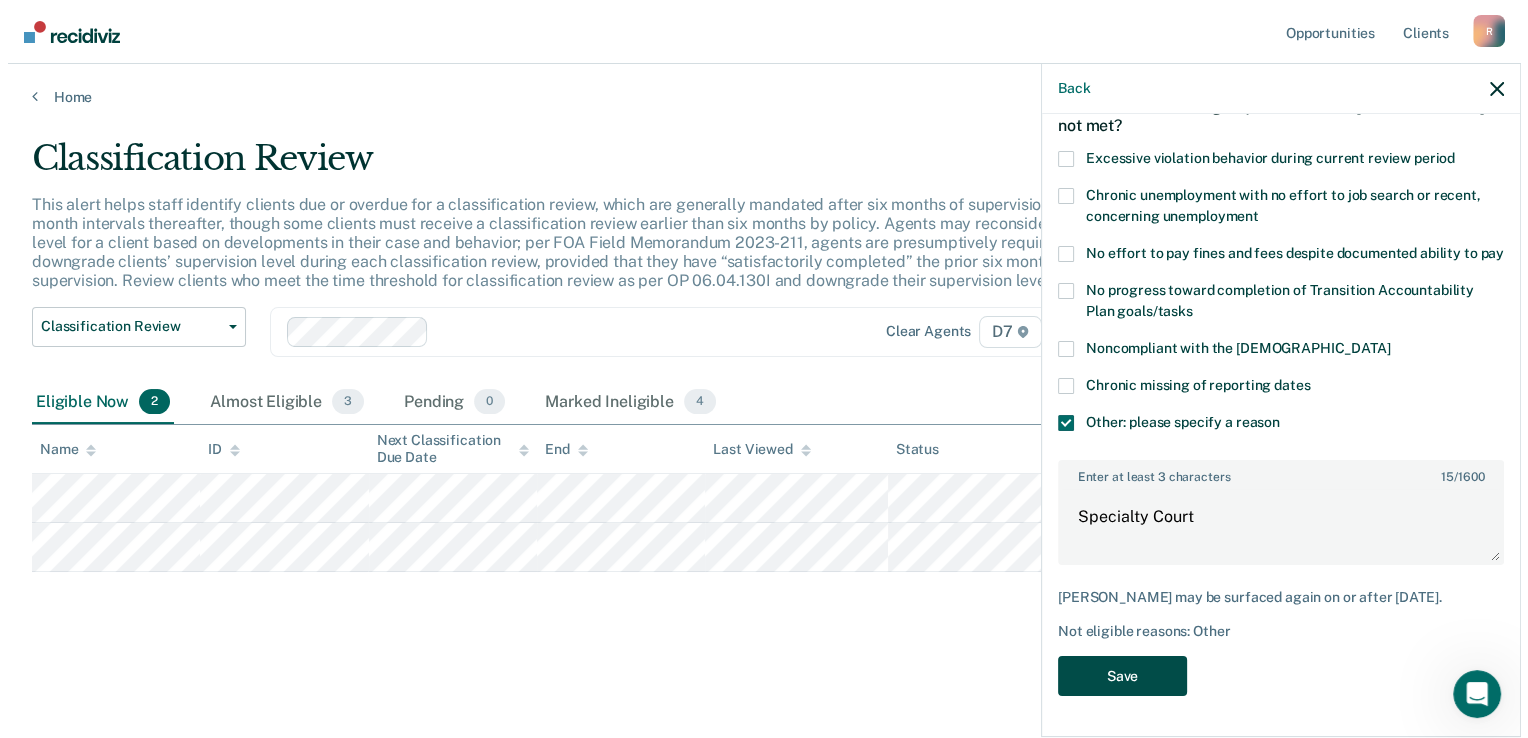scroll, scrollTop: 0, scrollLeft: 0, axis: both 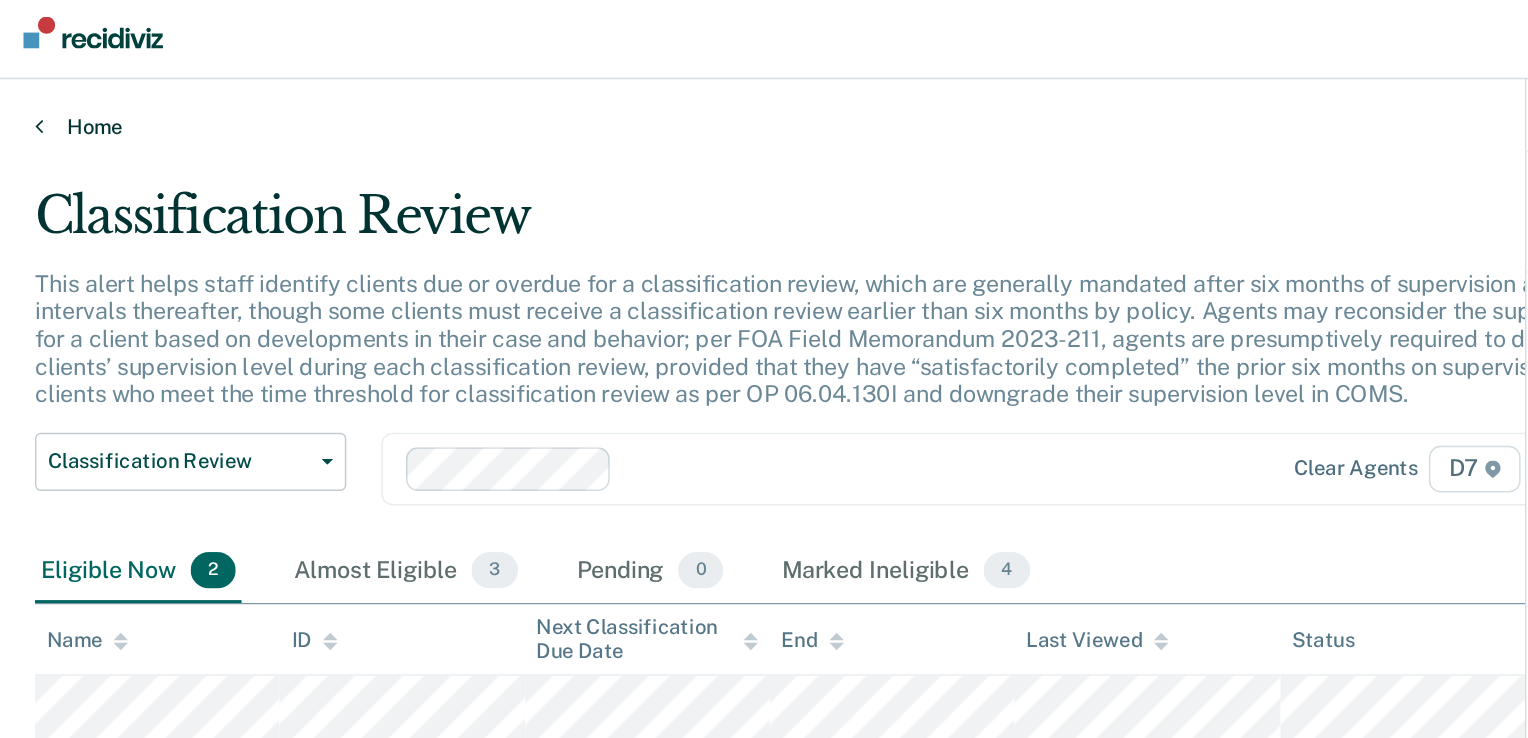 click on "Home" at bounding box center [764, 97] 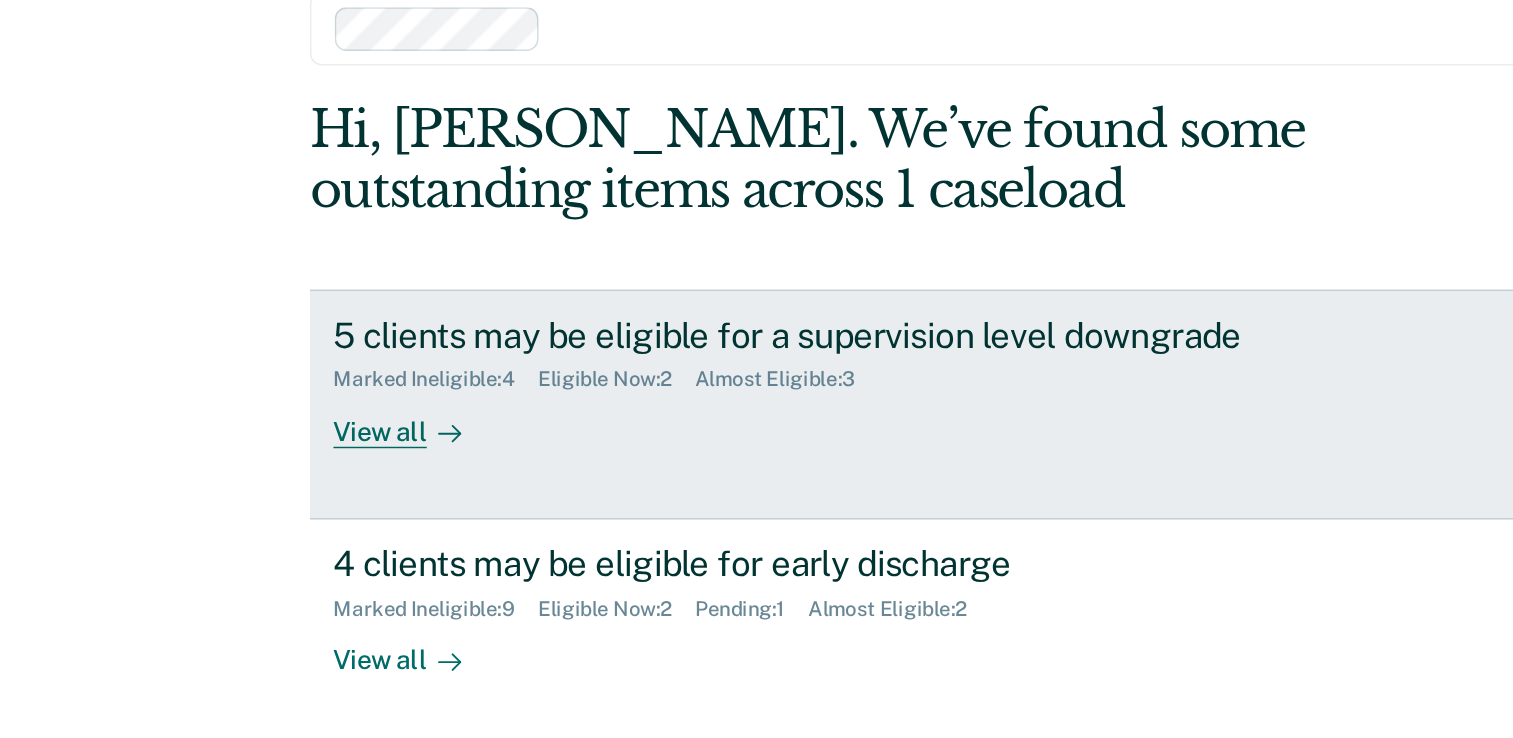 click on "View all" at bounding box center [285, 389] 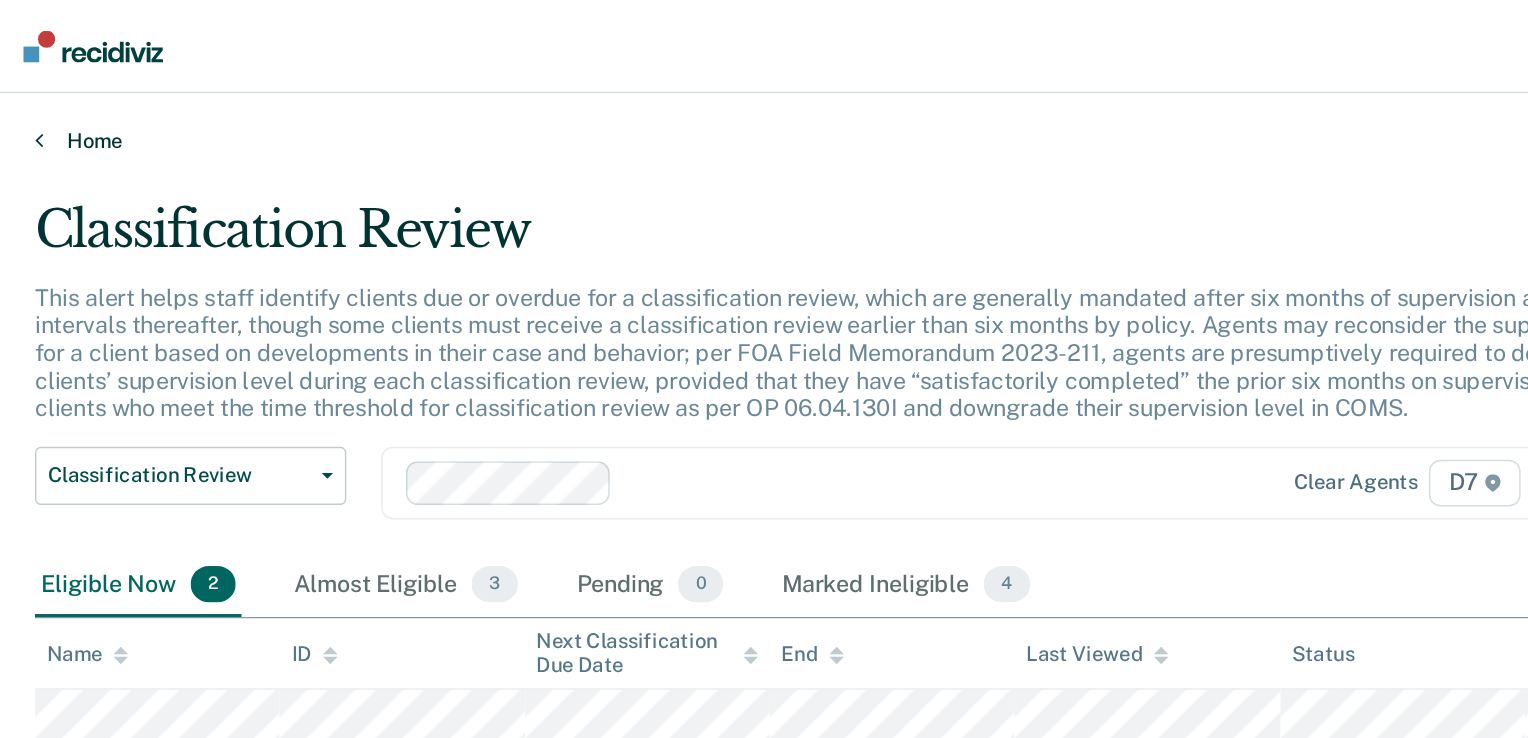 click on "Home" at bounding box center (764, 97) 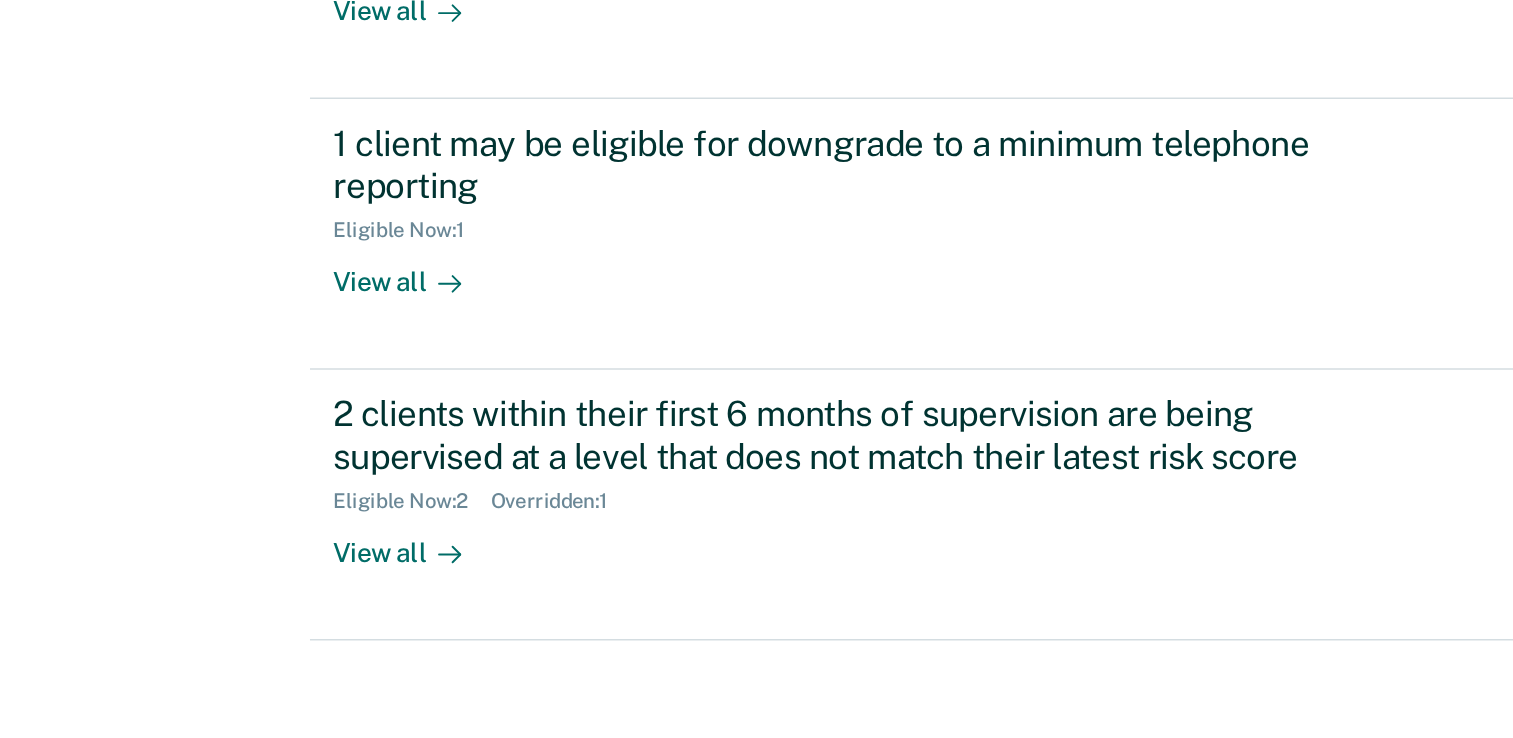 scroll, scrollTop: 327, scrollLeft: 0, axis: vertical 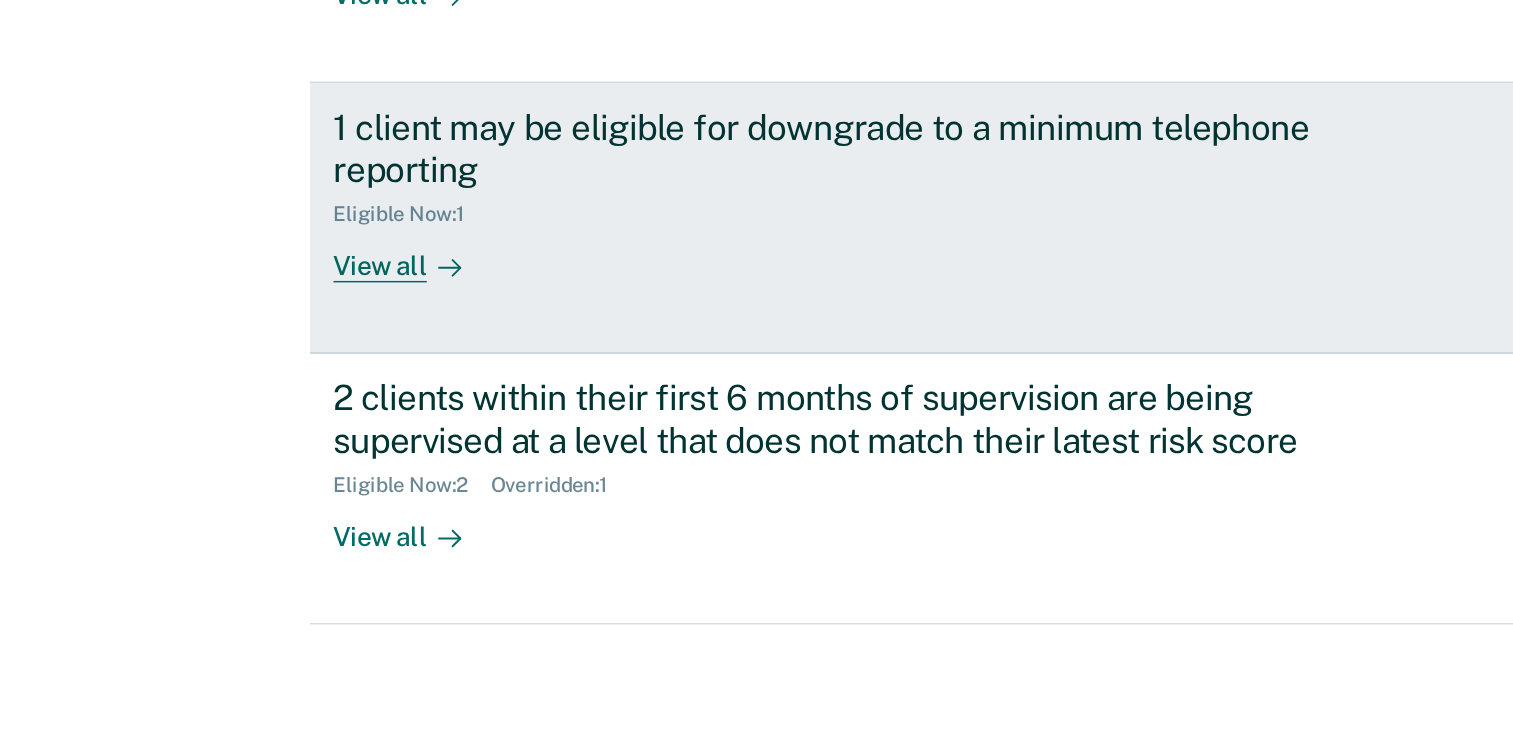 click on "1 client may be eligible for downgrade to a minimum telephone reporting Eligible Now :  1 View all   EW" at bounding box center (756, 381) 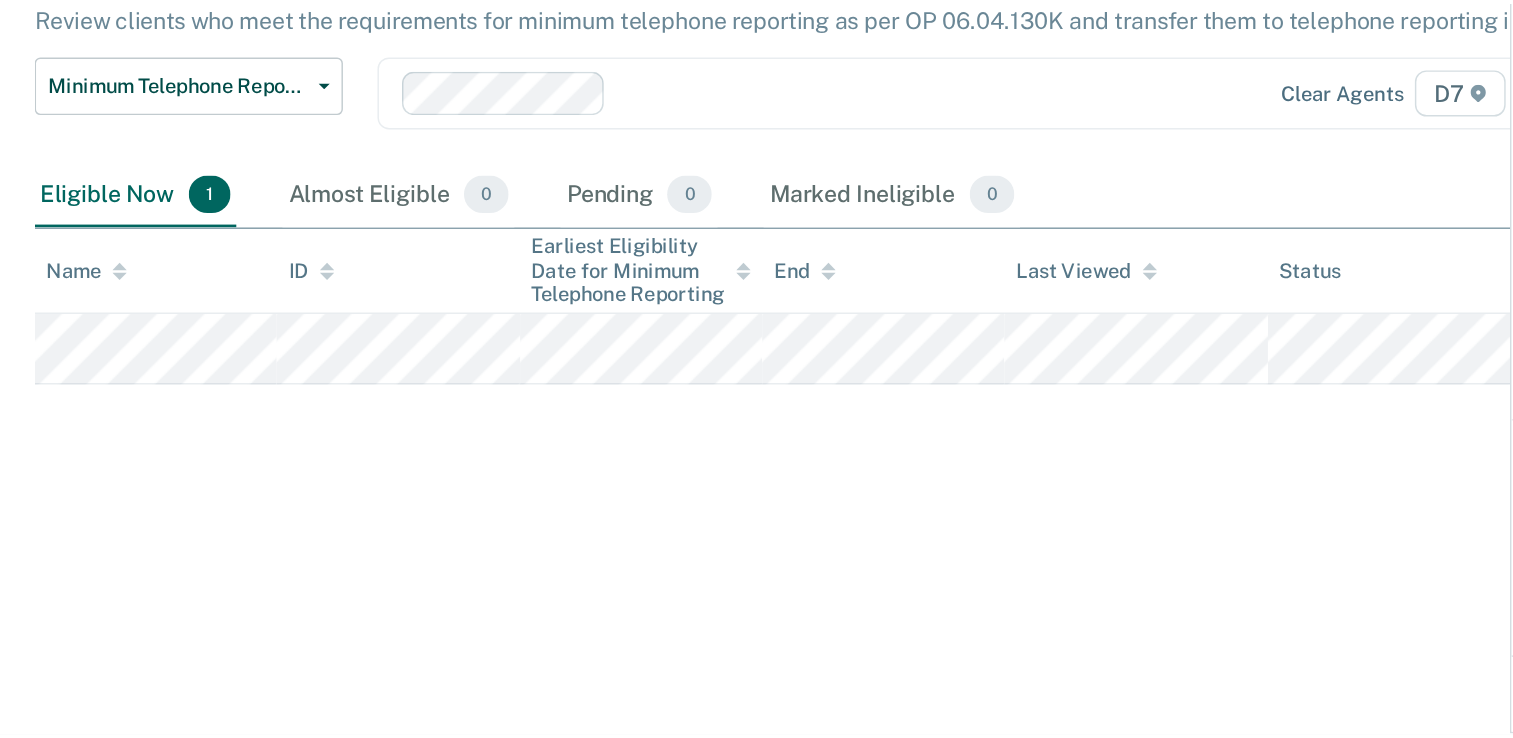 scroll, scrollTop: 0, scrollLeft: 0, axis: both 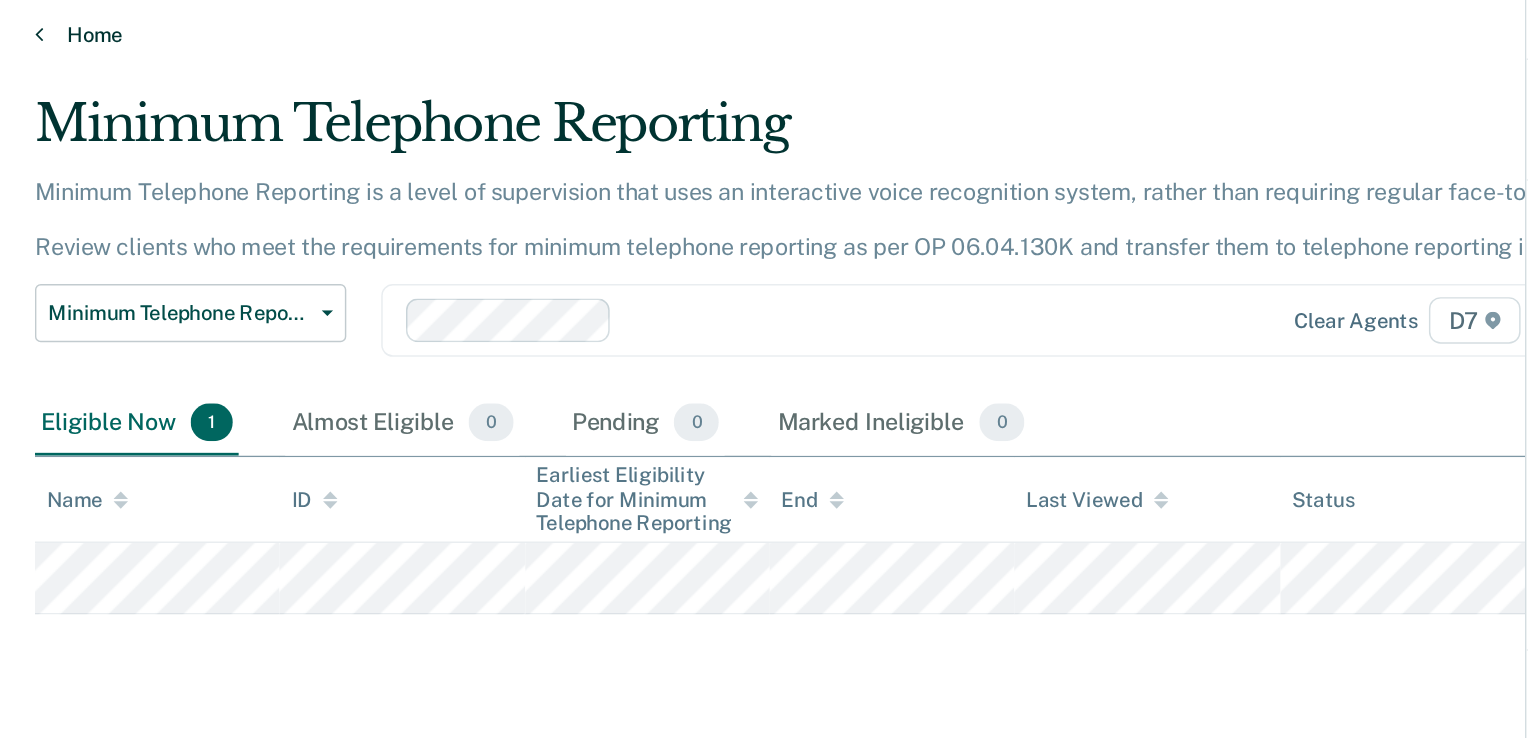 click on "Home" at bounding box center [764, 97] 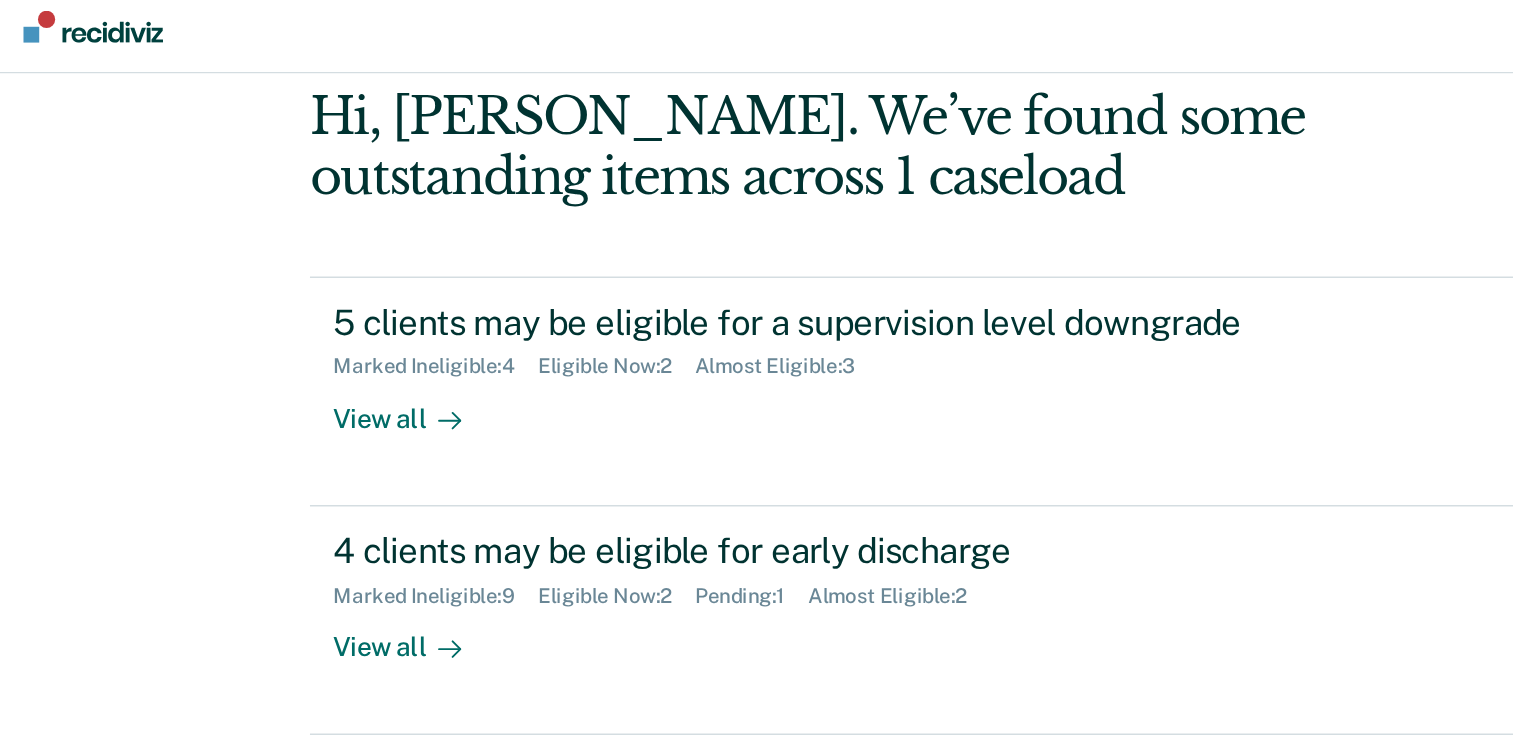 scroll, scrollTop: 0, scrollLeft: 0, axis: both 